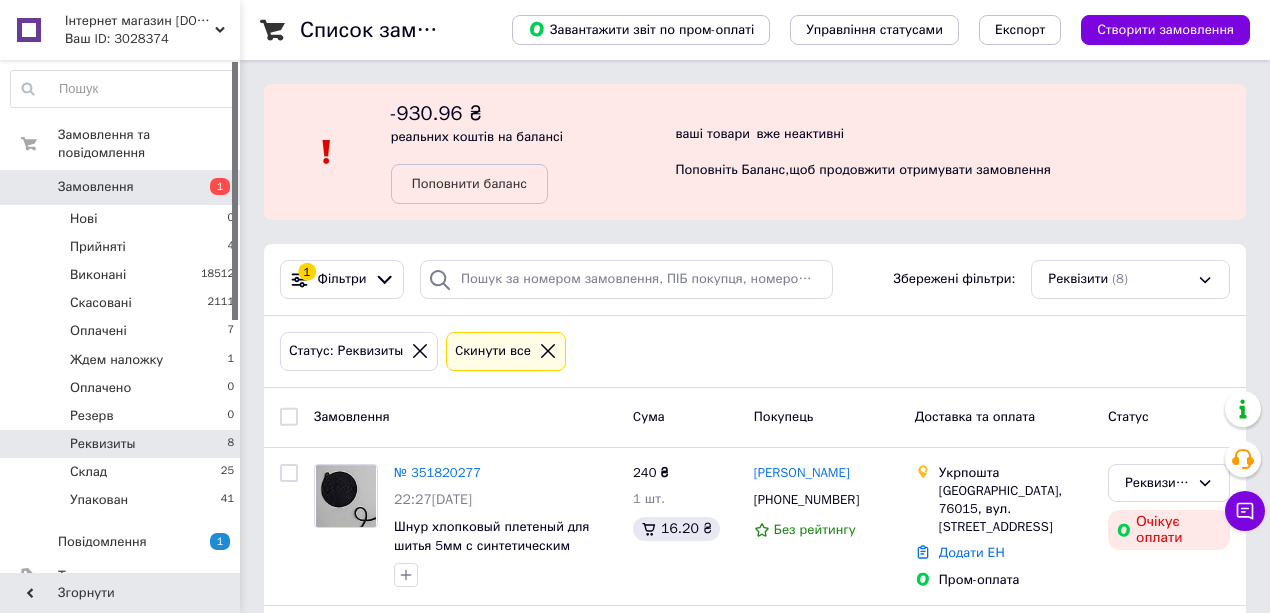 scroll, scrollTop: 266, scrollLeft: 0, axis: vertical 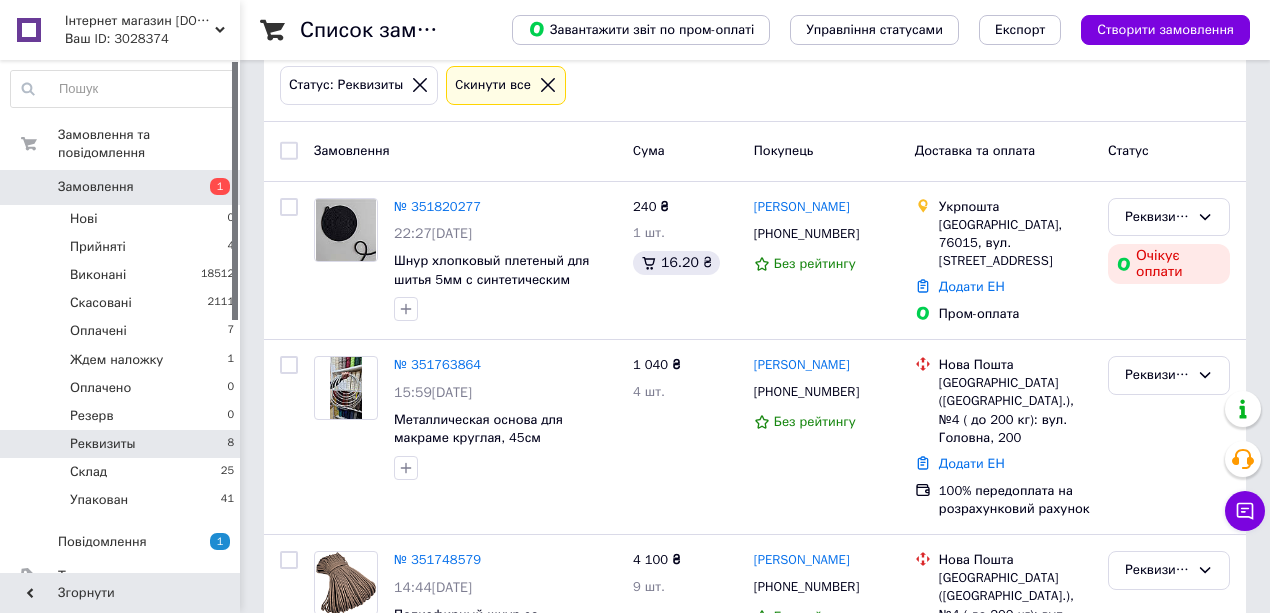 drag, startPoint x: 126, startPoint y: 428, endPoint x: 328, endPoint y: 426, distance: 202.0099 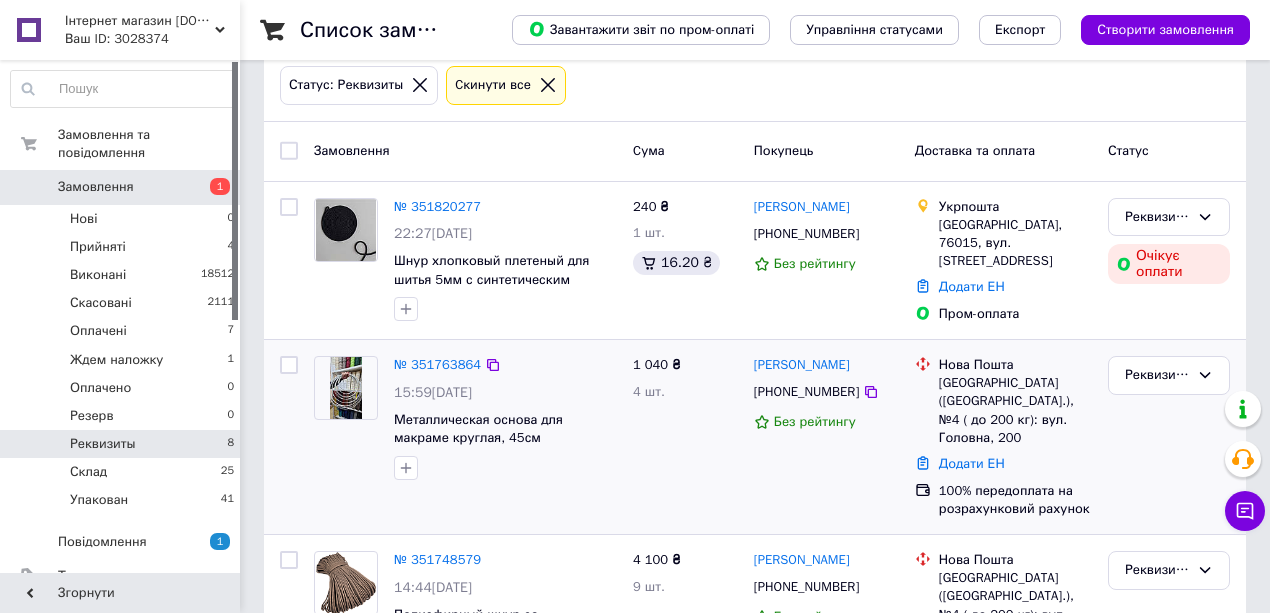 click on "Реквизиты" at bounding box center (103, 444) 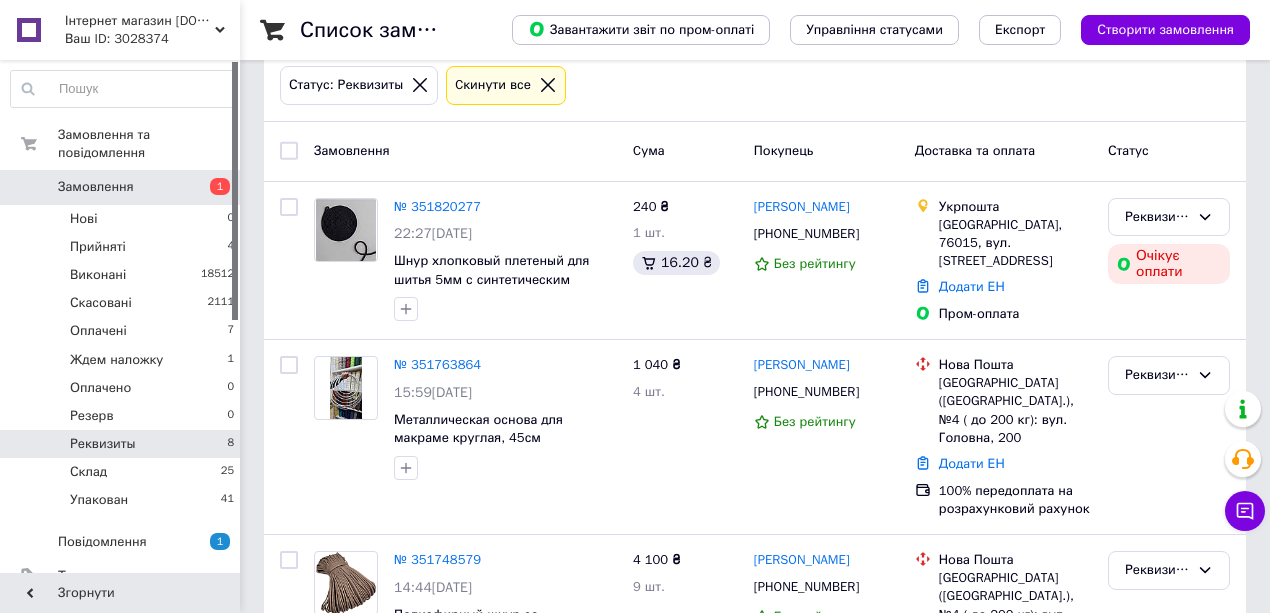 click on "Реквизиты 8" at bounding box center [123, 444] 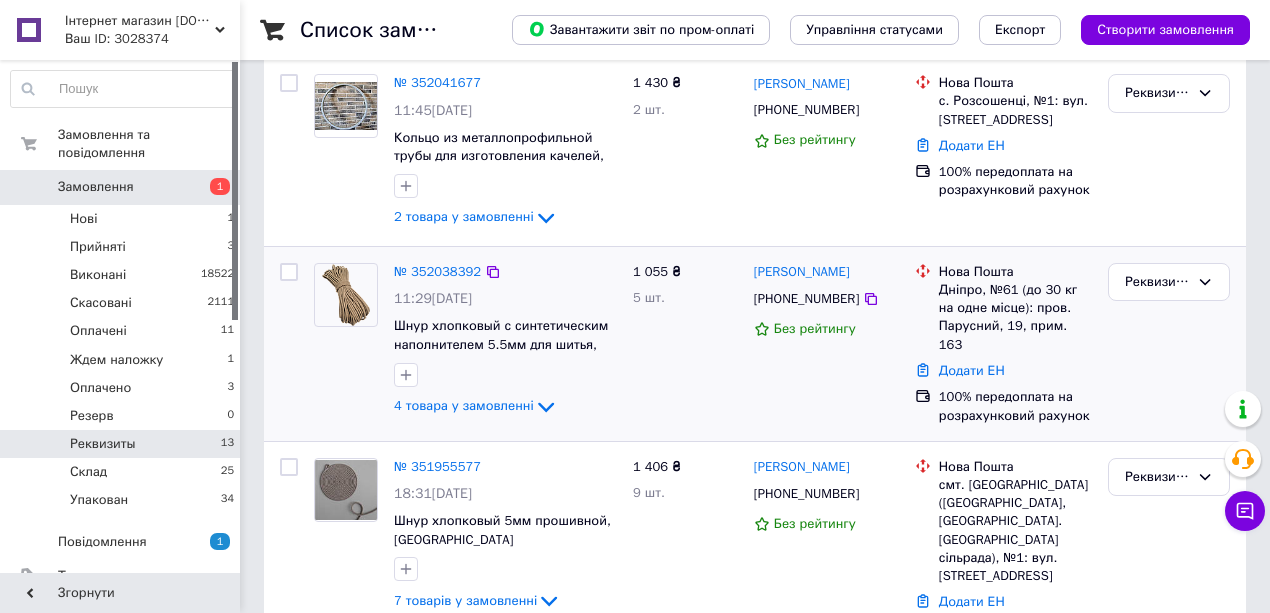 scroll, scrollTop: 266, scrollLeft: 0, axis: vertical 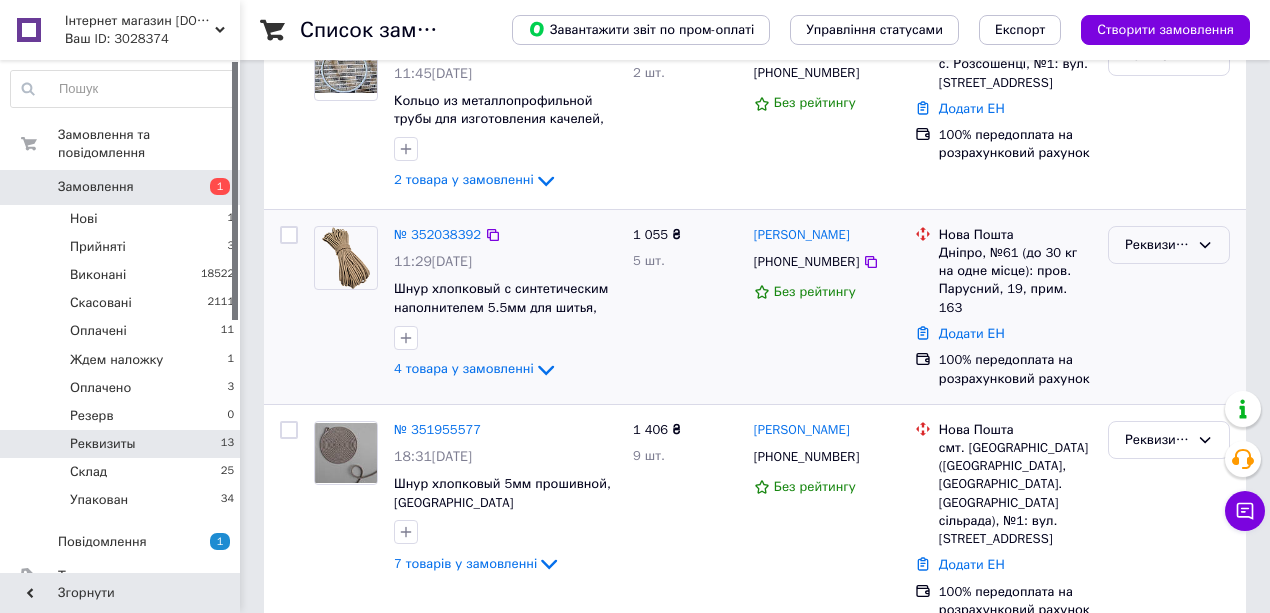 click on "Реквизиты" at bounding box center (1157, 245) 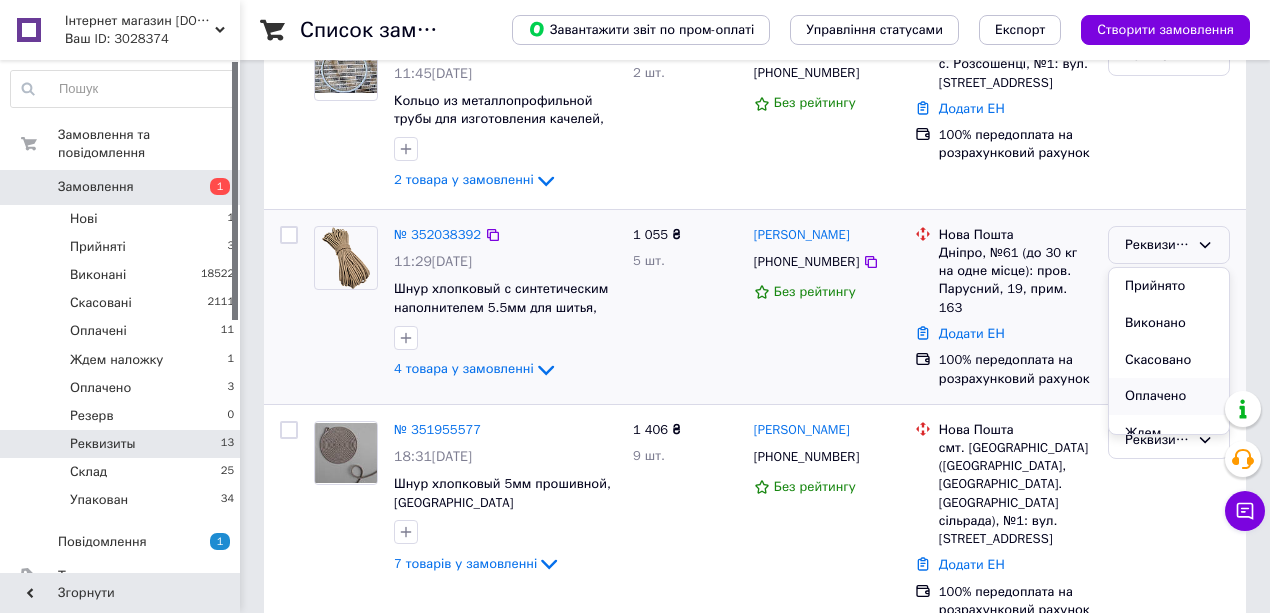 click on "Оплачено" at bounding box center [1169, 396] 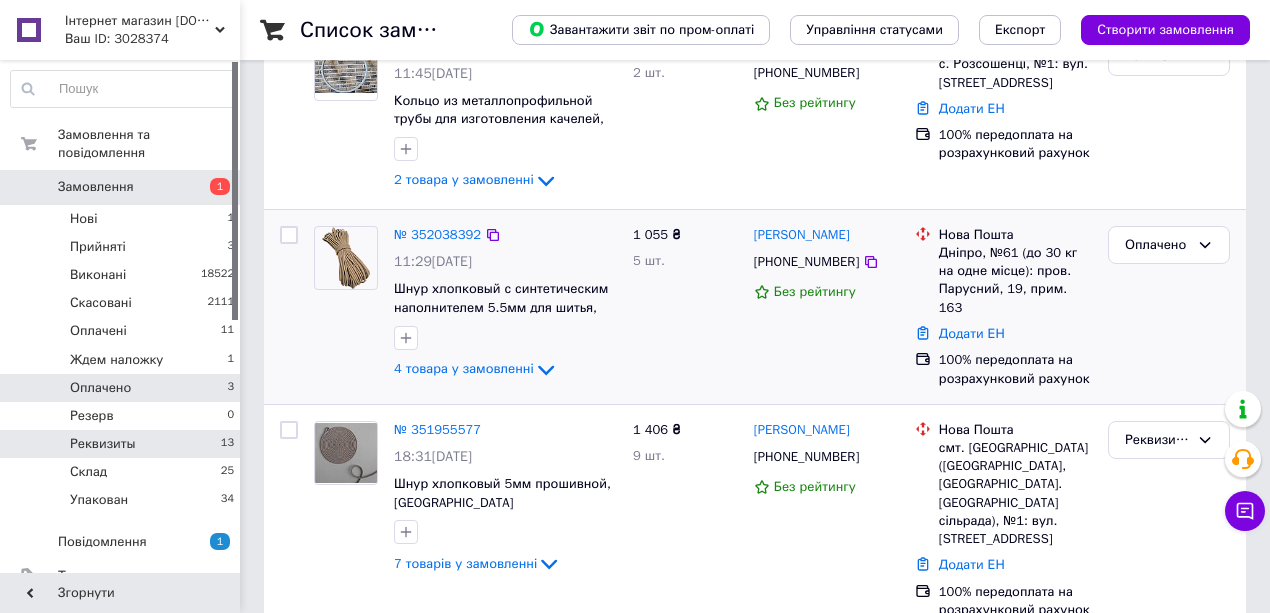 click on "Оплачено 3" at bounding box center (123, 388) 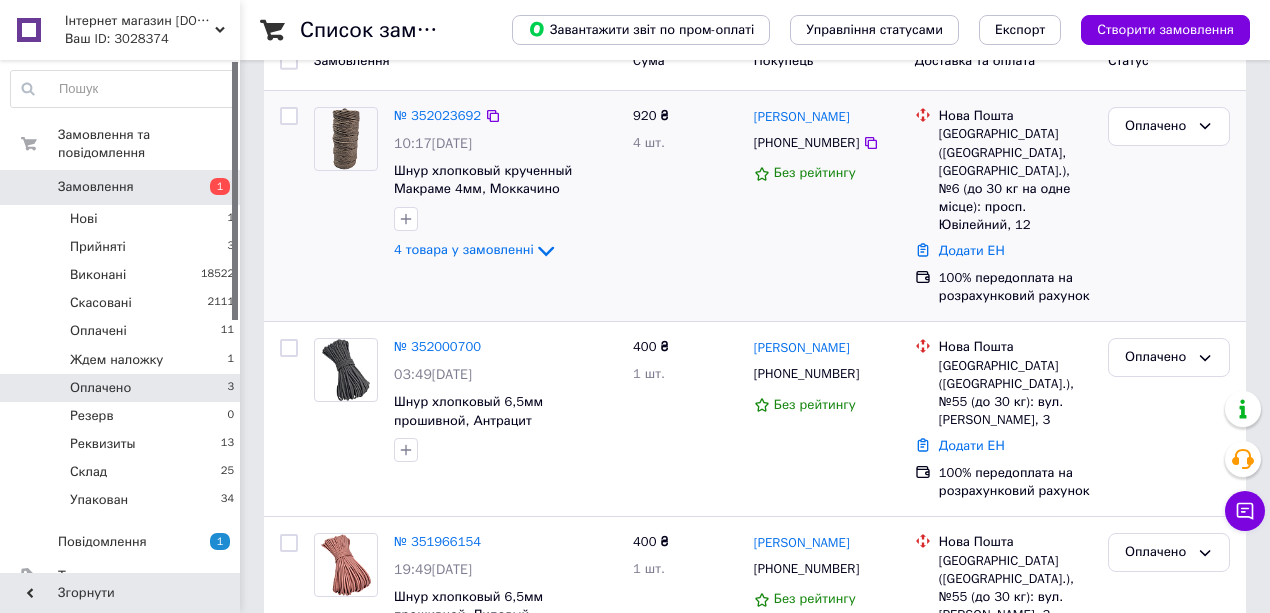 scroll, scrollTop: 261, scrollLeft: 0, axis: vertical 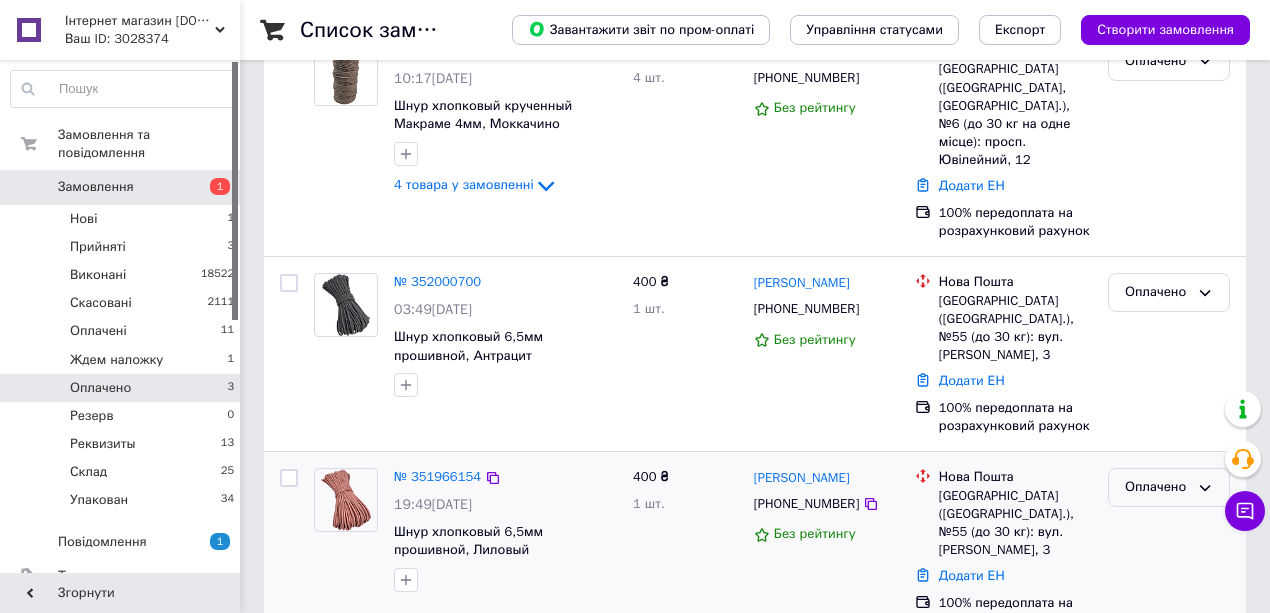 click on "Оплачено" at bounding box center [1157, 487] 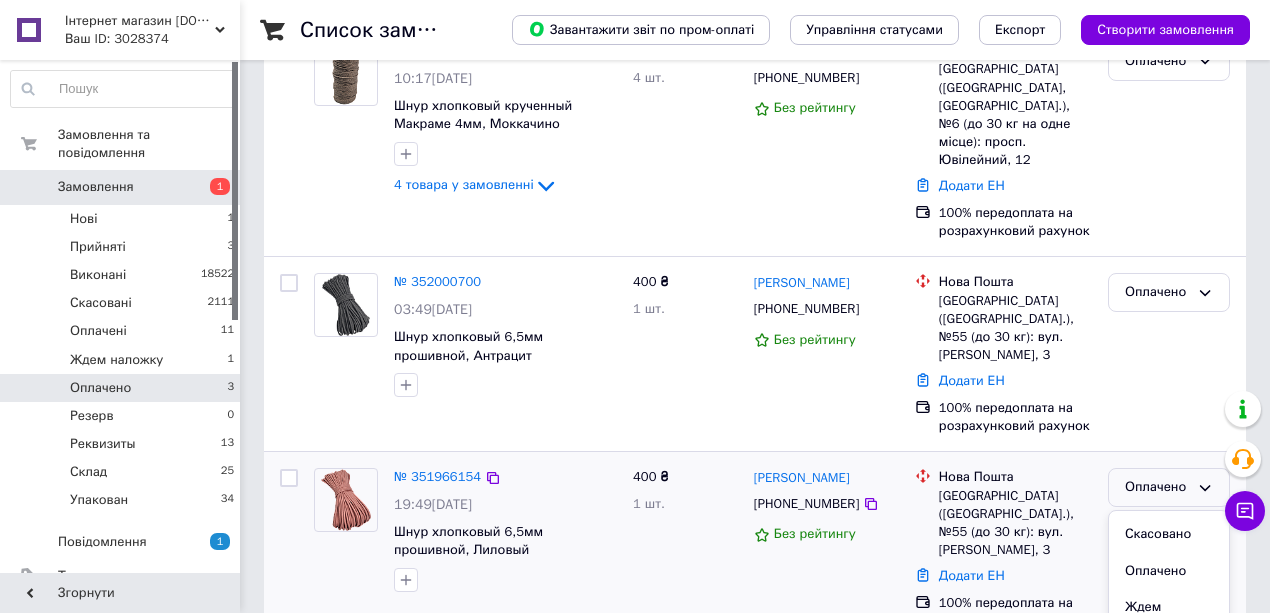 scroll, scrollTop: 184, scrollLeft: 0, axis: vertical 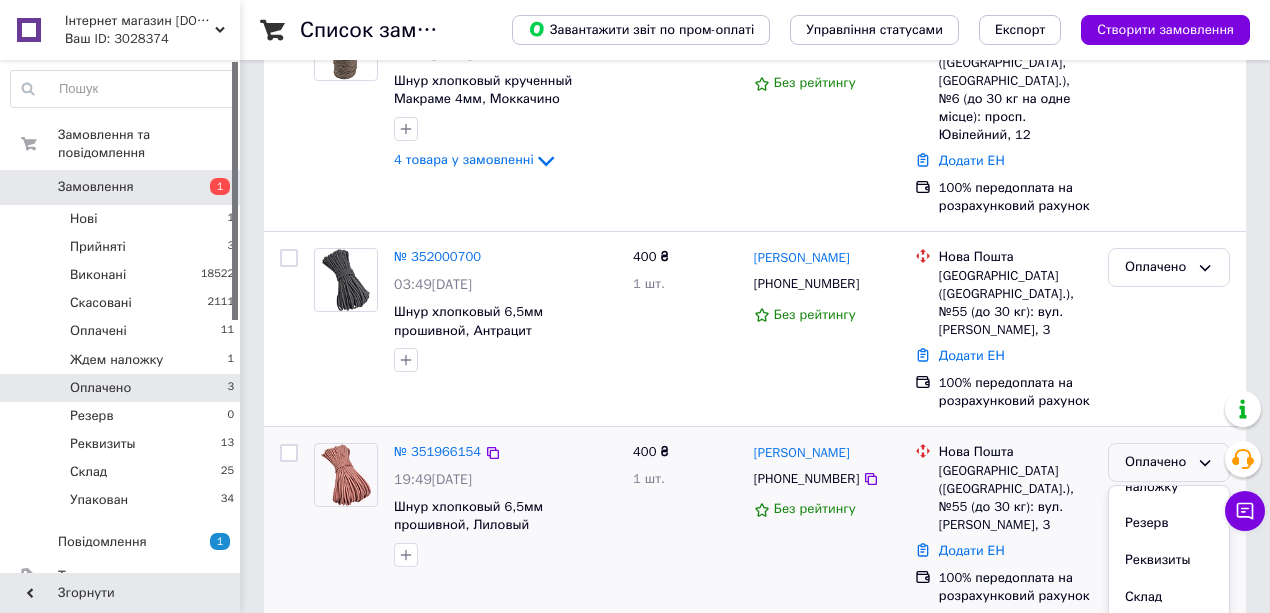 click on "Упакован" at bounding box center [1169, 633] 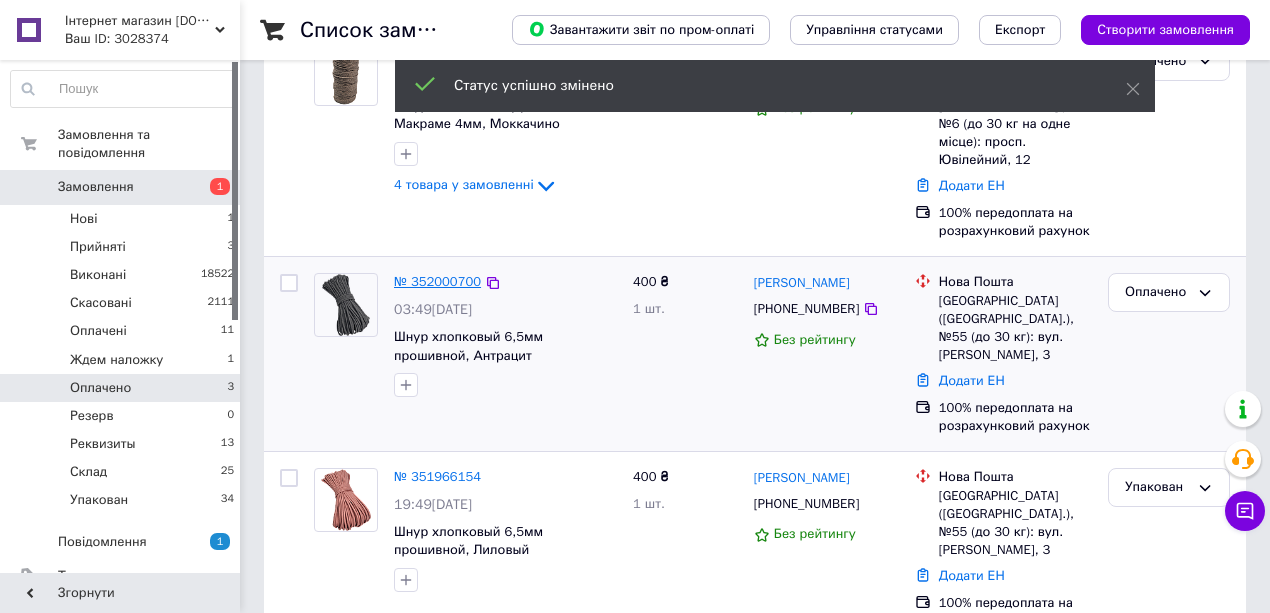 click on "№ 352000700" at bounding box center (437, 281) 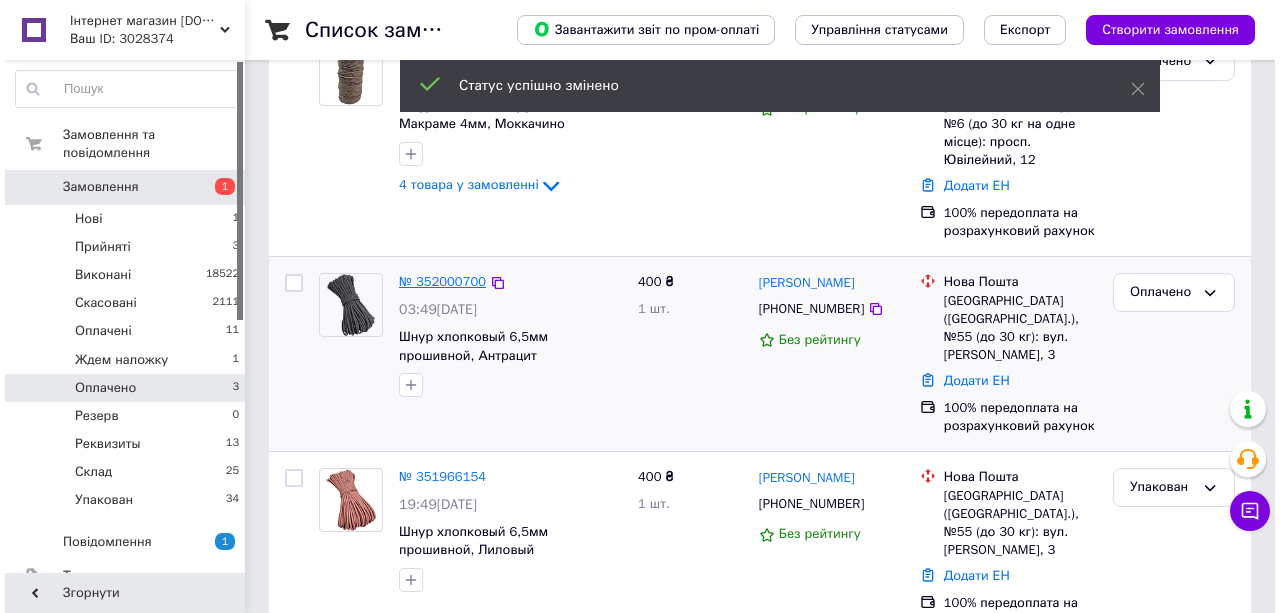 scroll, scrollTop: 0, scrollLeft: 0, axis: both 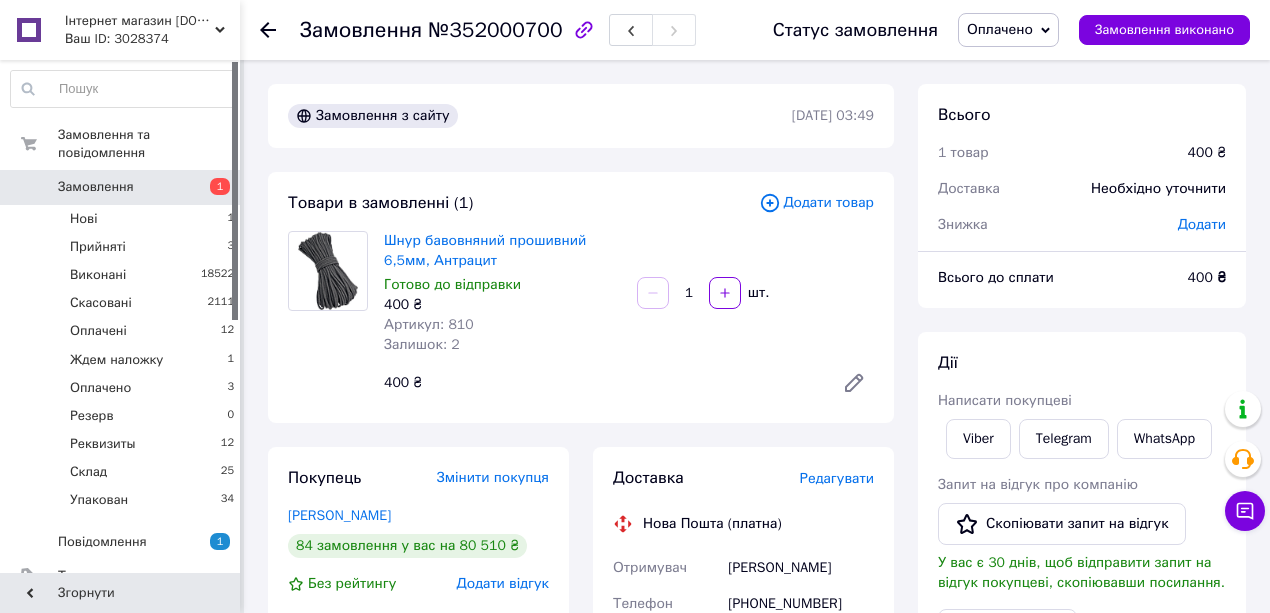 click on "Редагувати" at bounding box center (837, 478) 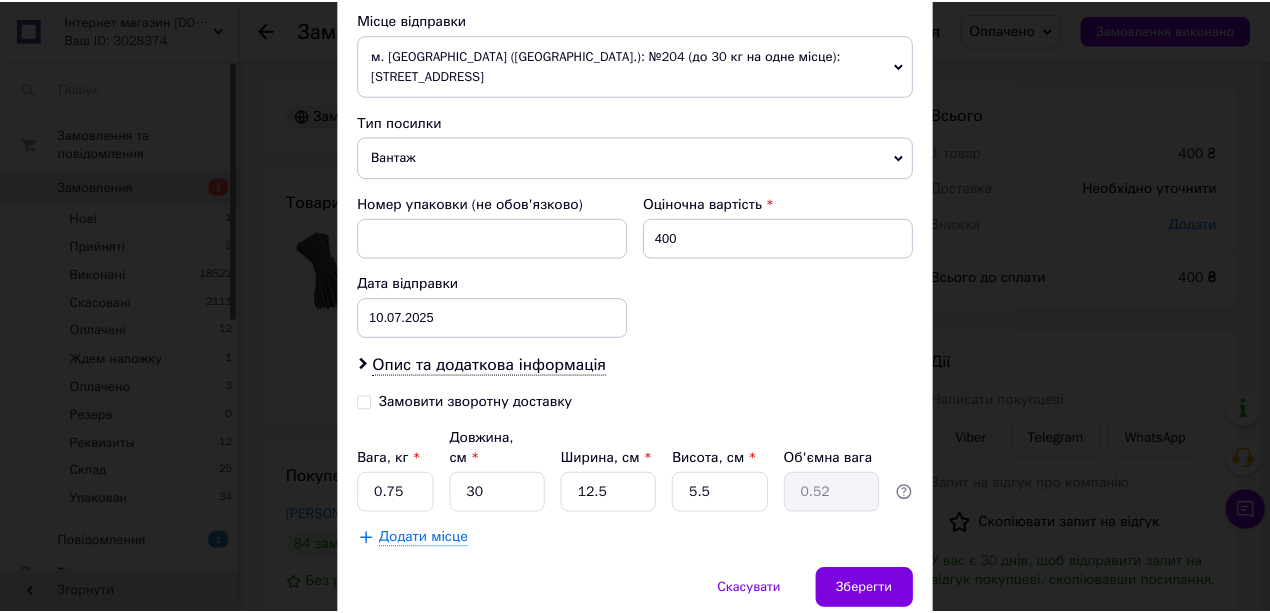 scroll, scrollTop: 742, scrollLeft: 0, axis: vertical 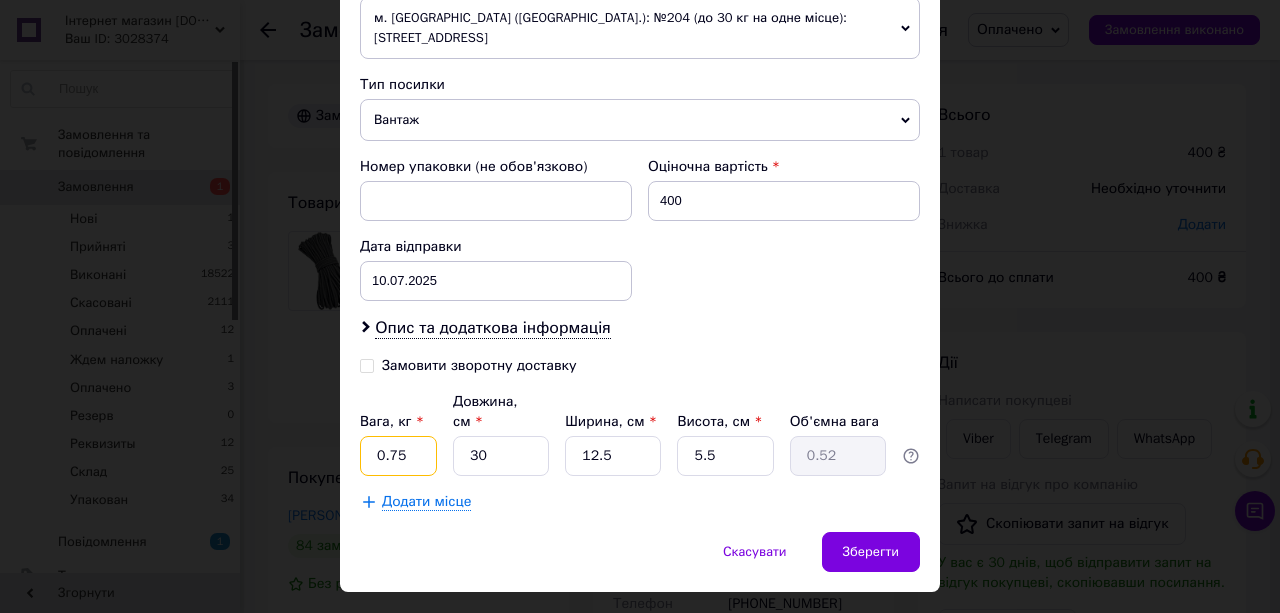 click on "0.75" at bounding box center [398, 456] 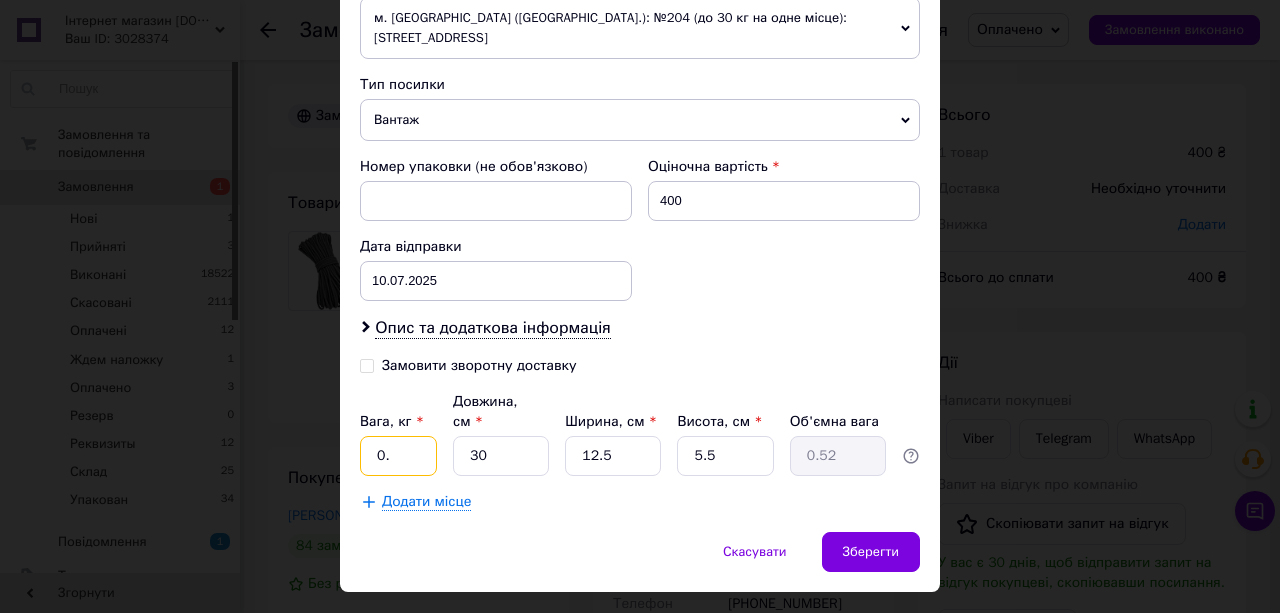 type on "0" 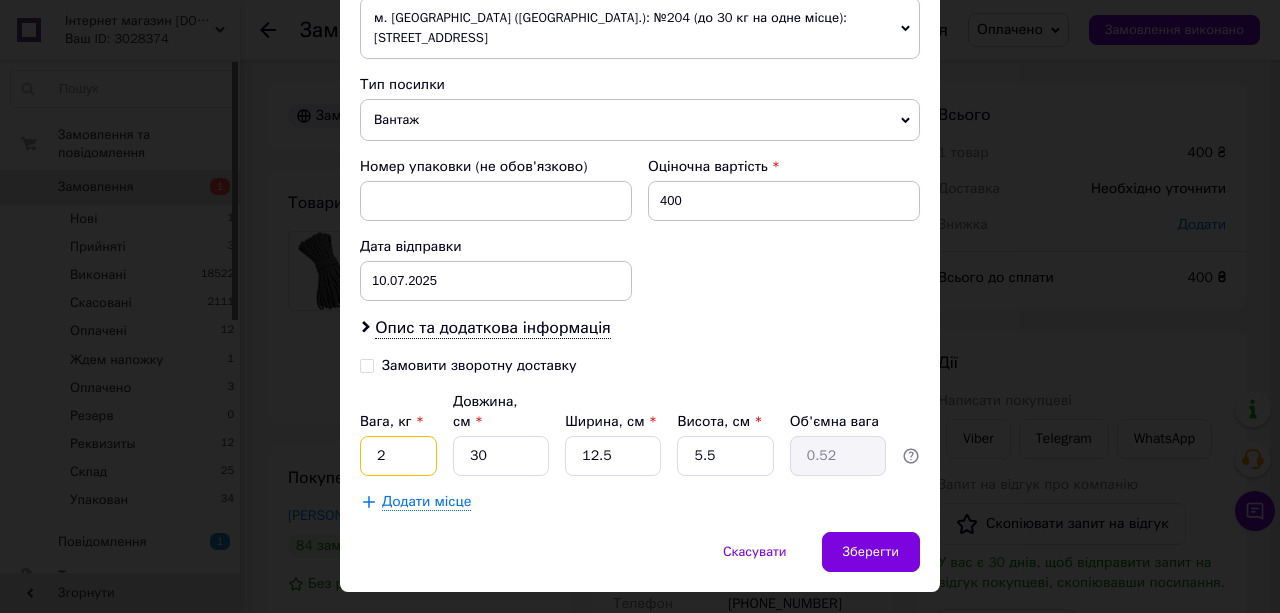 type on "2" 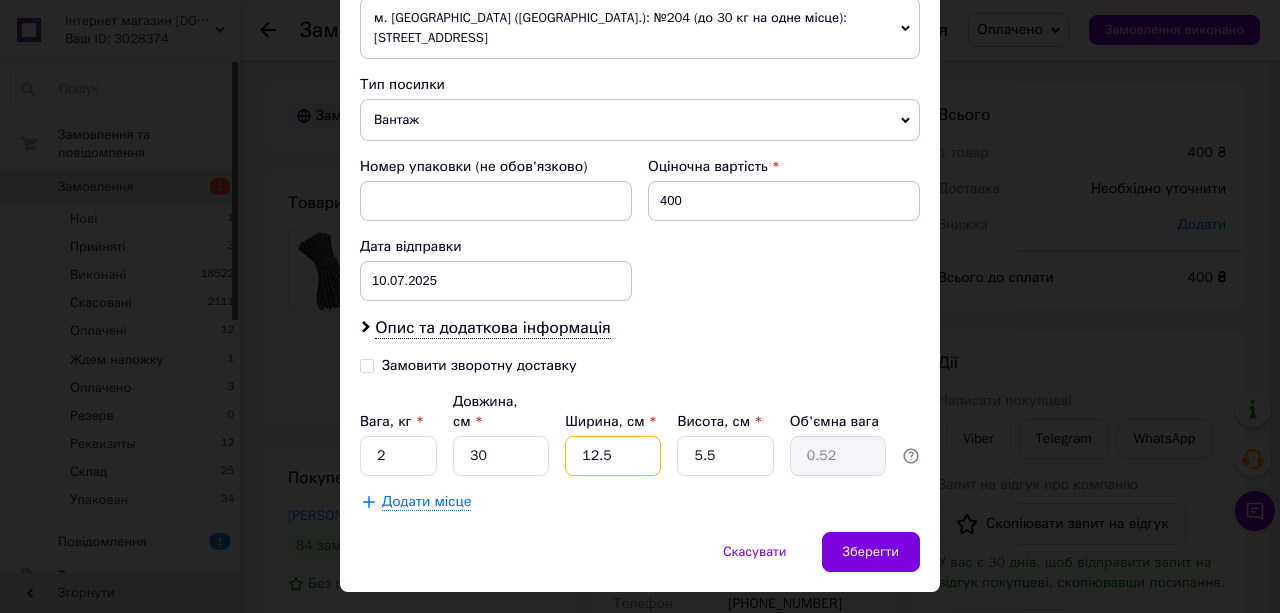 click on "12.5" at bounding box center [613, 456] 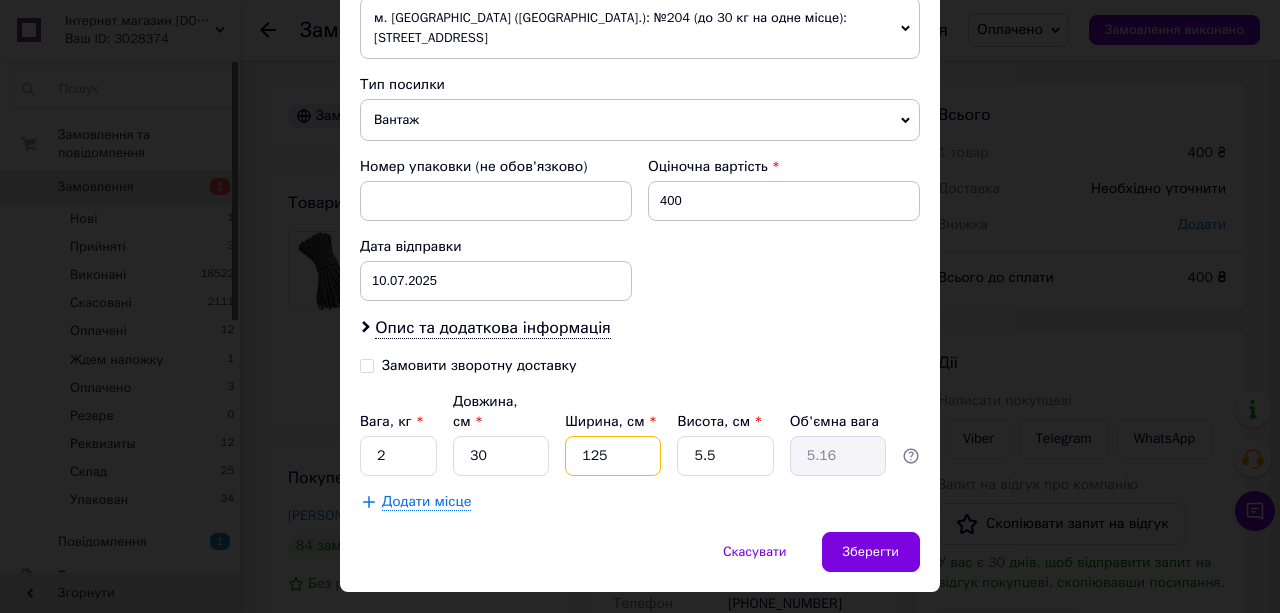 type on "15" 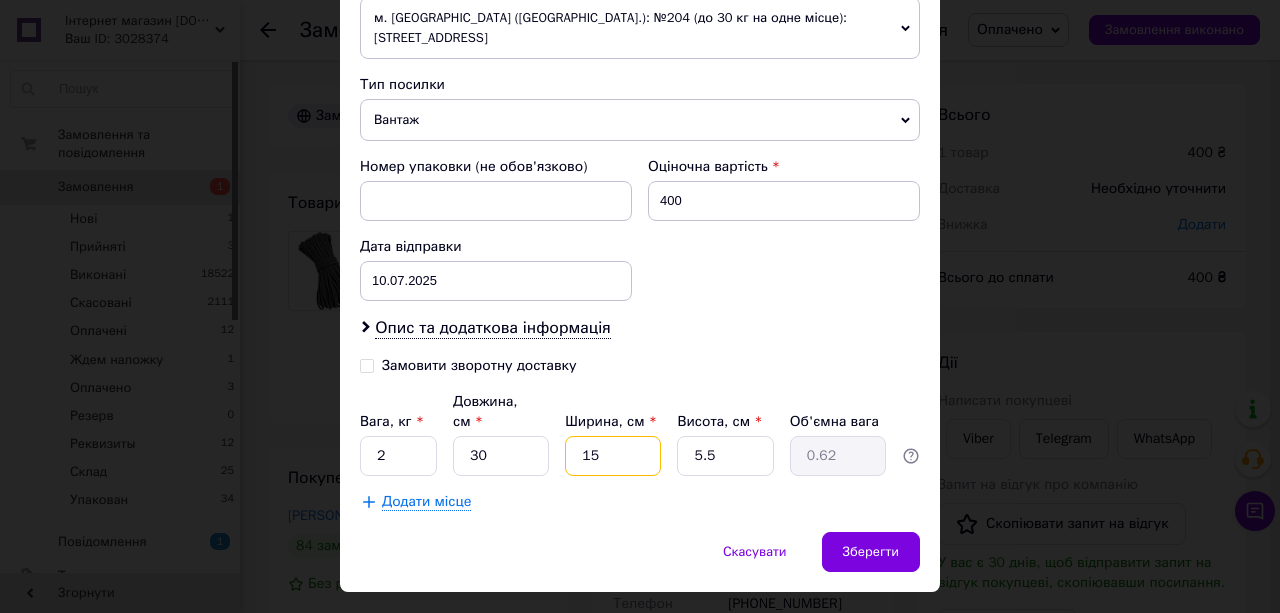 type on "5" 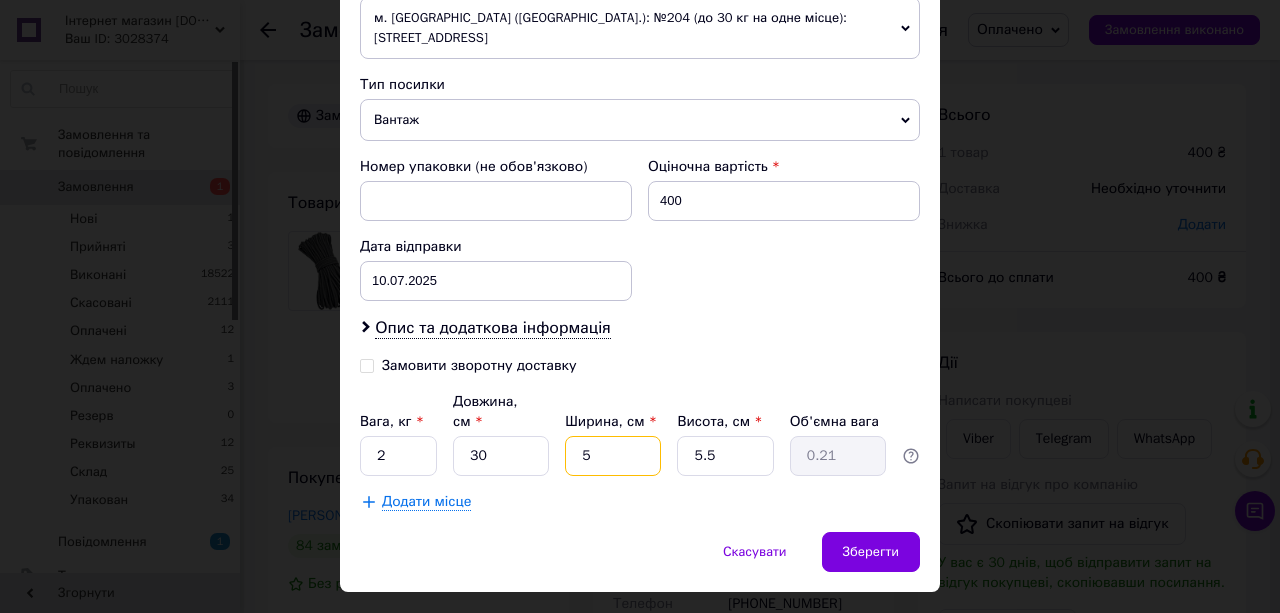 type on "25" 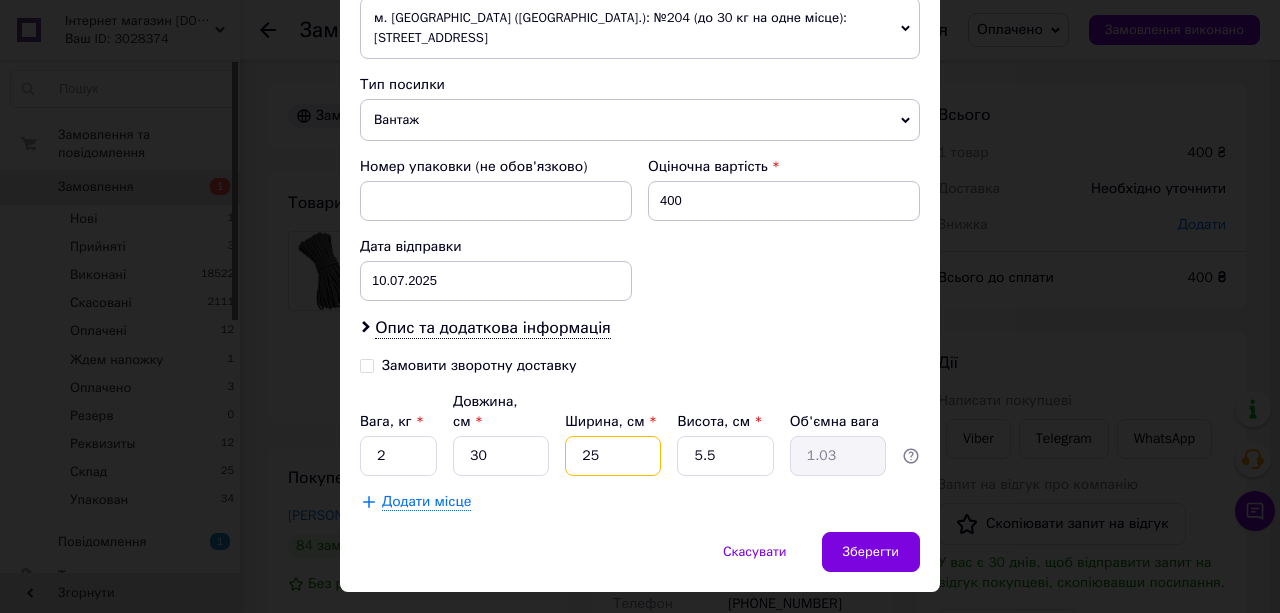 type on "25" 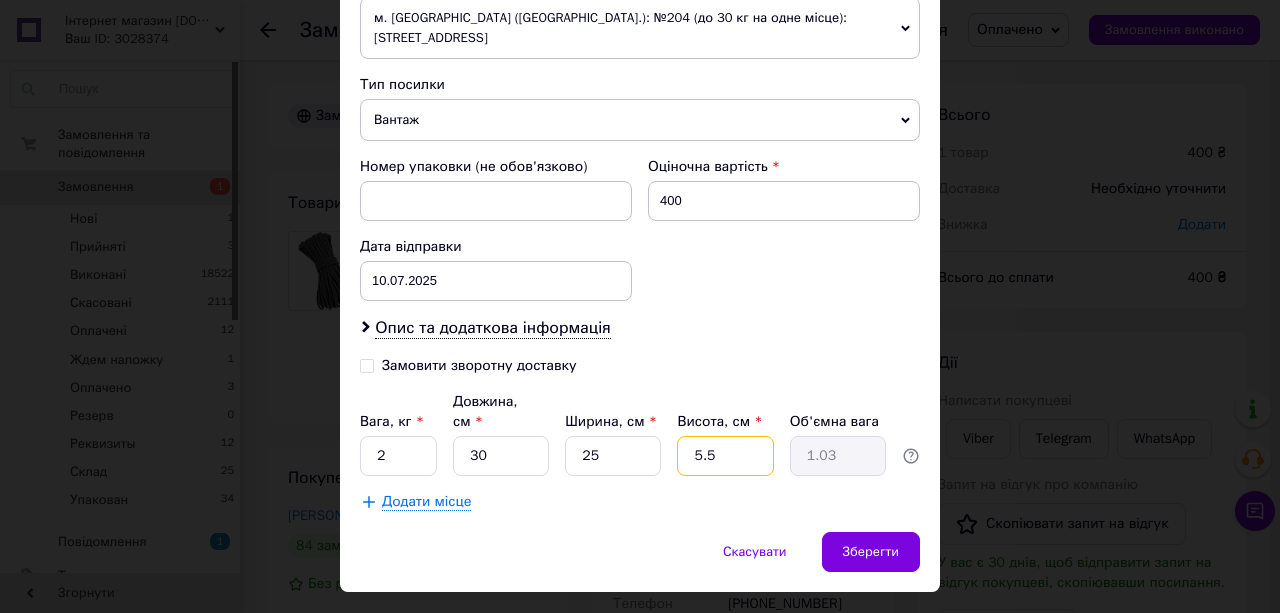 click on "5.5" at bounding box center (725, 456) 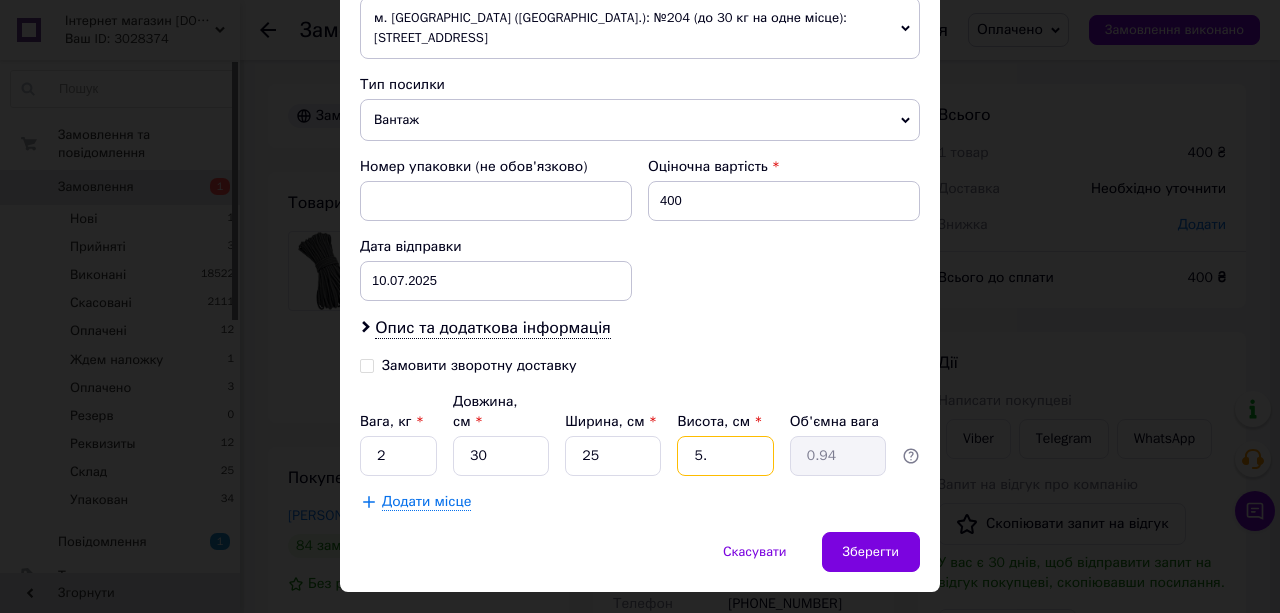 type on "5" 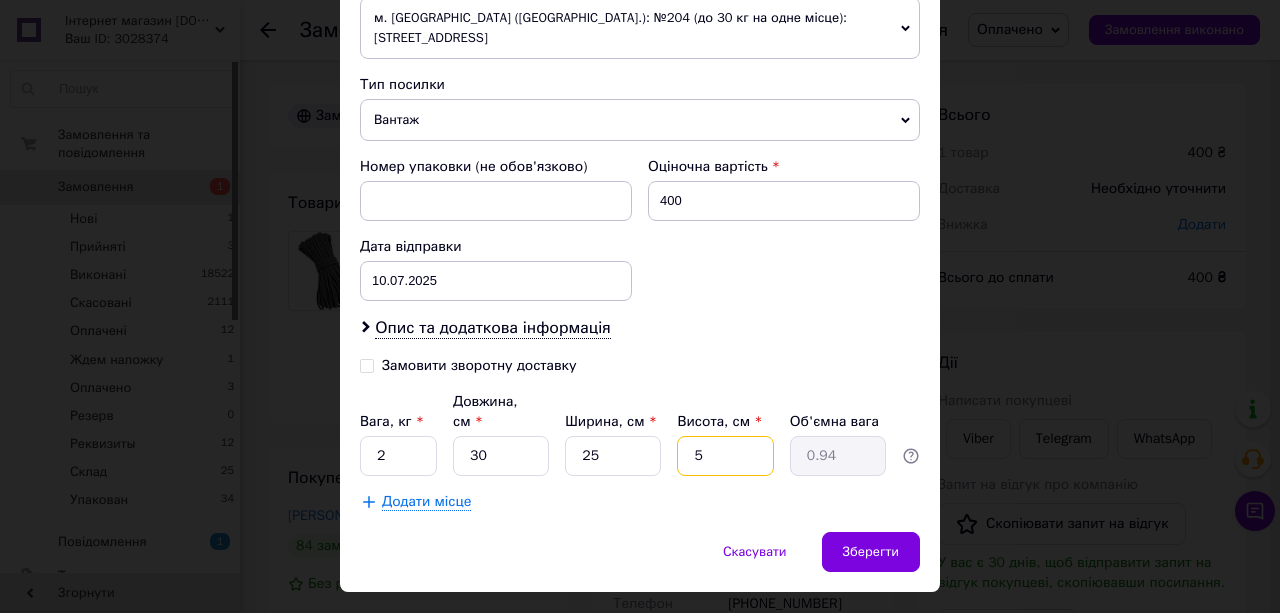 type 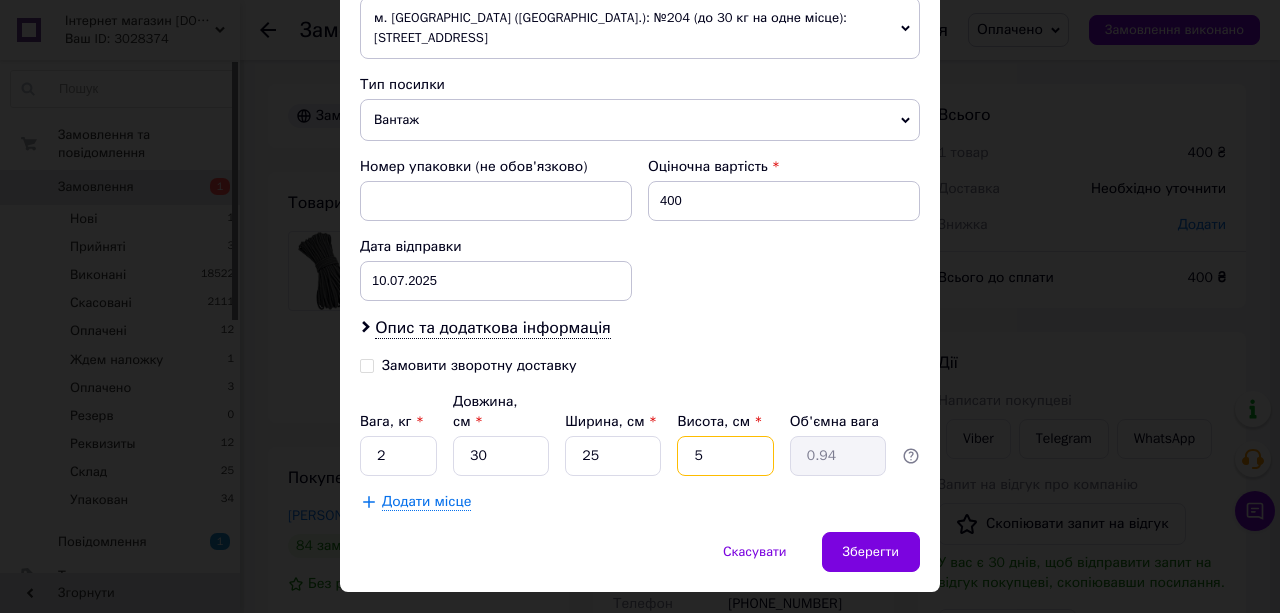 type 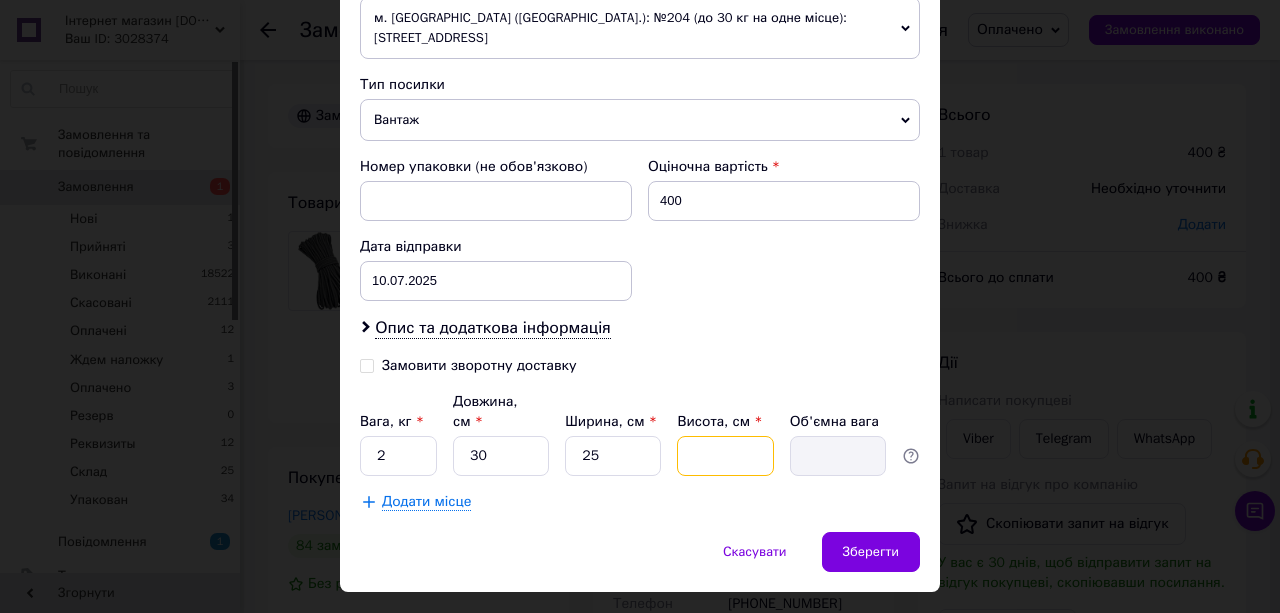 type on "6" 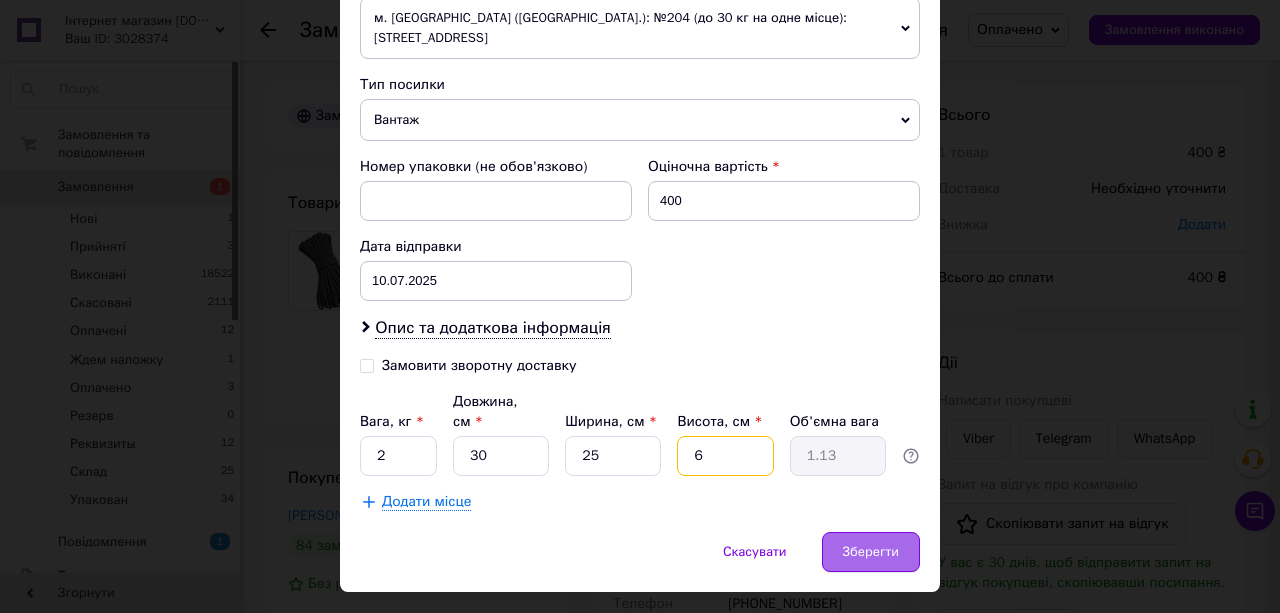 type on "6" 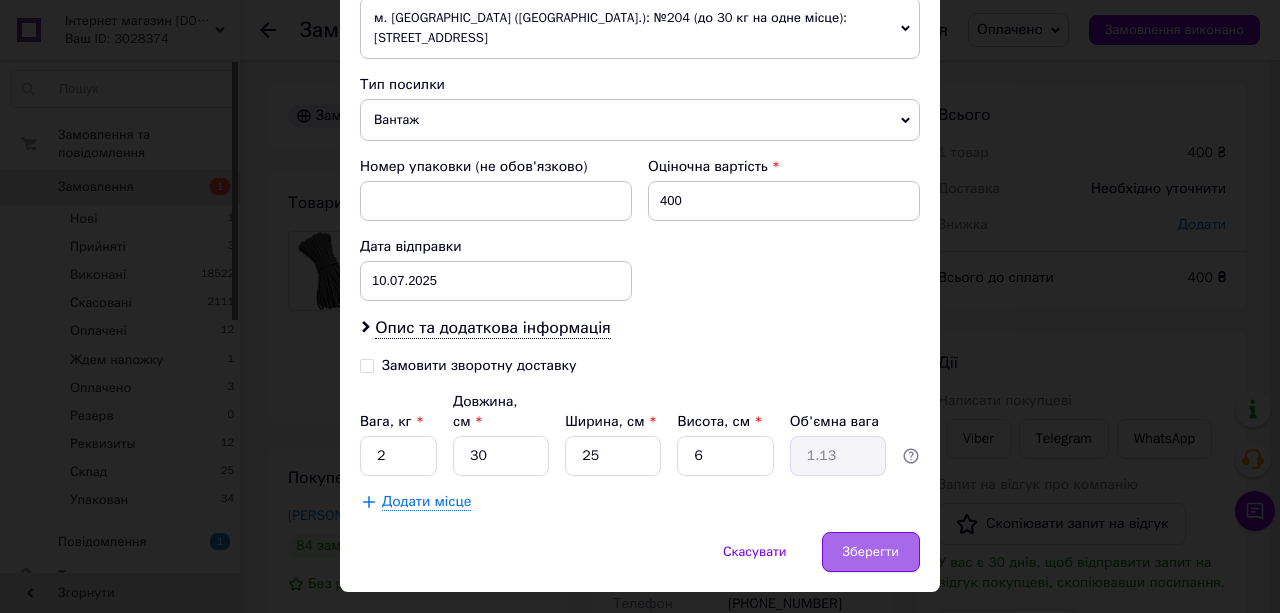 click on "Зберегти" at bounding box center [871, 552] 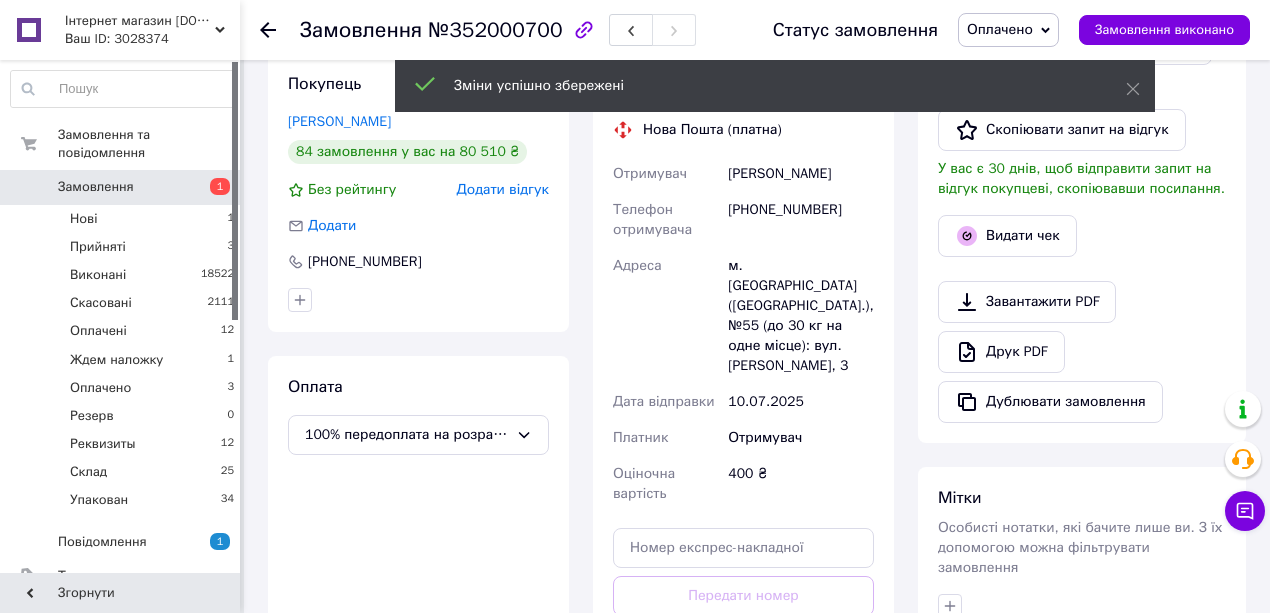 scroll, scrollTop: 466, scrollLeft: 0, axis: vertical 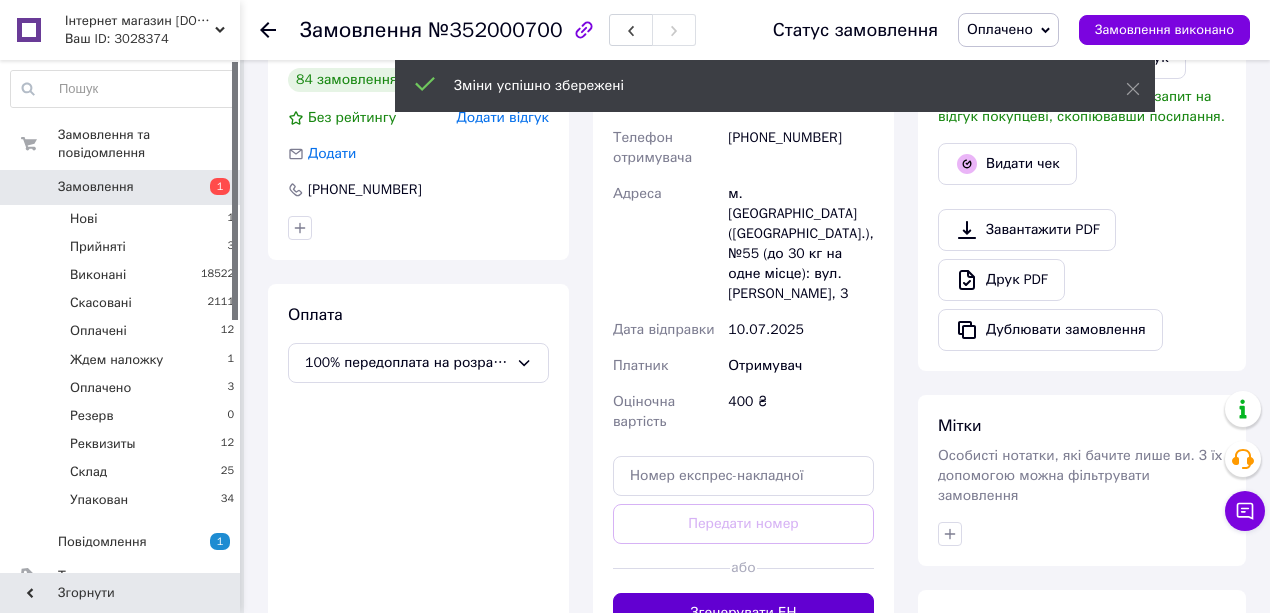 click on "Згенерувати ЕН" at bounding box center [743, 613] 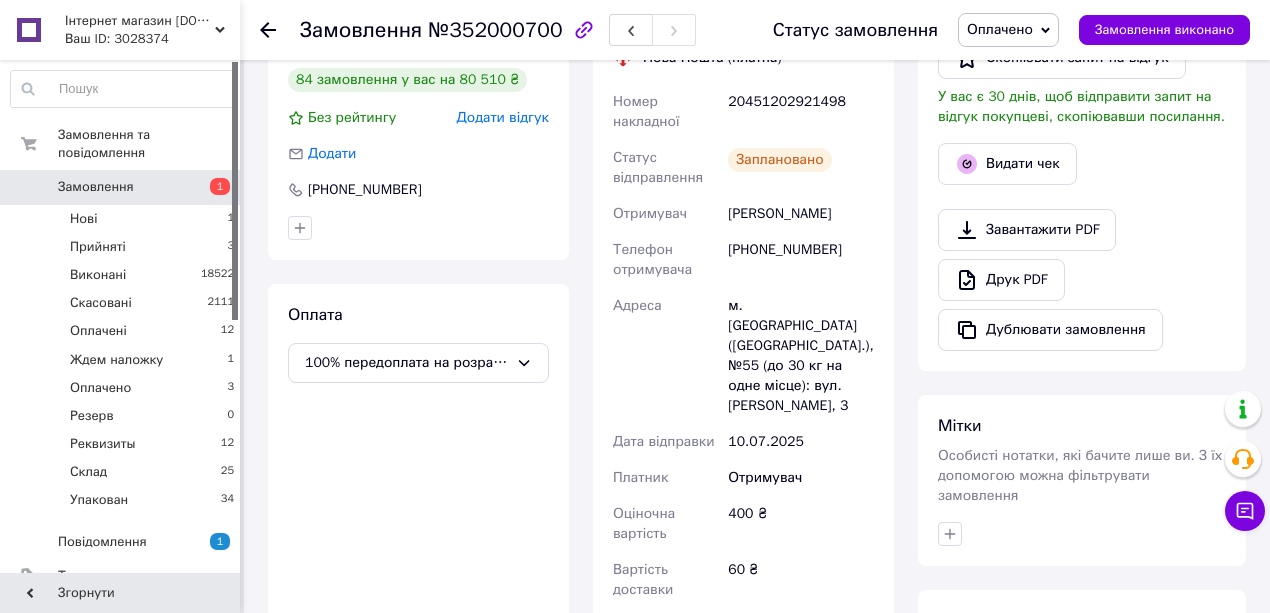click on "Оплачено" at bounding box center [1000, 29] 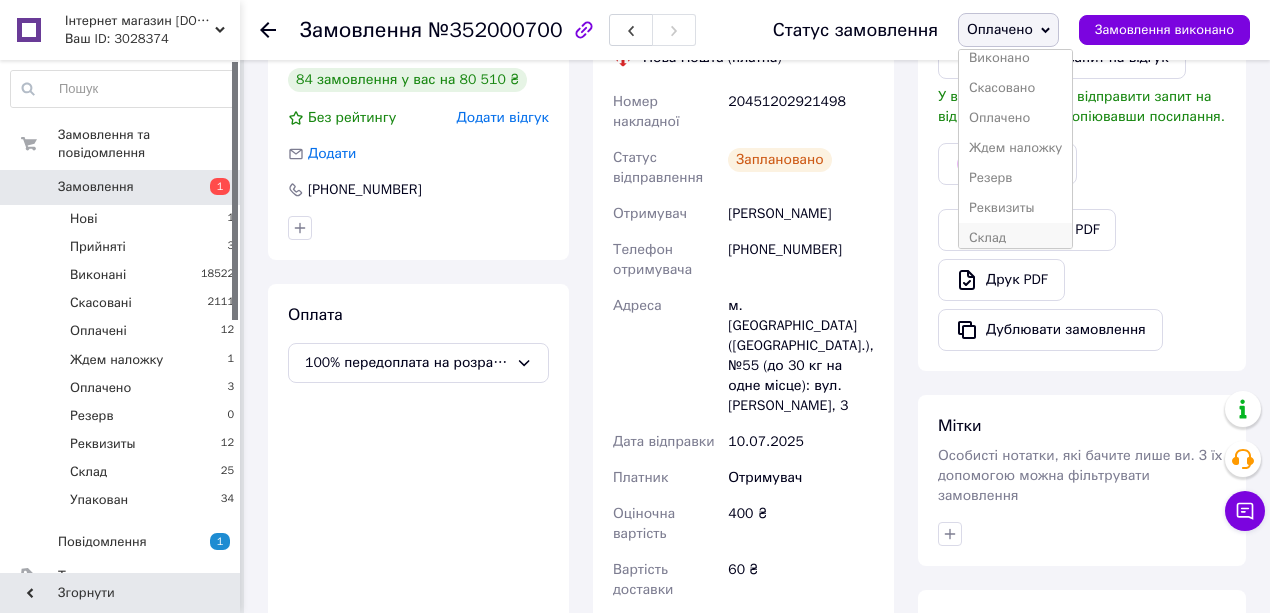 scroll, scrollTop: 81, scrollLeft: 0, axis: vertical 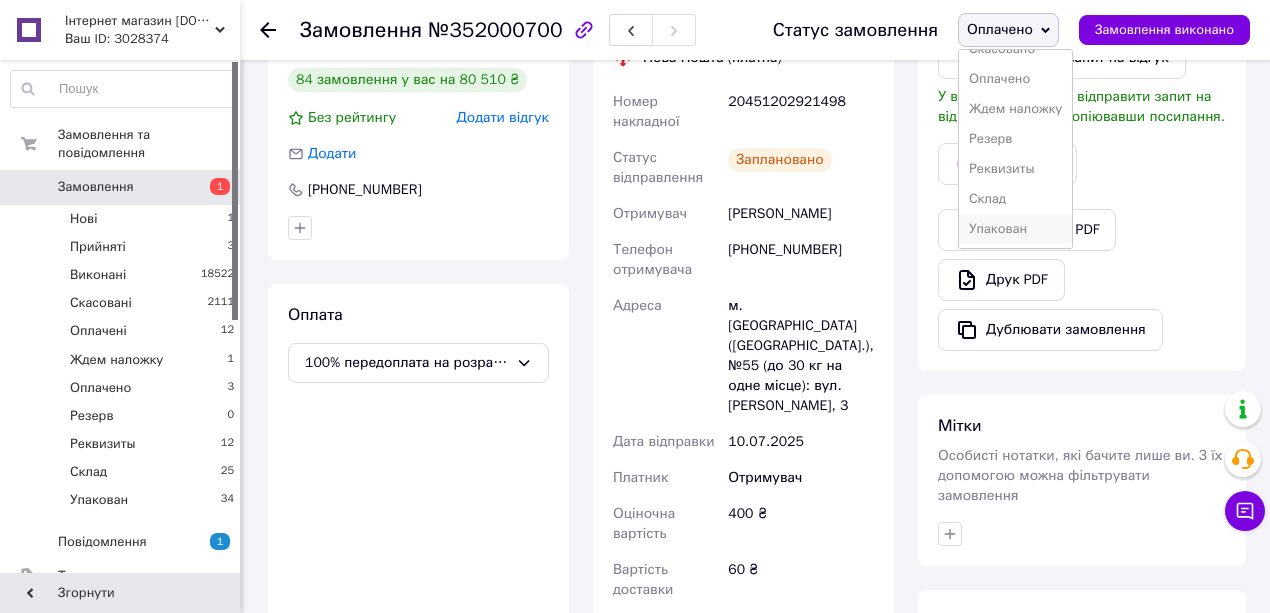 click on "Упакован" at bounding box center (1015, 229) 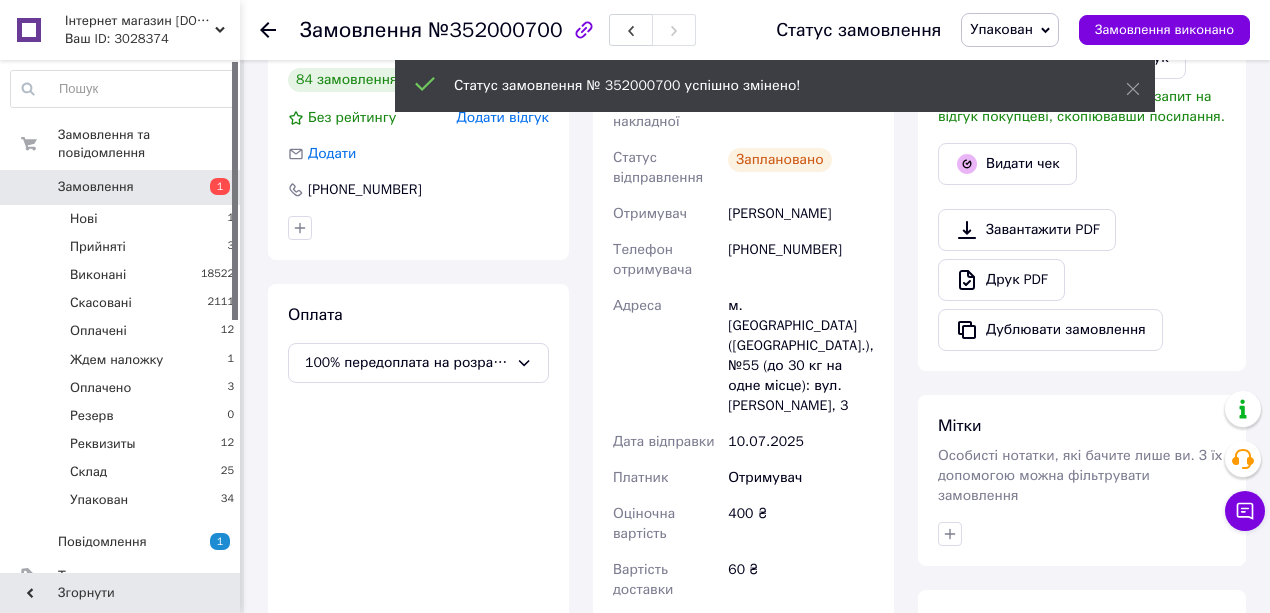 click 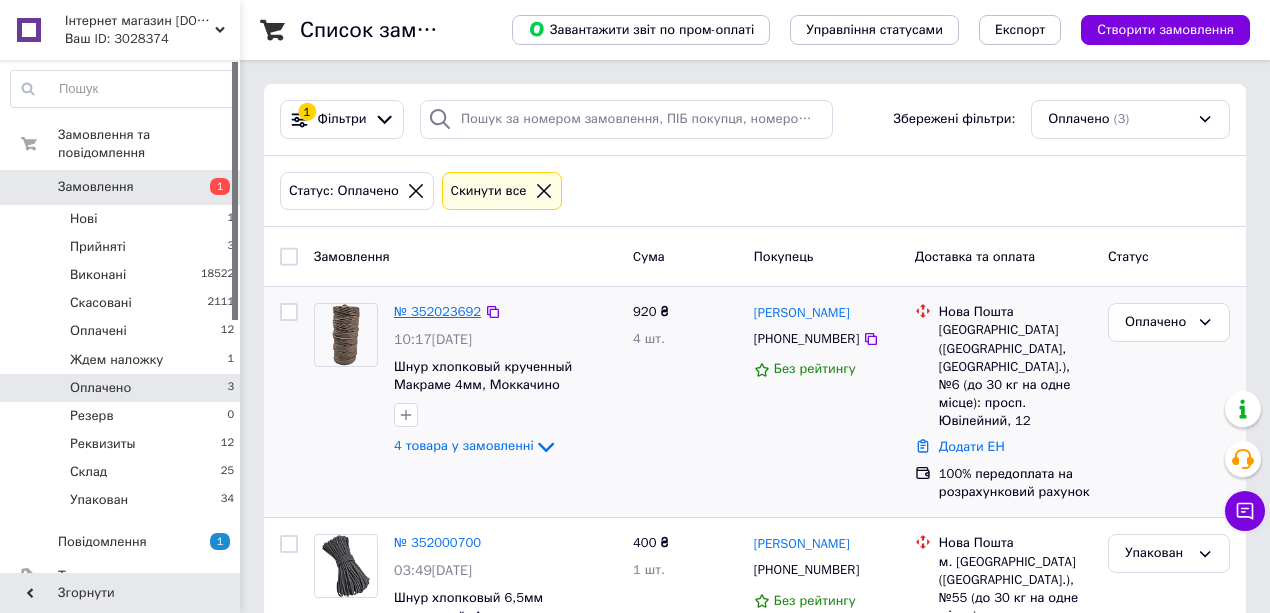 click on "№ 352023692" at bounding box center [437, 311] 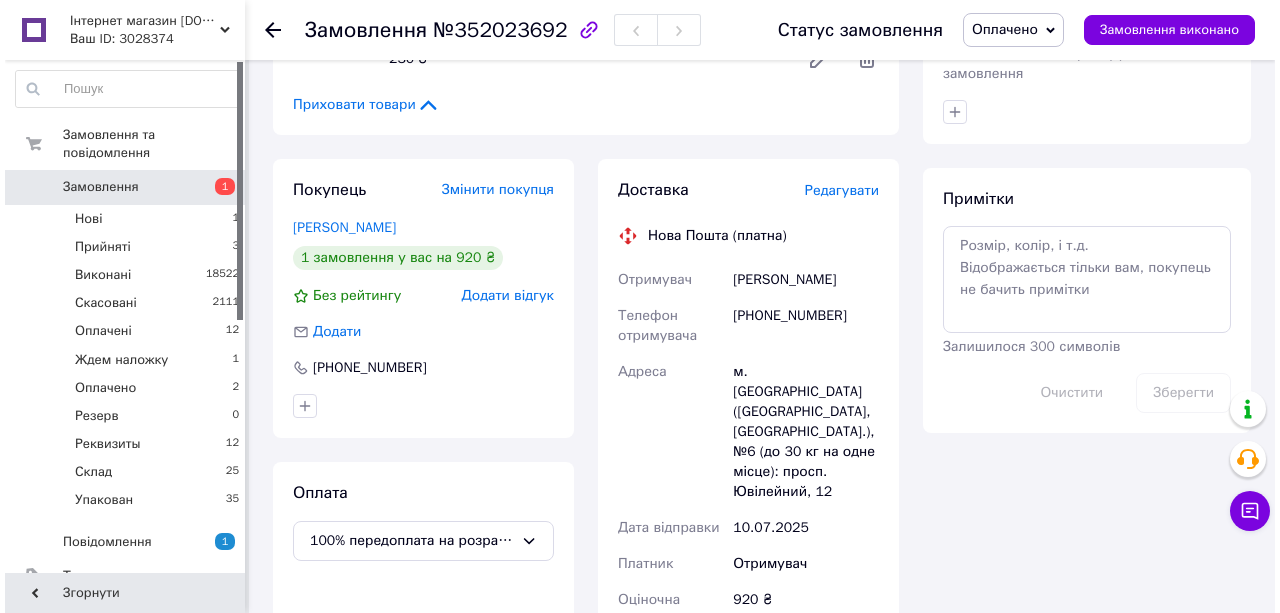scroll, scrollTop: 1000, scrollLeft: 0, axis: vertical 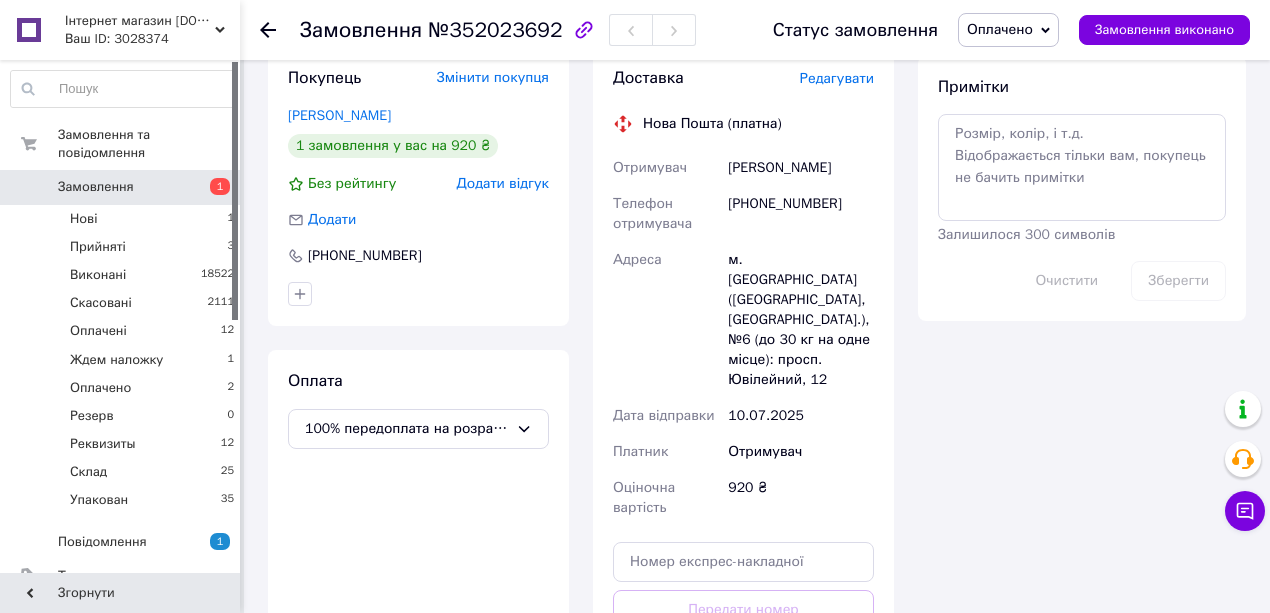 click on "Редагувати" at bounding box center (837, 78) 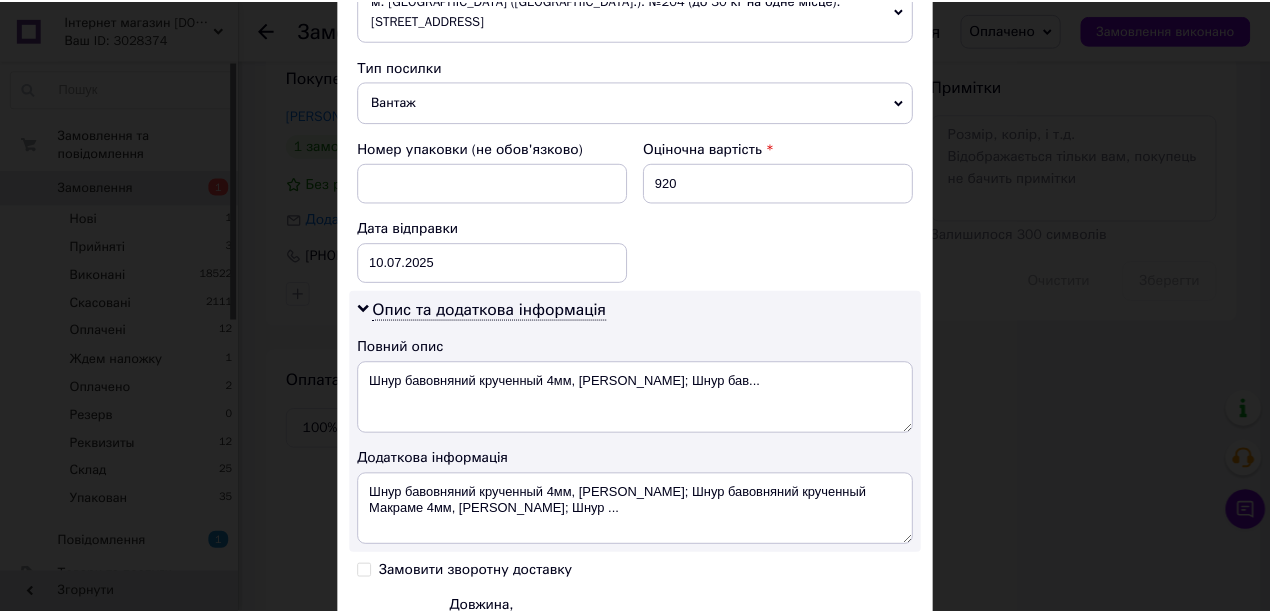 scroll, scrollTop: 965, scrollLeft: 0, axis: vertical 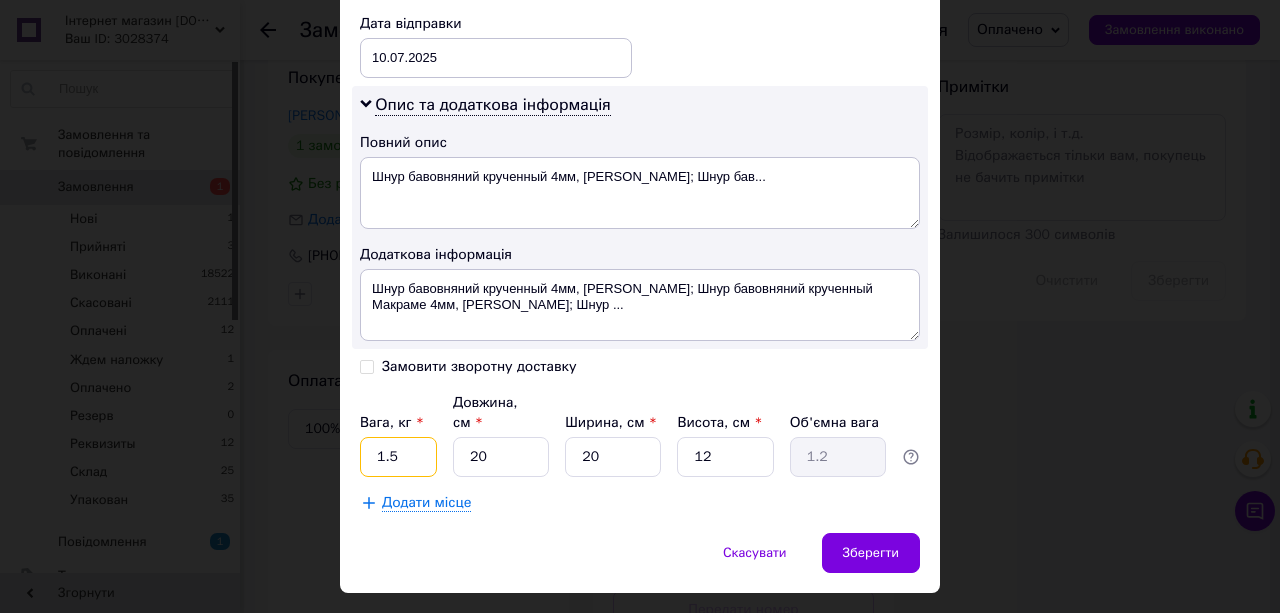 click on "1.5" at bounding box center [398, 457] 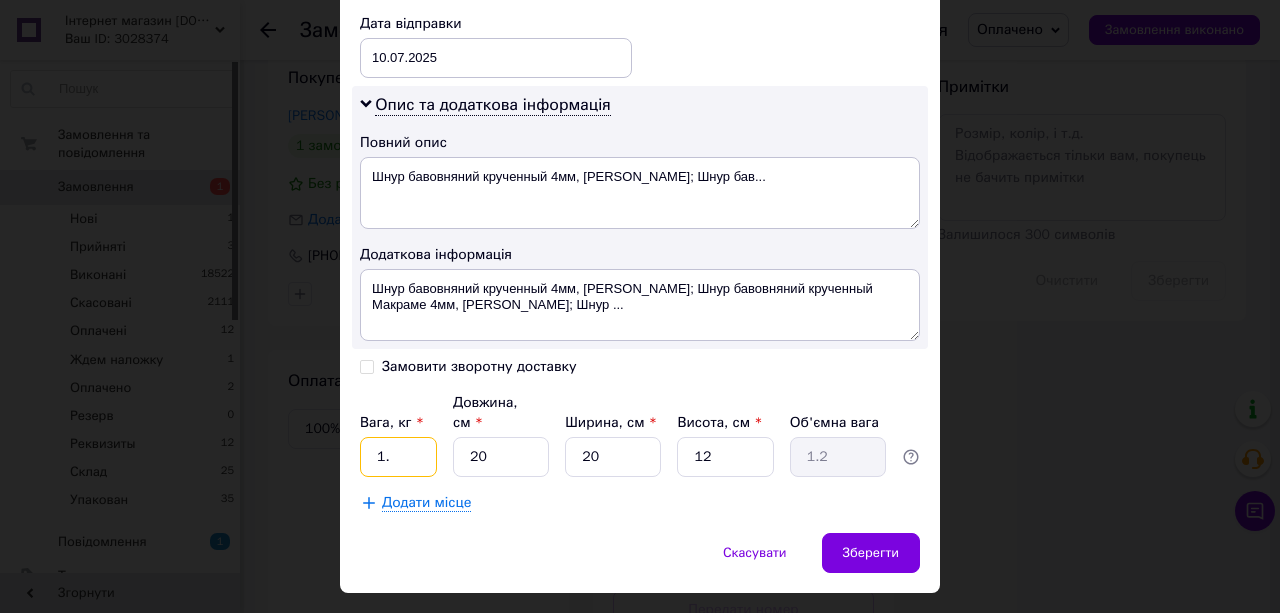 type on "1" 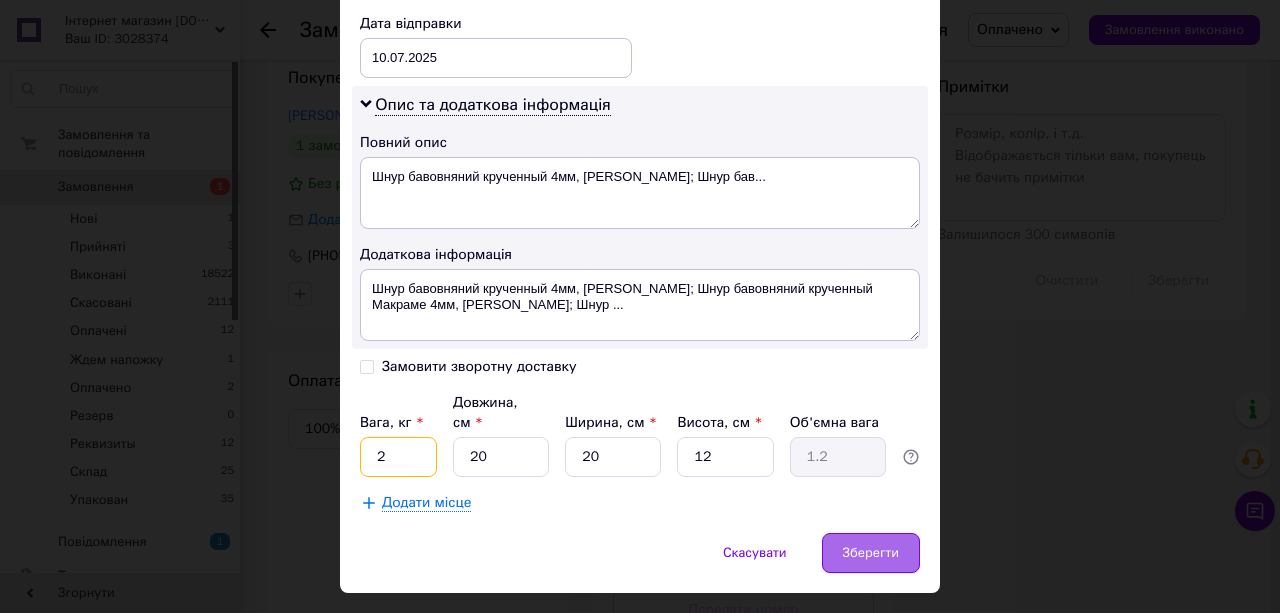 type on "2" 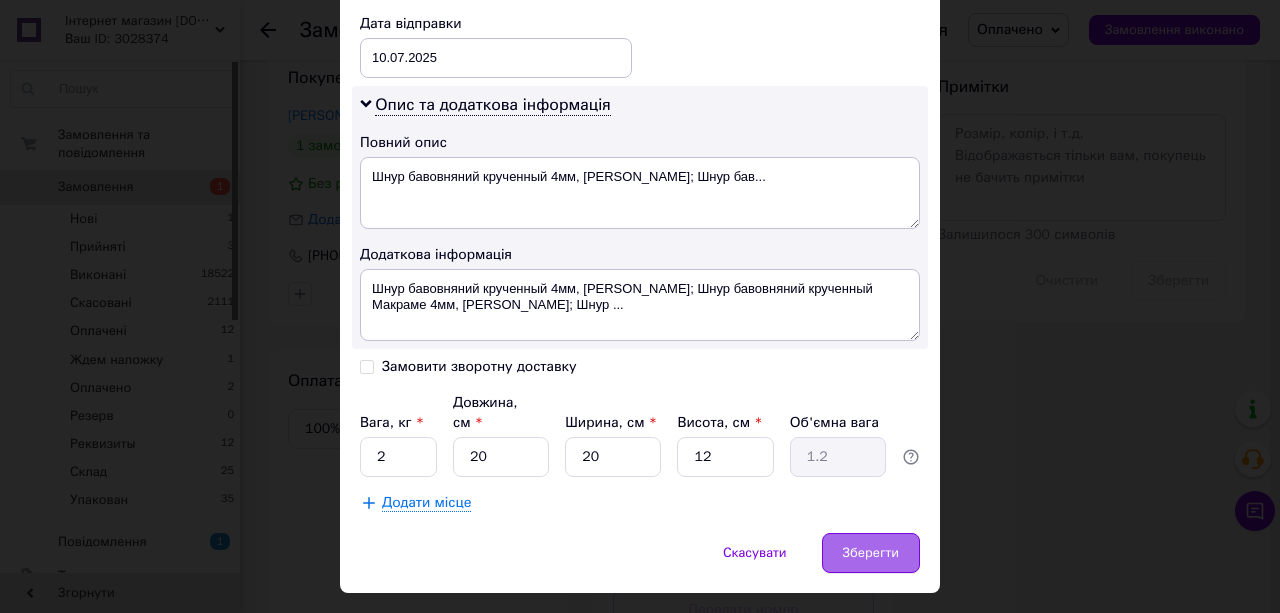 click on "Зберегти" at bounding box center [871, 553] 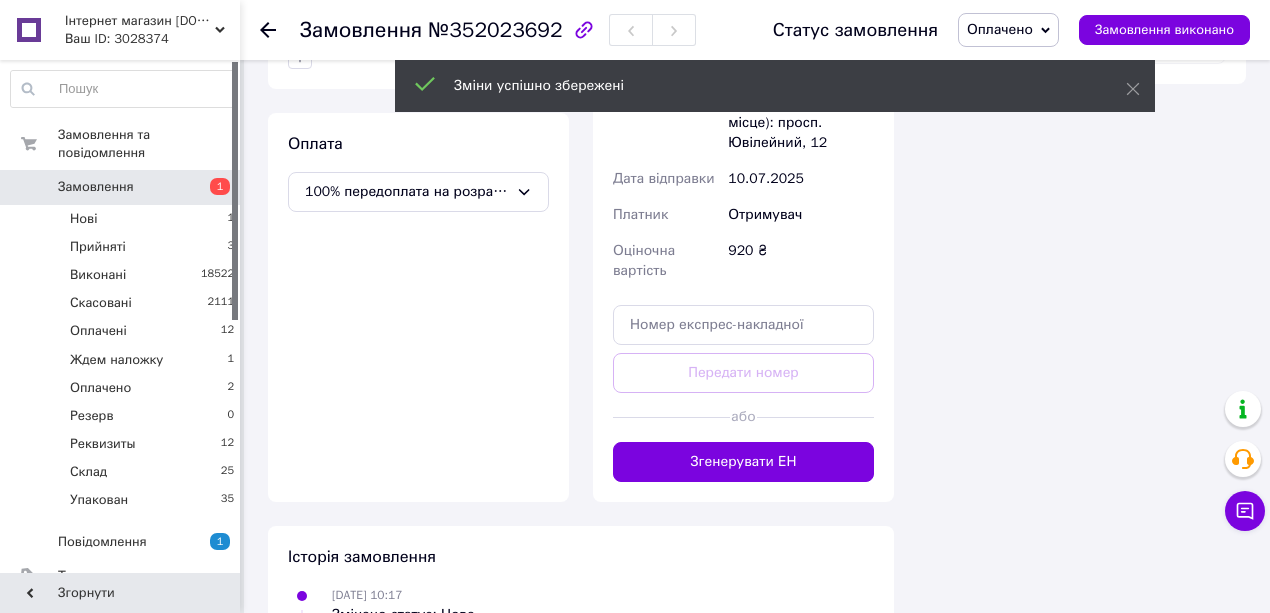 scroll, scrollTop: 1266, scrollLeft: 0, axis: vertical 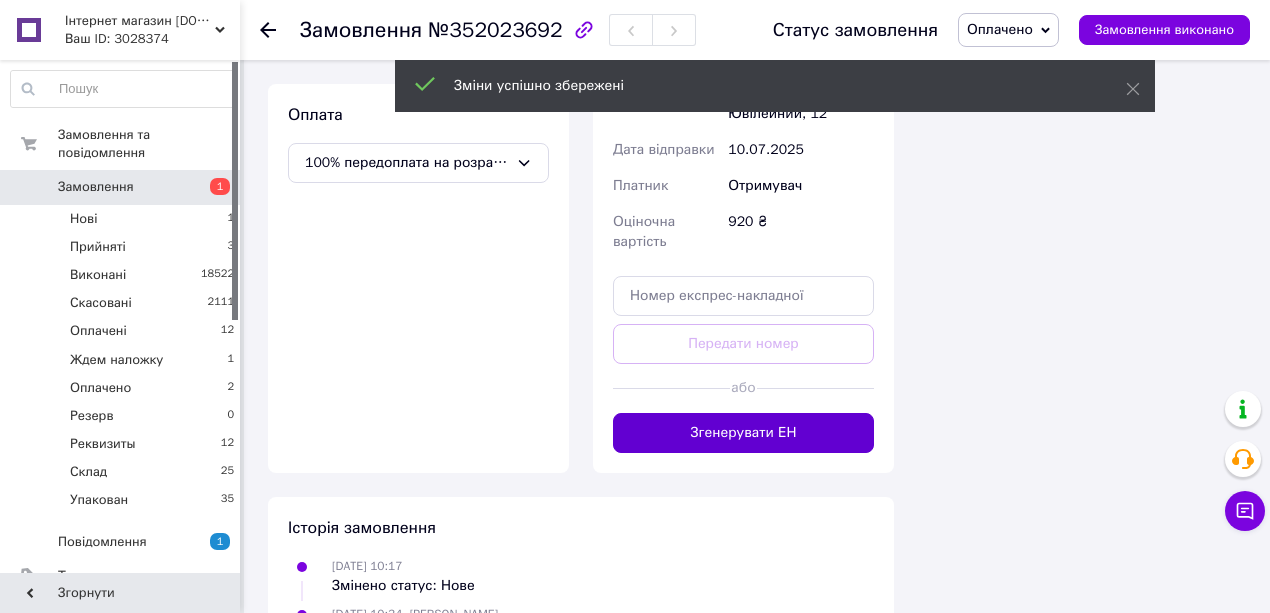 click on "Згенерувати ЕН" at bounding box center (743, 433) 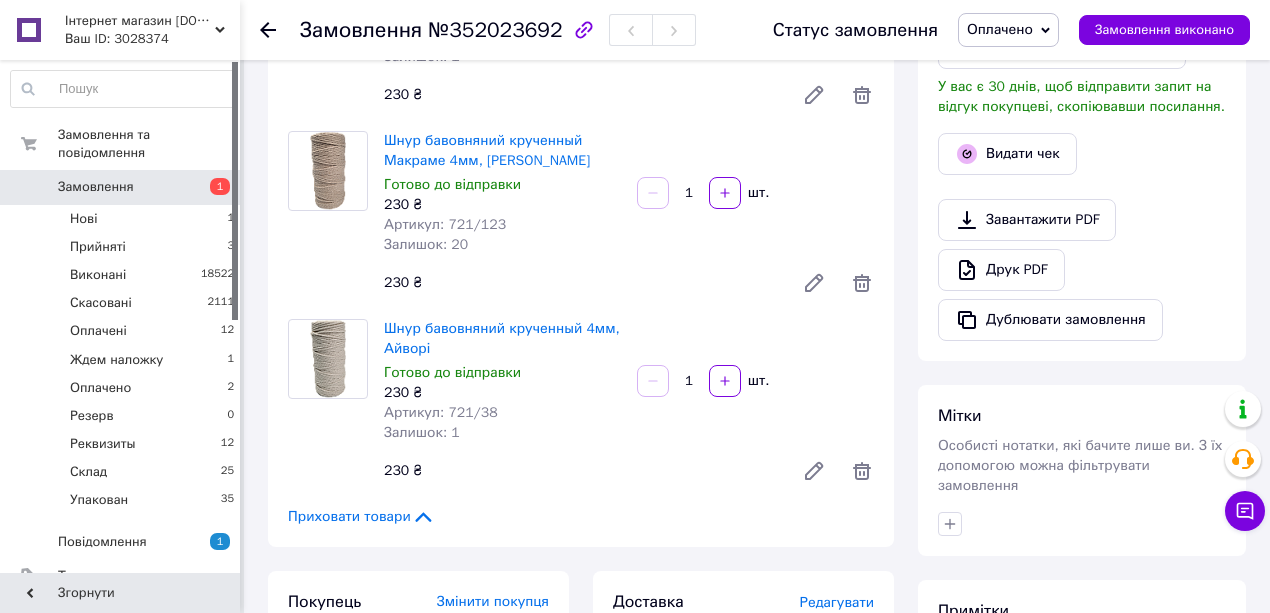 scroll, scrollTop: 400, scrollLeft: 0, axis: vertical 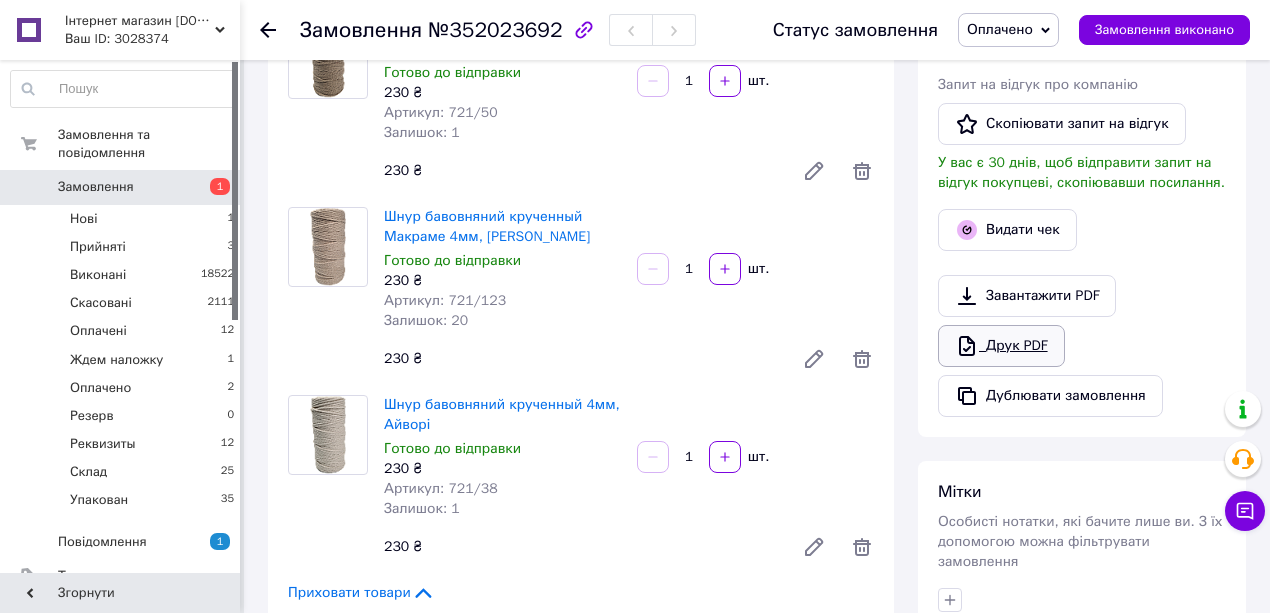 click on "Друк PDF" at bounding box center [1001, 346] 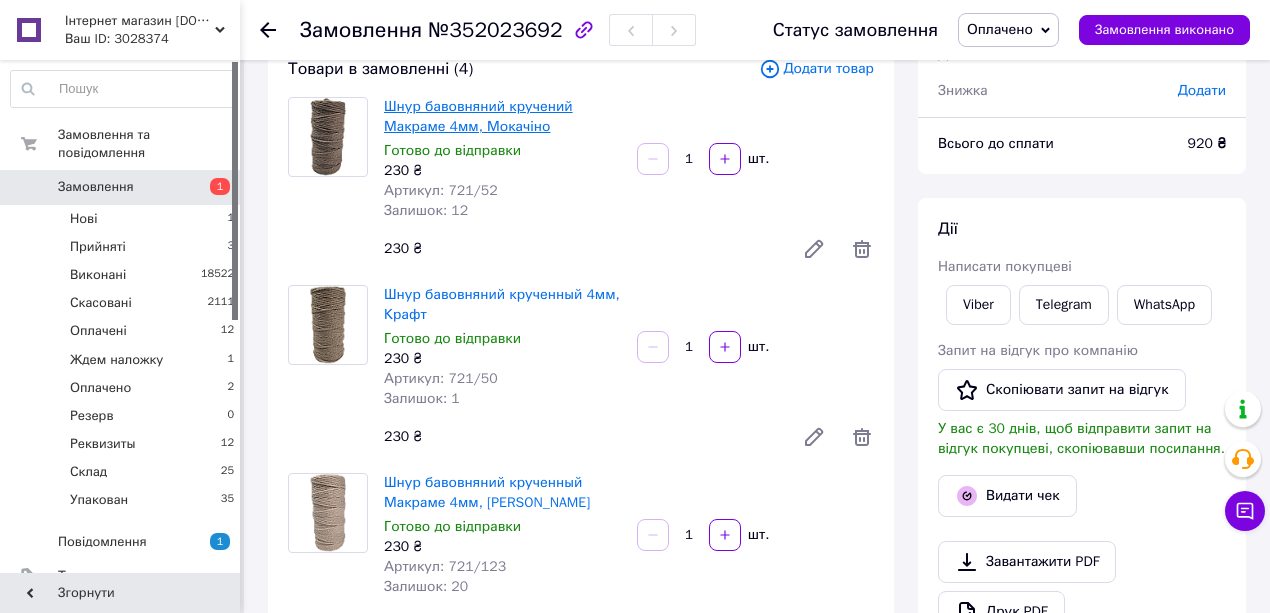 scroll, scrollTop: 133, scrollLeft: 0, axis: vertical 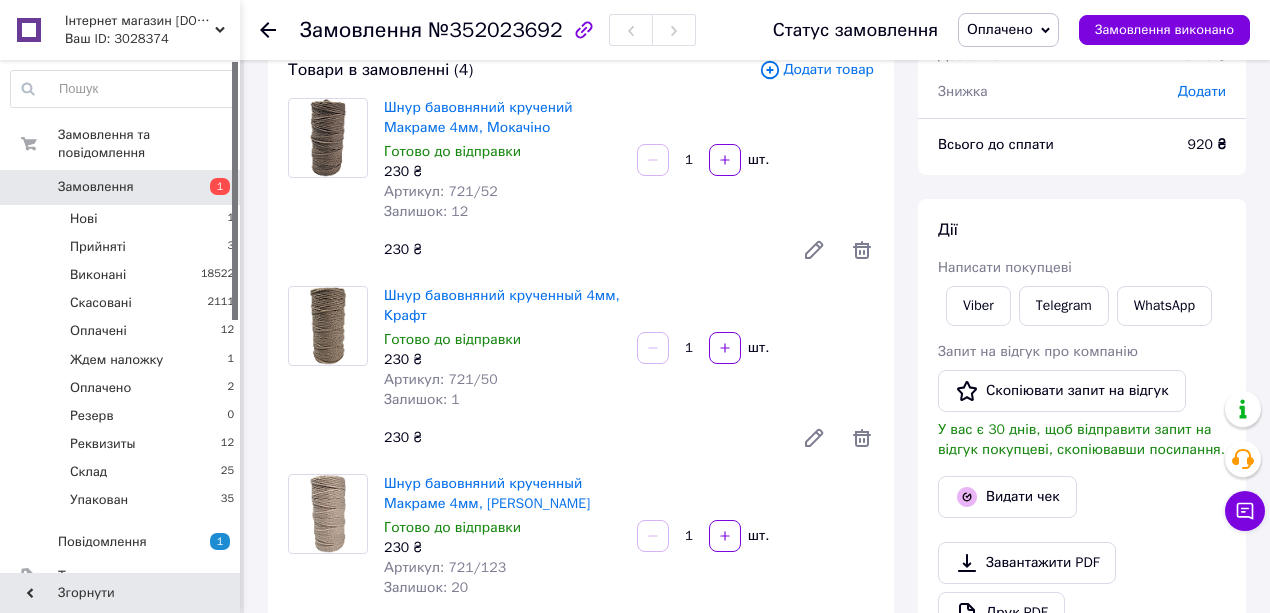 click on "Оплачено" at bounding box center (1000, 29) 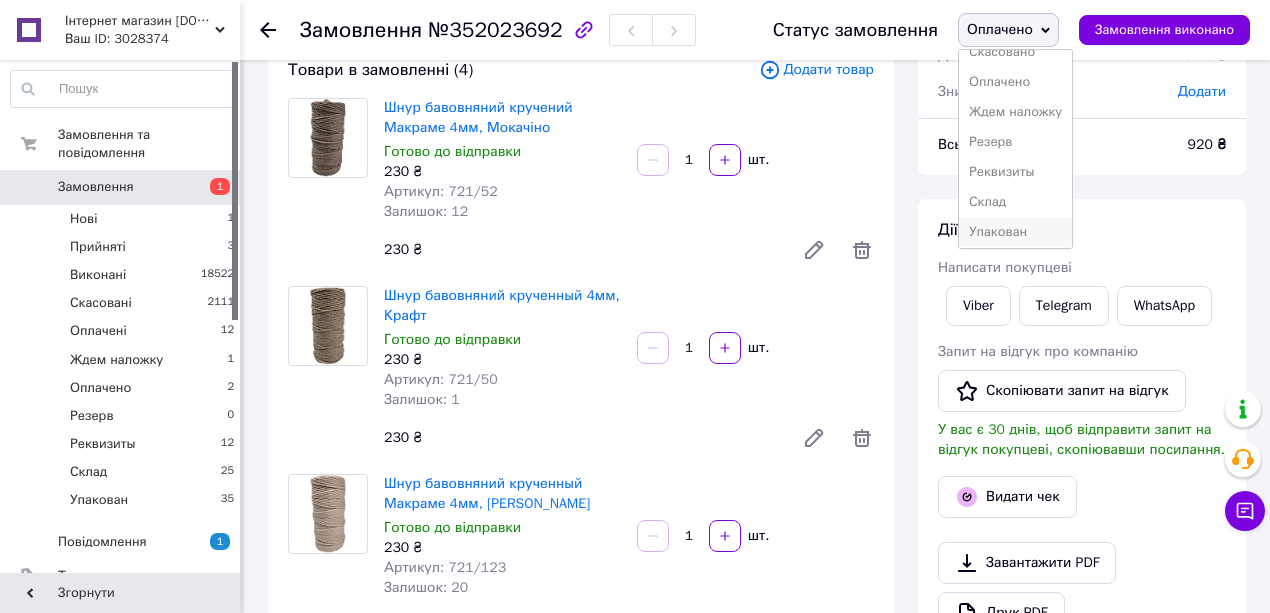 scroll, scrollTop: 81, scrollLeft: 0, axis: vertical 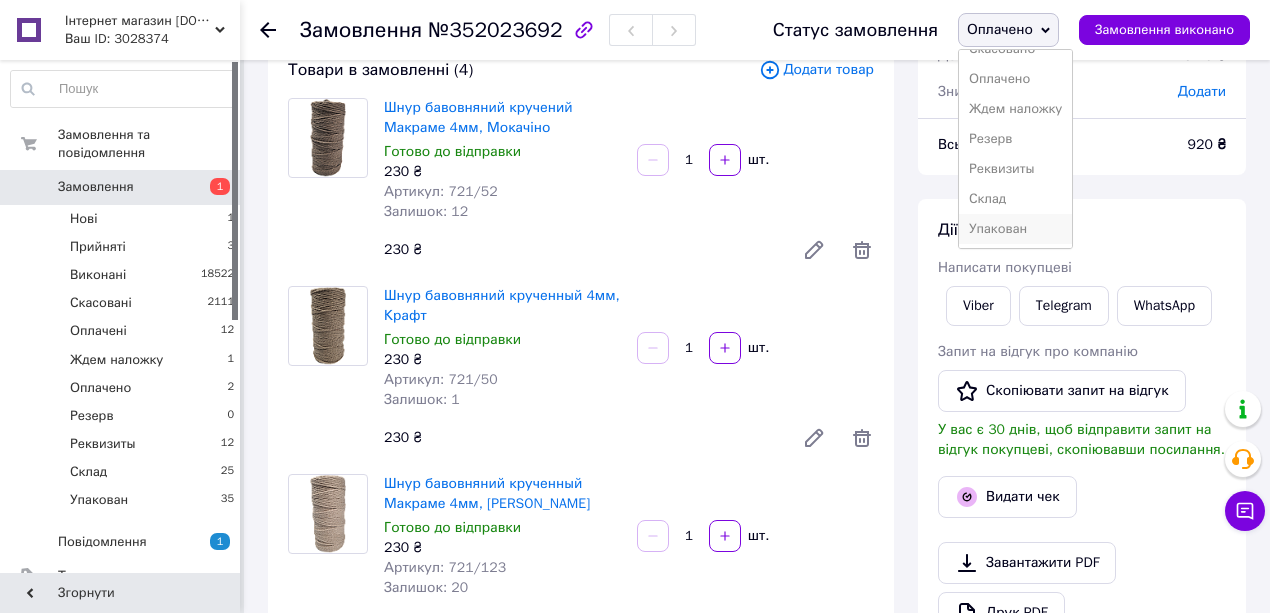 click on "Упакован" at bounding box center [1015, 229] 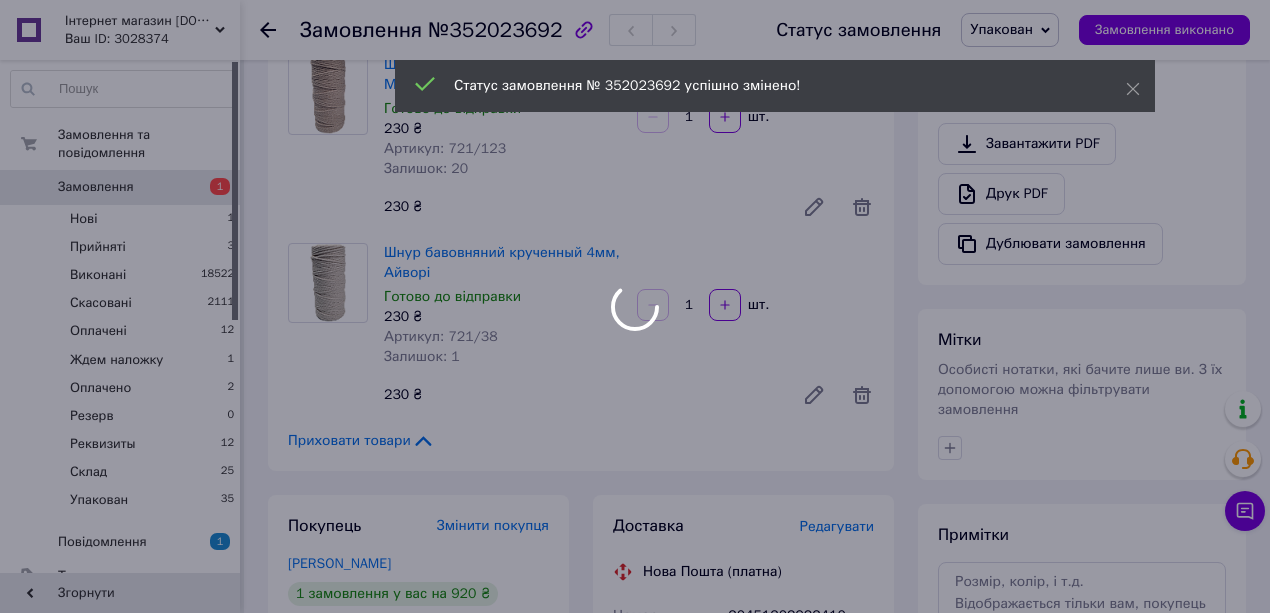 scroll, scrollTop: 733, scrollLeft: 0, axis: vertical 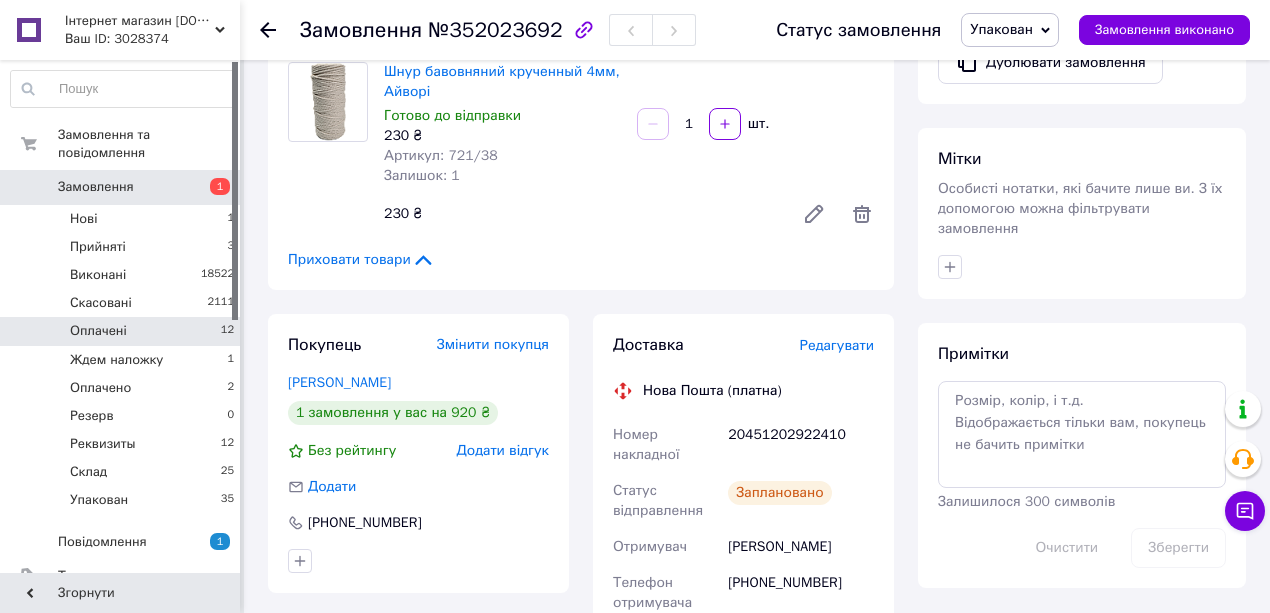 click on "Оплачені" at bounding box center [98, 331] 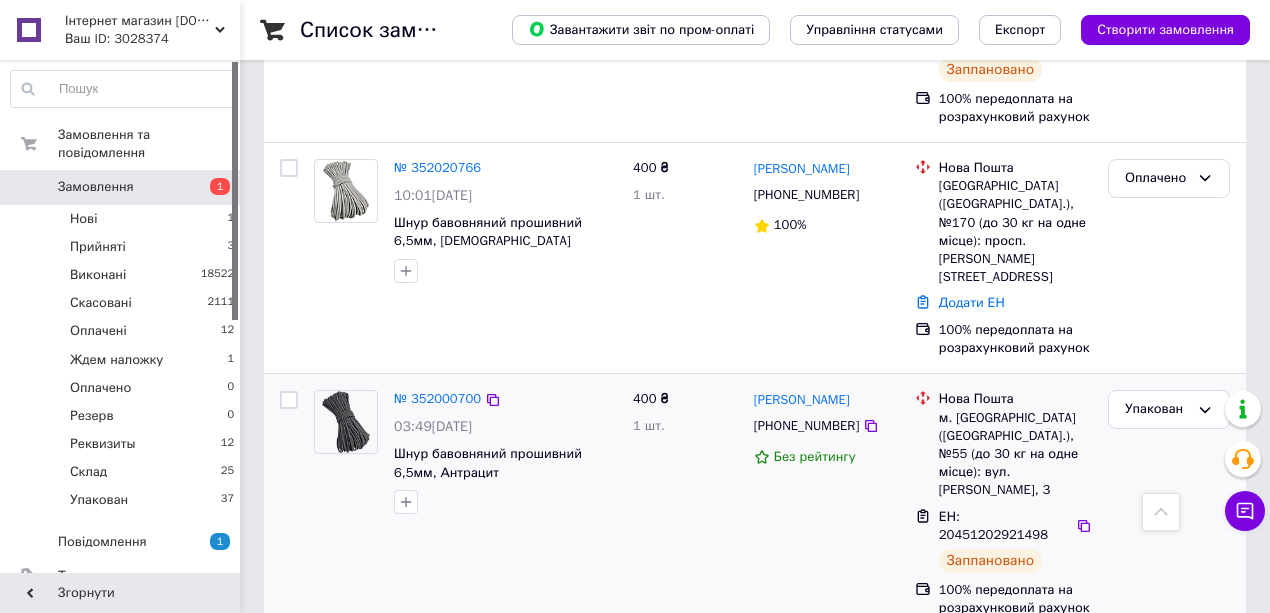 scroll, scrollTop: 1000, scrollLeft: 0, axis: vertical 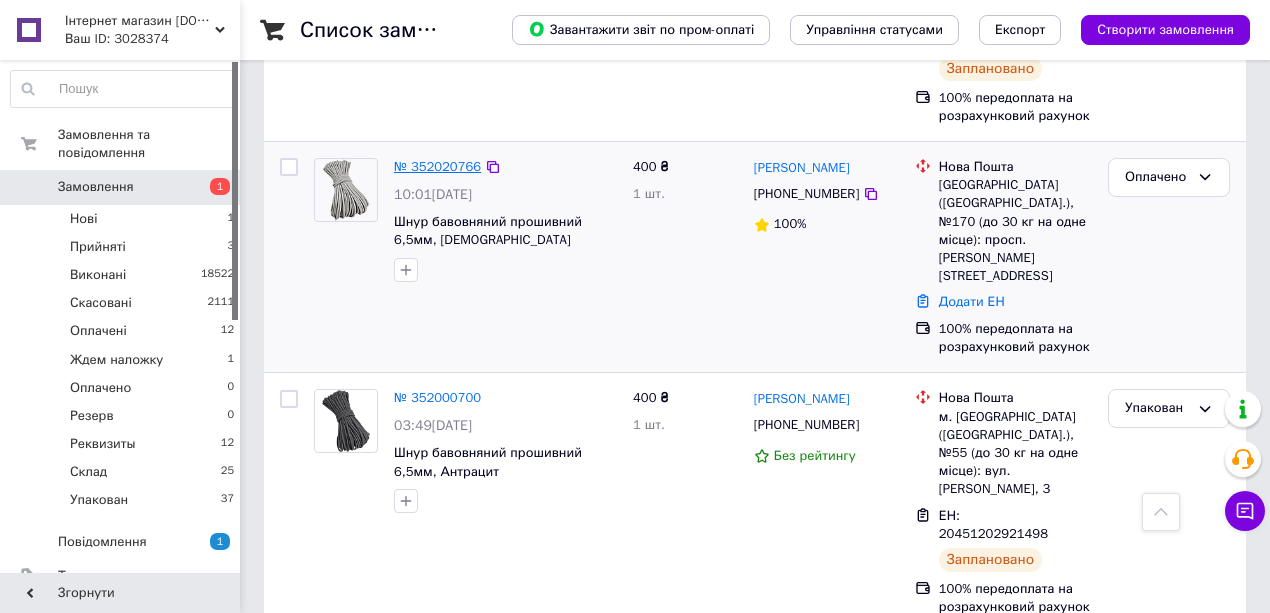 click on "№ 352020766" at bounding box center (437, 166) 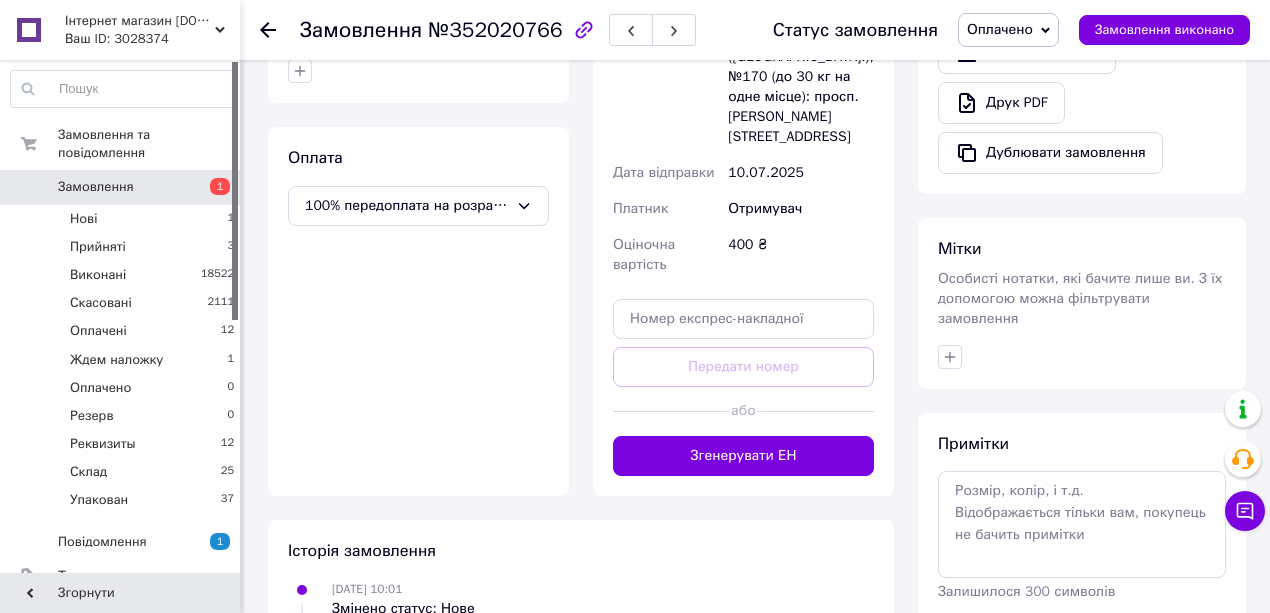 scroll, scrollTop: 666, scrollLeft: 0, axis: vertical 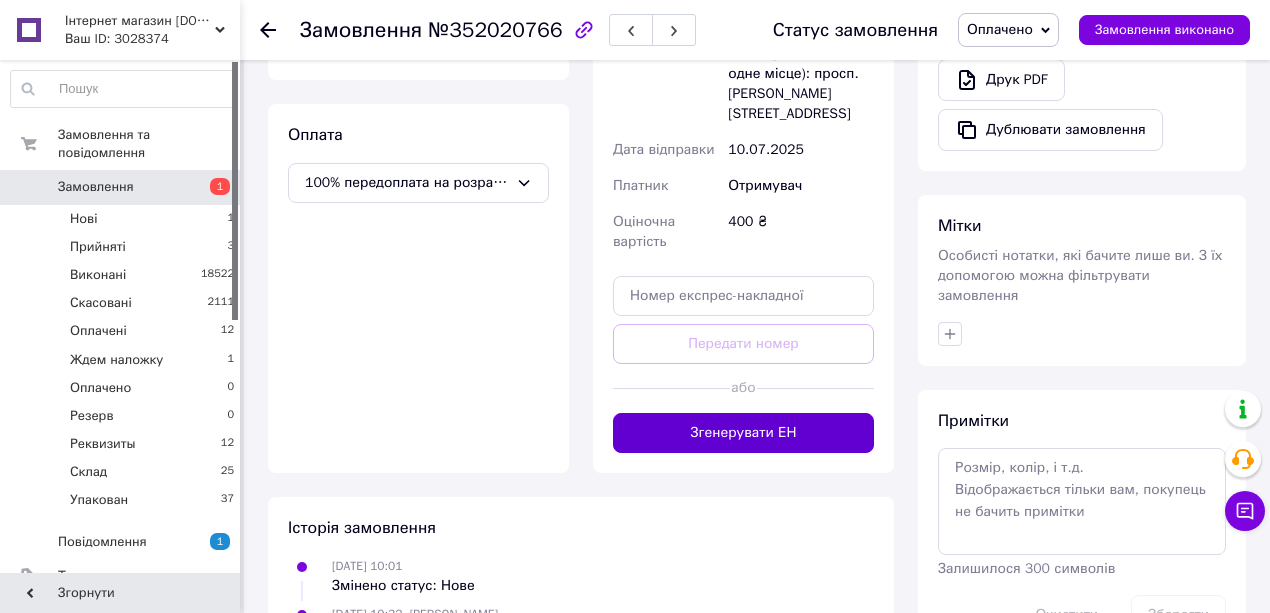 click on "Згенерувати ЕН" at bounding box center [743, 433] 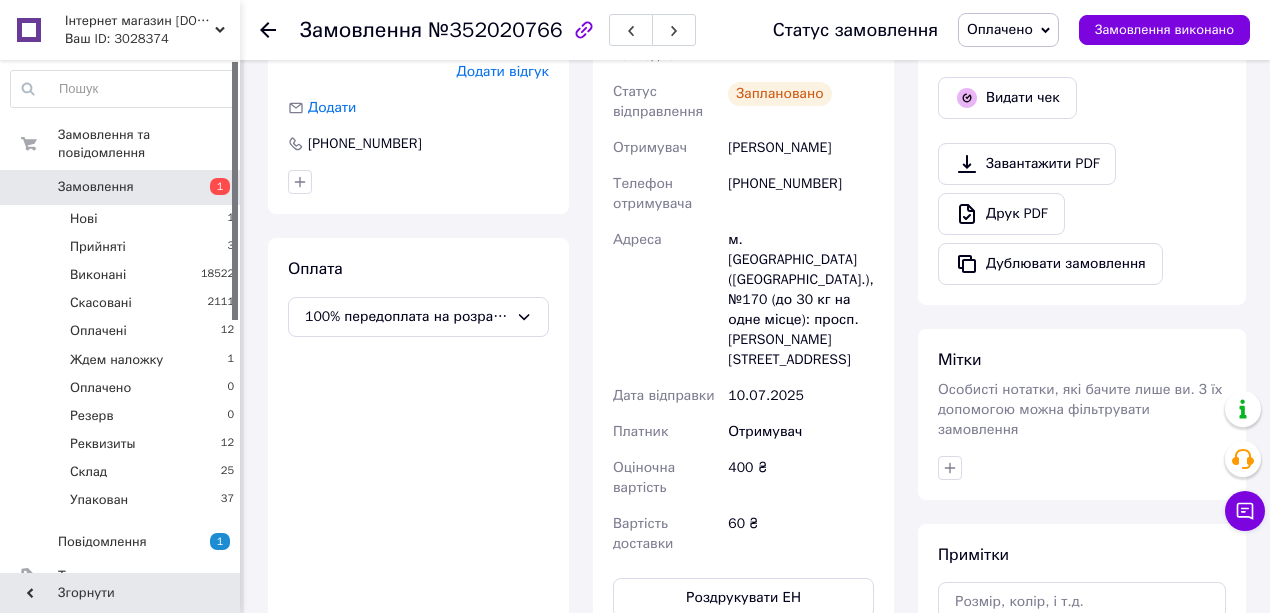 scroll, scrollTop: 400, scrollLeft: 0, axis: vertical 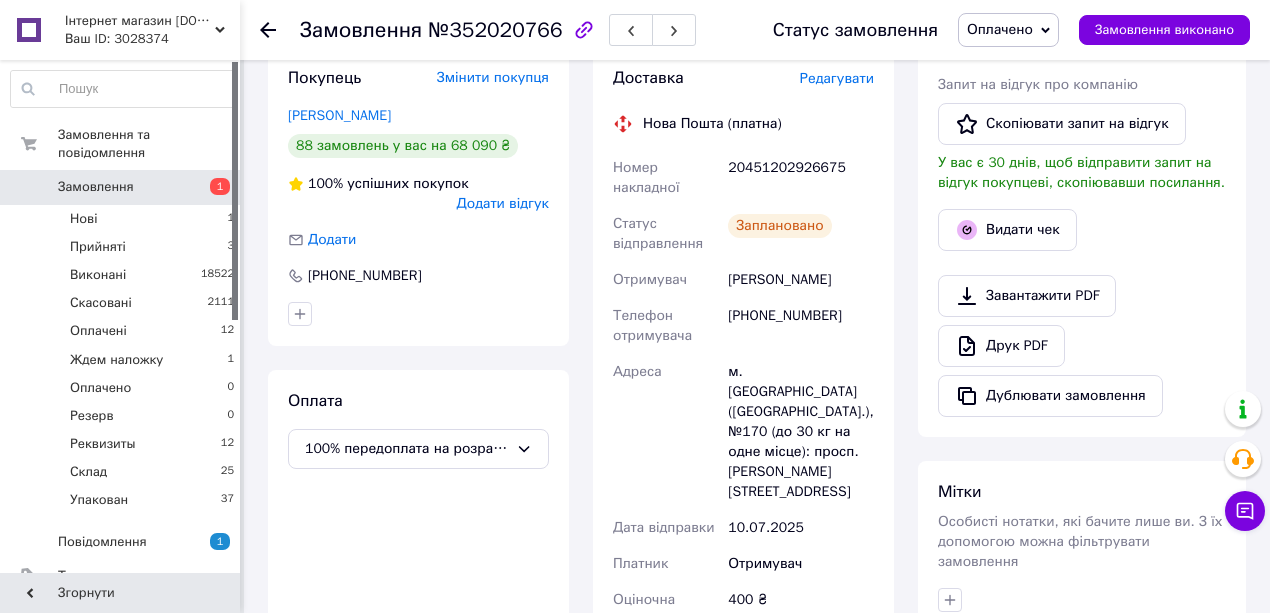 click on "Оплачено" at bounding box center (1000, 29) 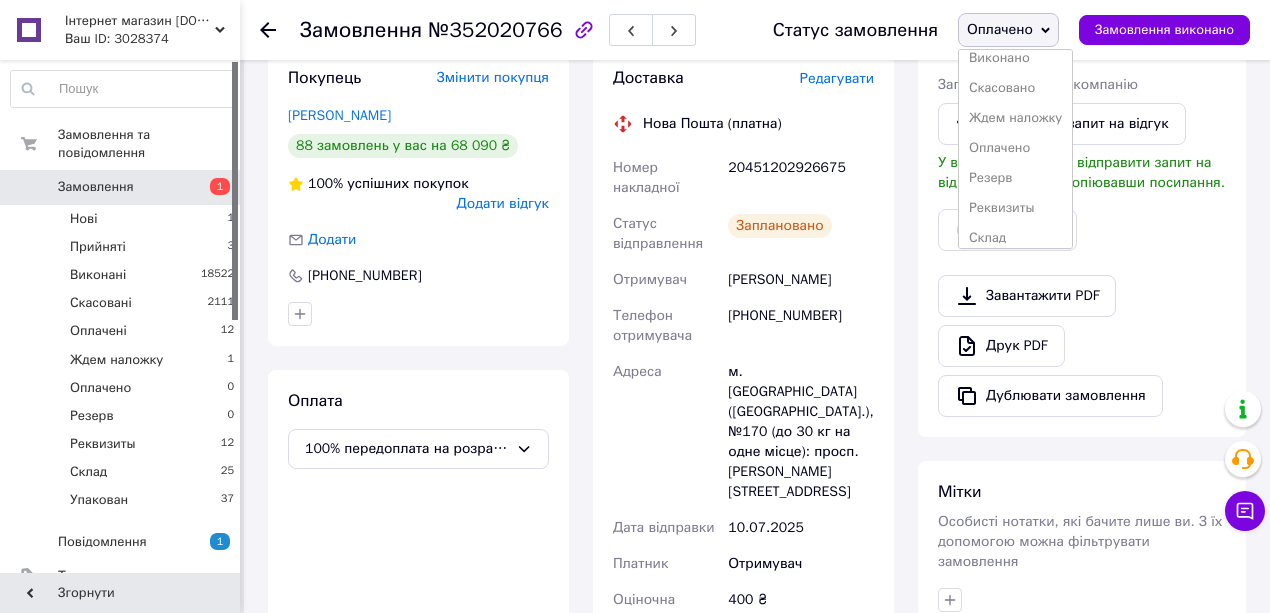 scroll, scrollTop: 81, scrollLeft: 0, axis: vertical 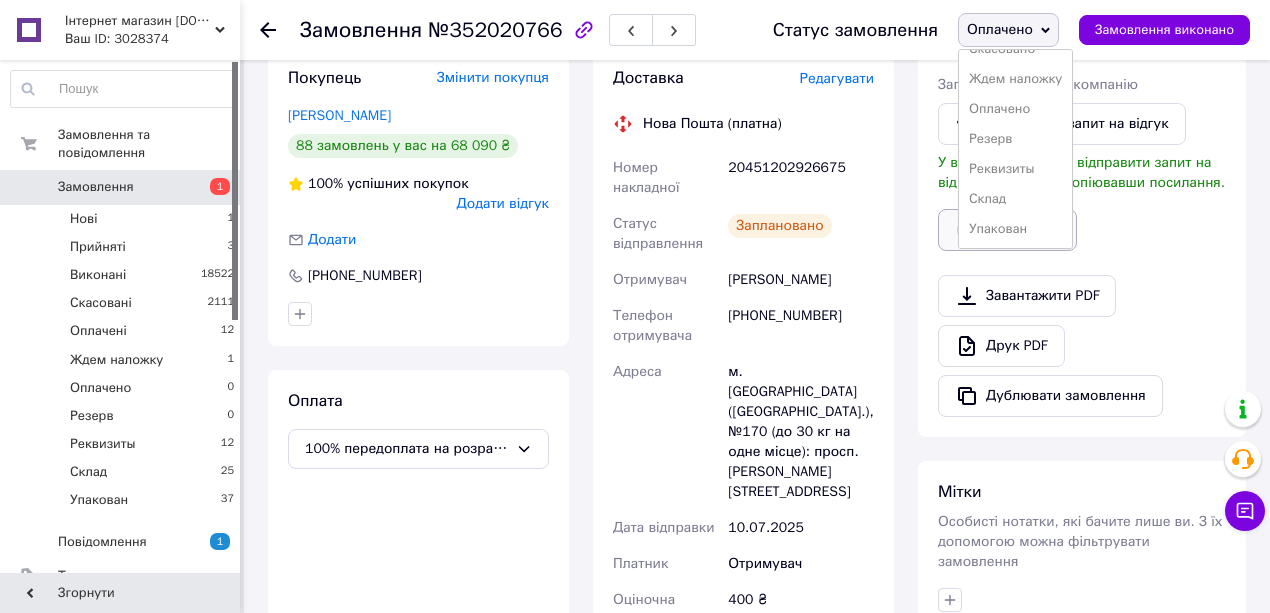 click on "Упакован" at bounding box center (1015, 229) 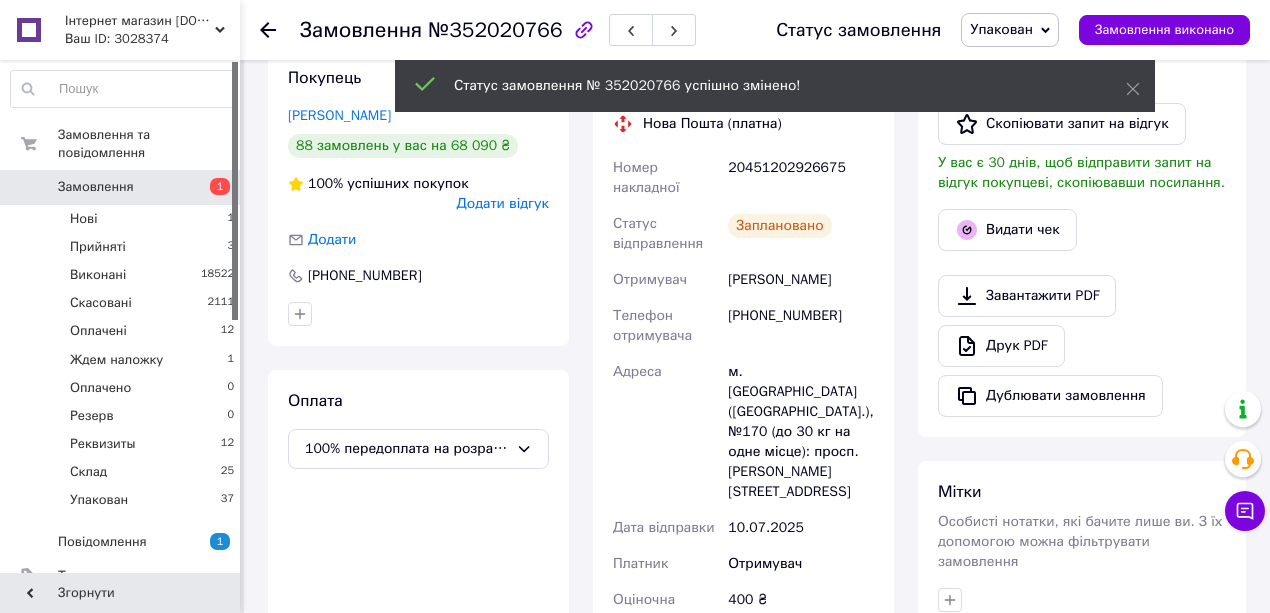 click 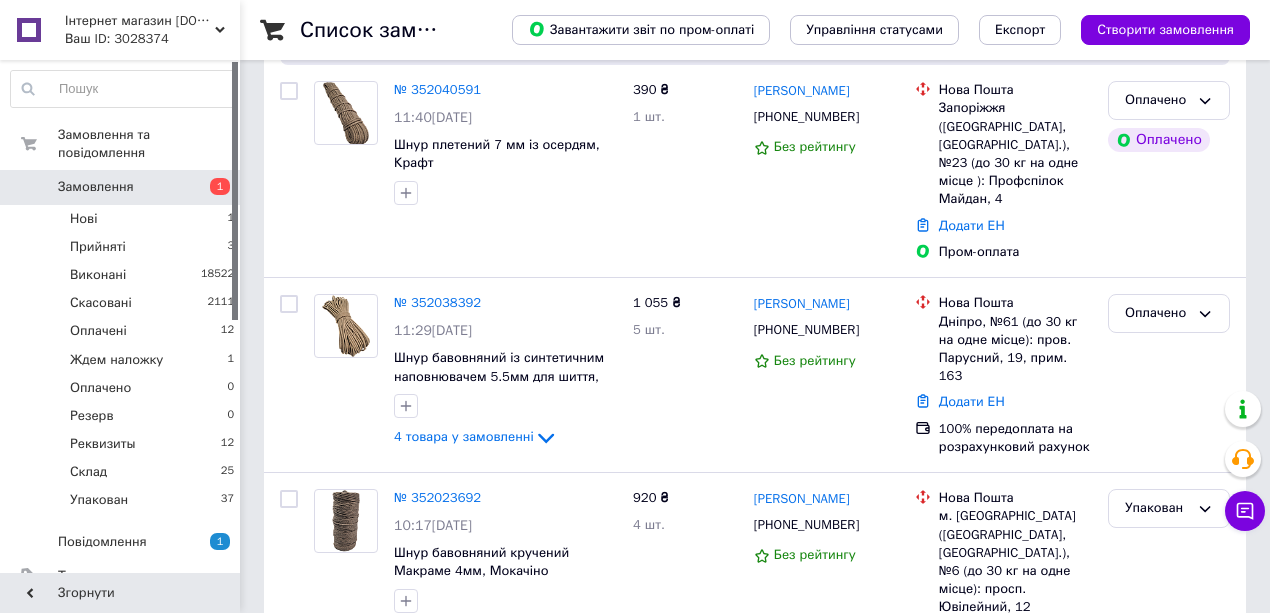 scroll, scrollTop: 600, scrollLeft: 0, axis: vertical 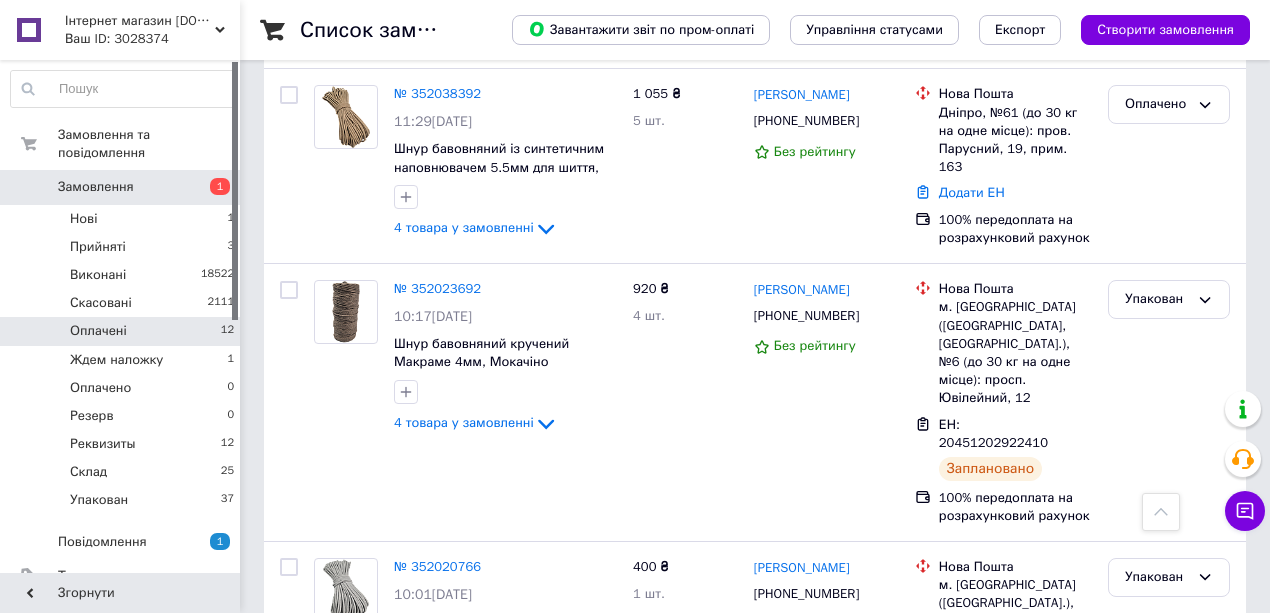 click on "Оплачені" at bounding box center [98, 331] 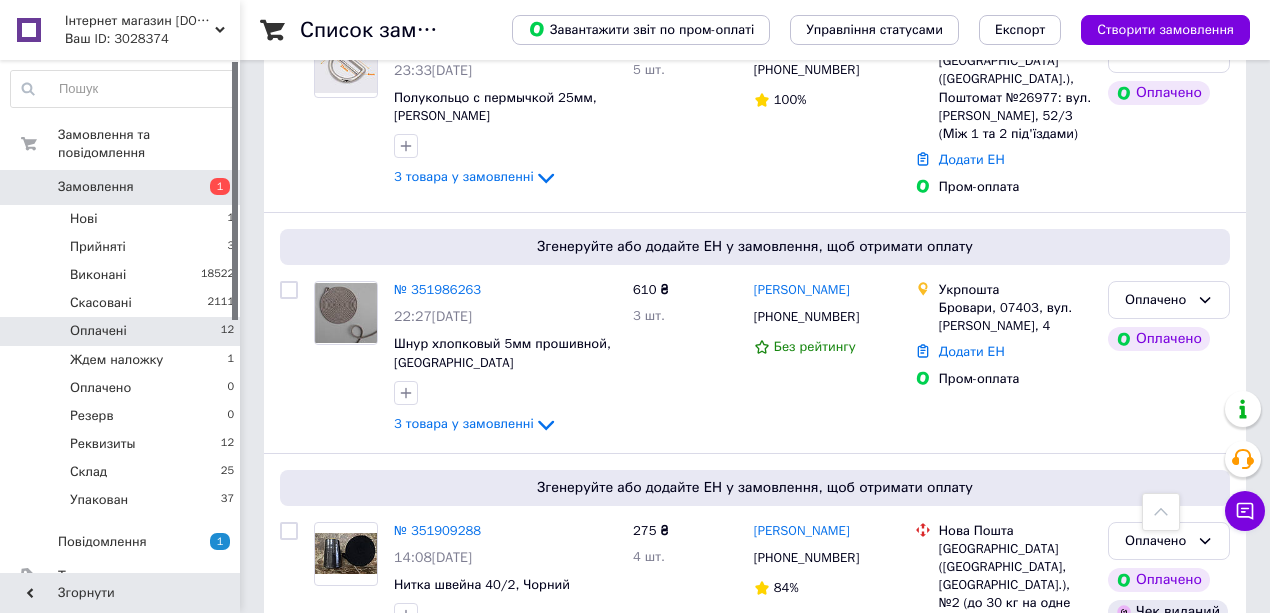 scroll, scrollTop: 1066, scrollLeft: 0, axis: vertical 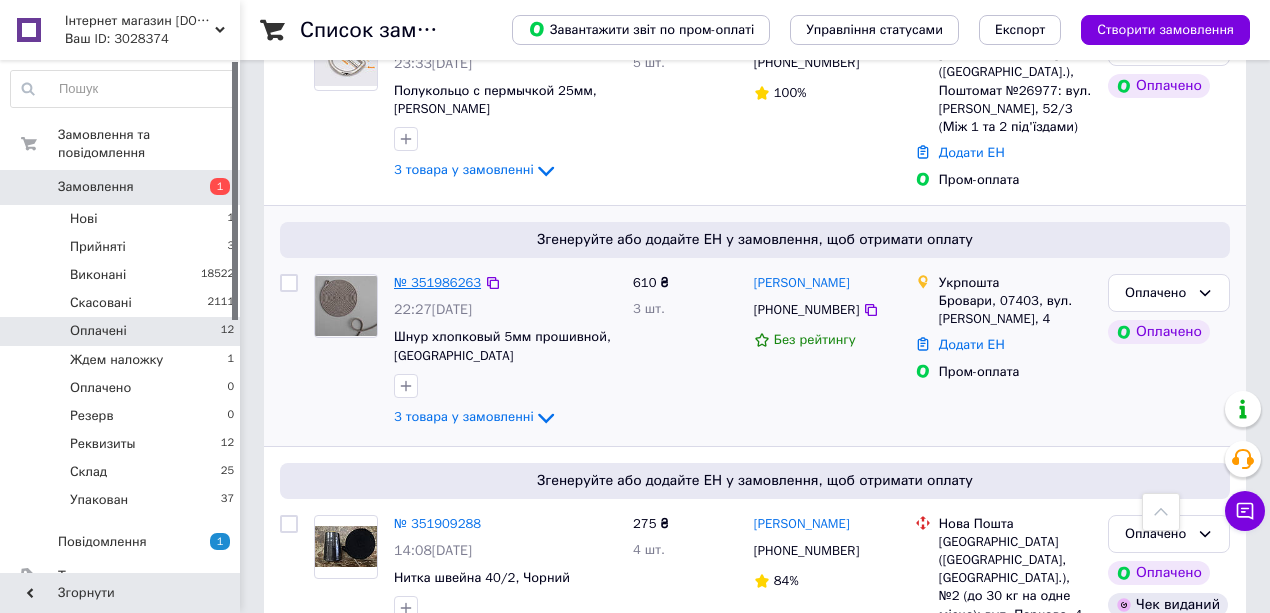 click on "№ 351986263" at bounding box center [437, 282] 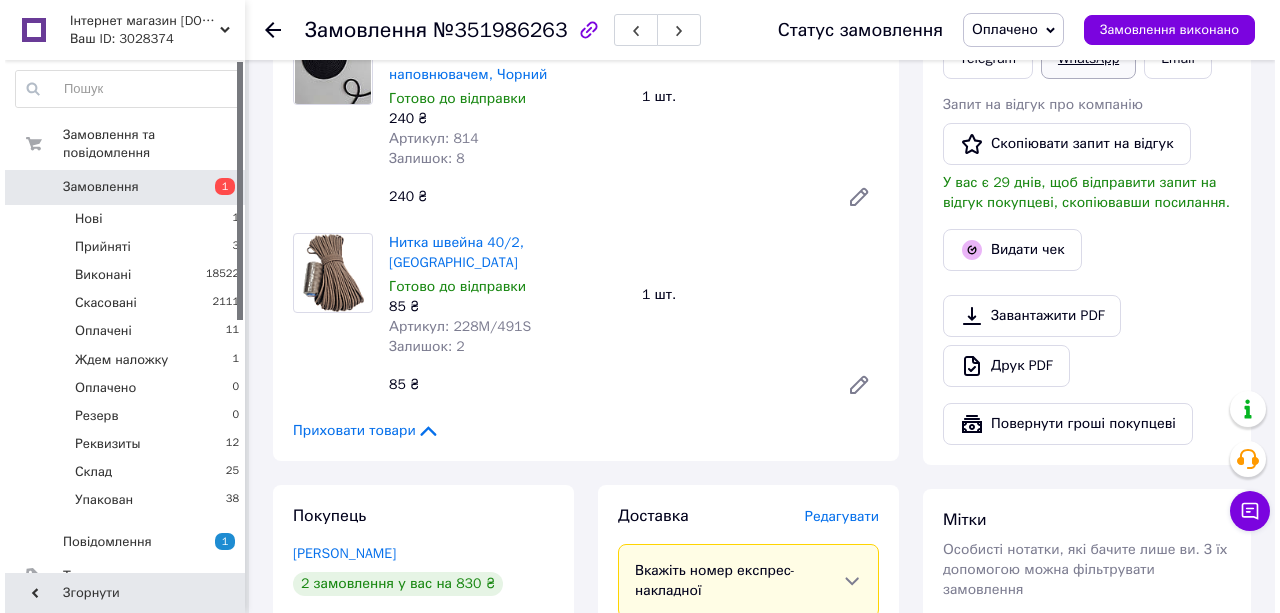 scroll, scrollTop: 1133, scrollLeft: 0, axis: vertical 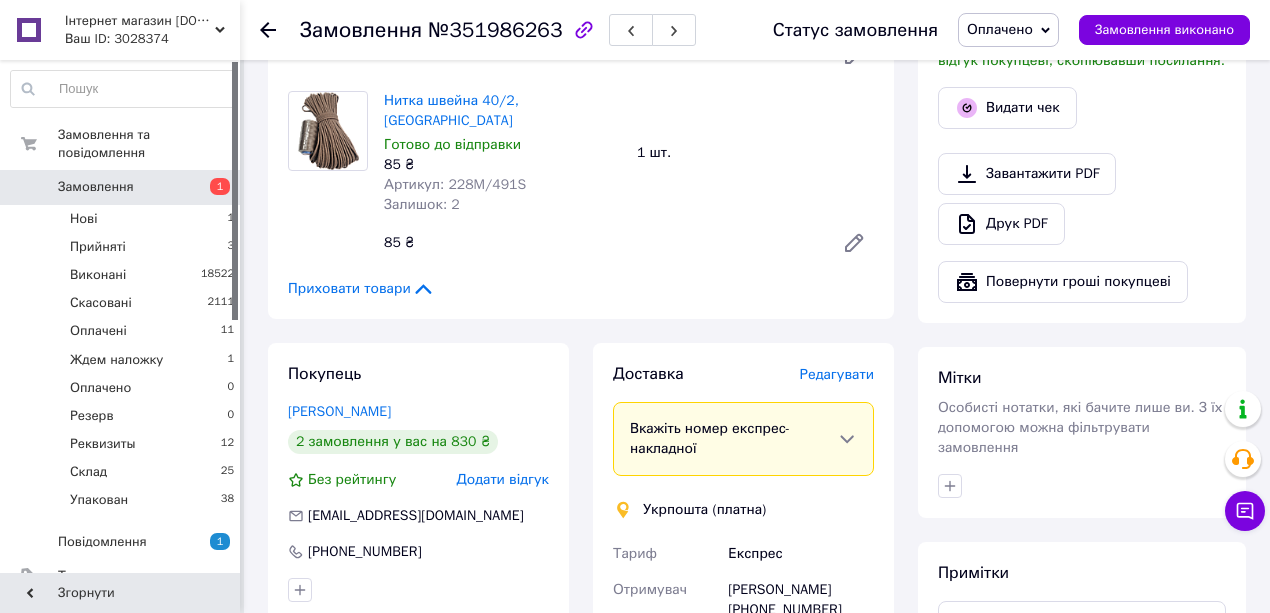 click on "Редагувати" at bounding box center [837, 374] 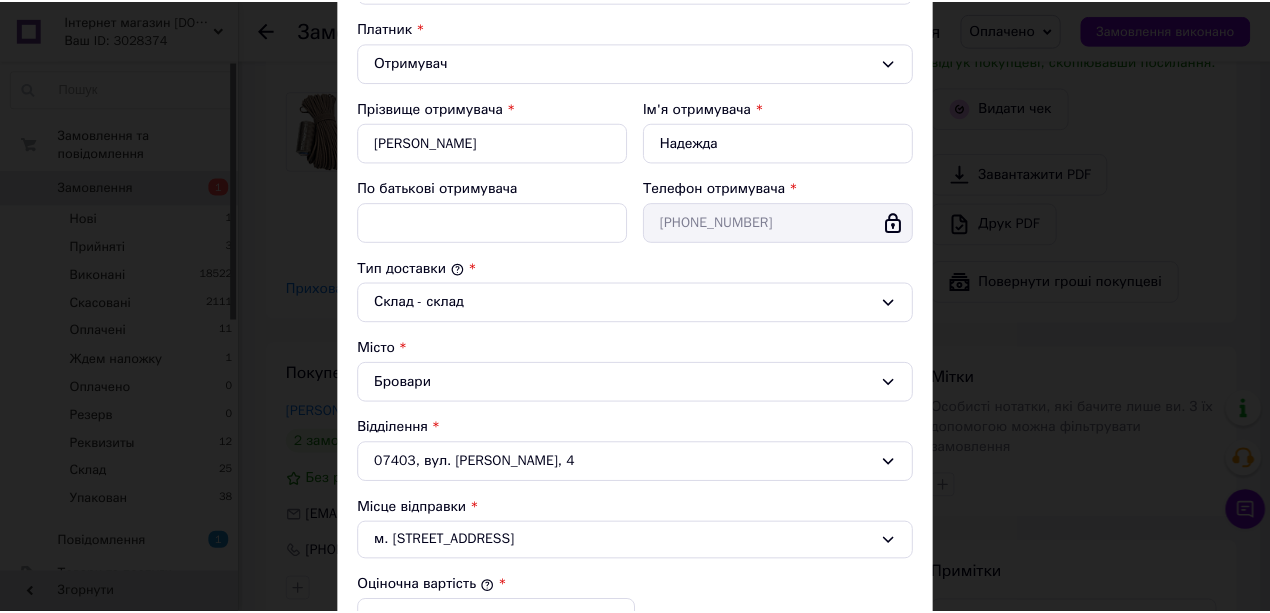 scroll, scrollTop: 533, scrollLeft: 0, axis: vertical 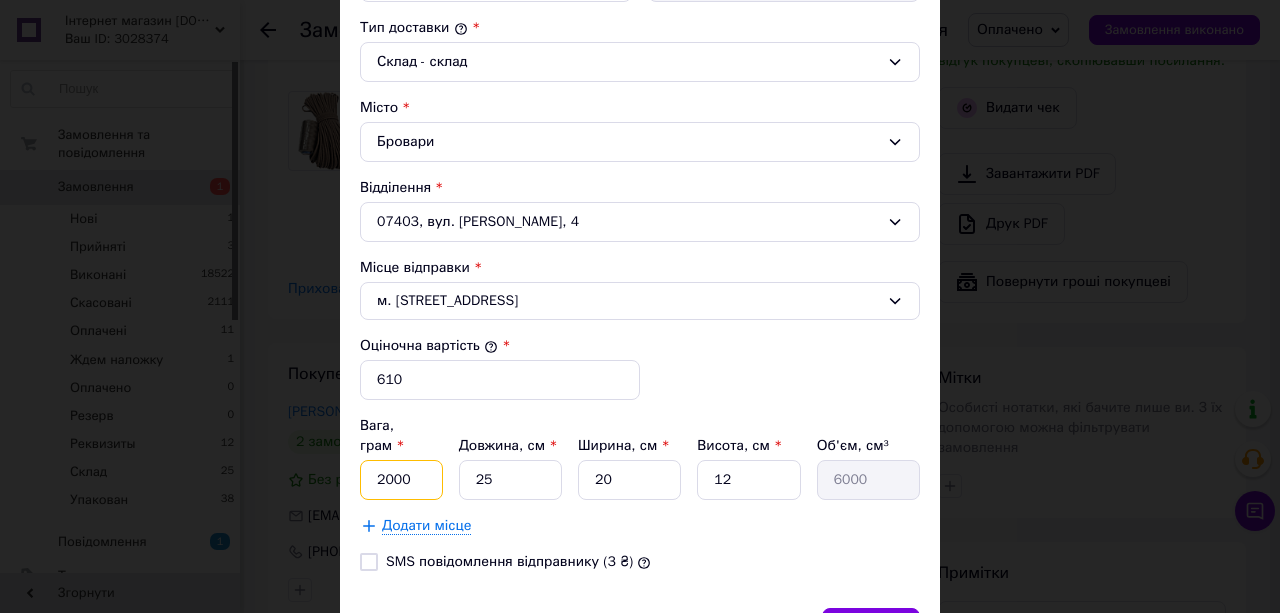 click on "2000" at bounding box center (401, 480) 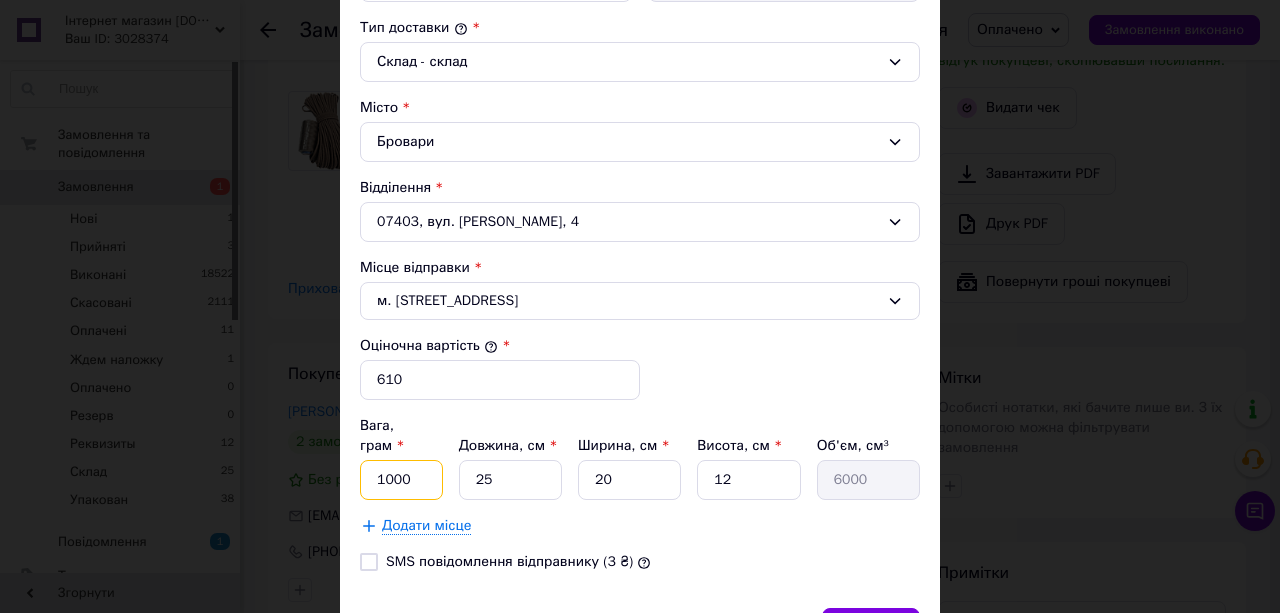 type on "1000" 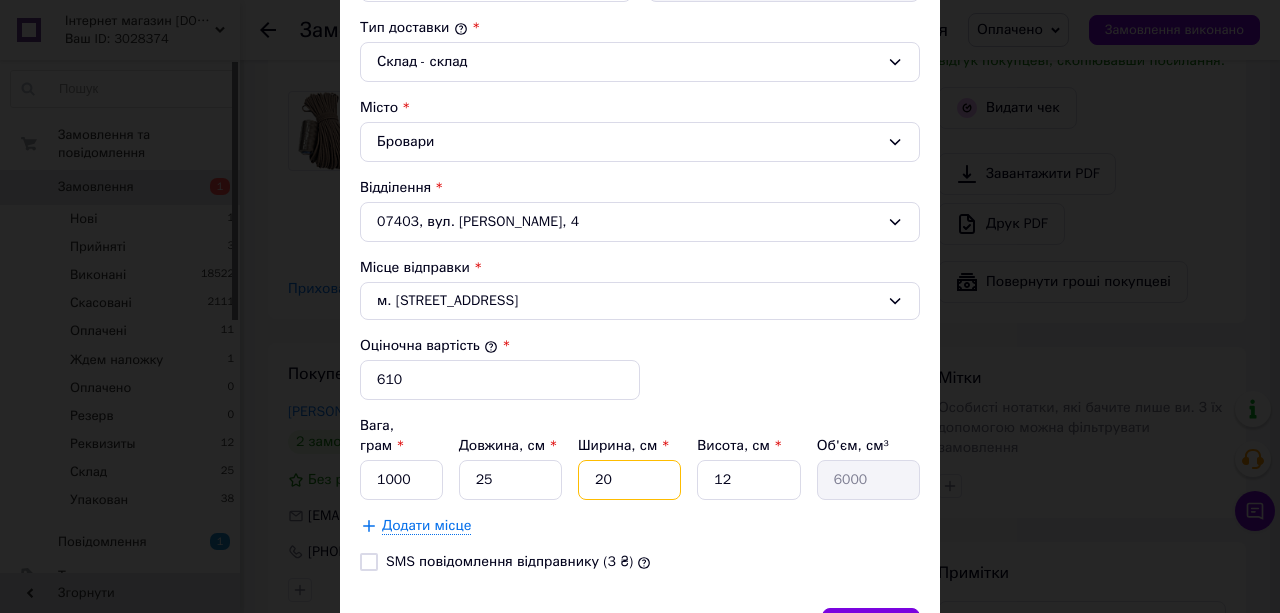 click on "20" at bounding box center (629, 480) 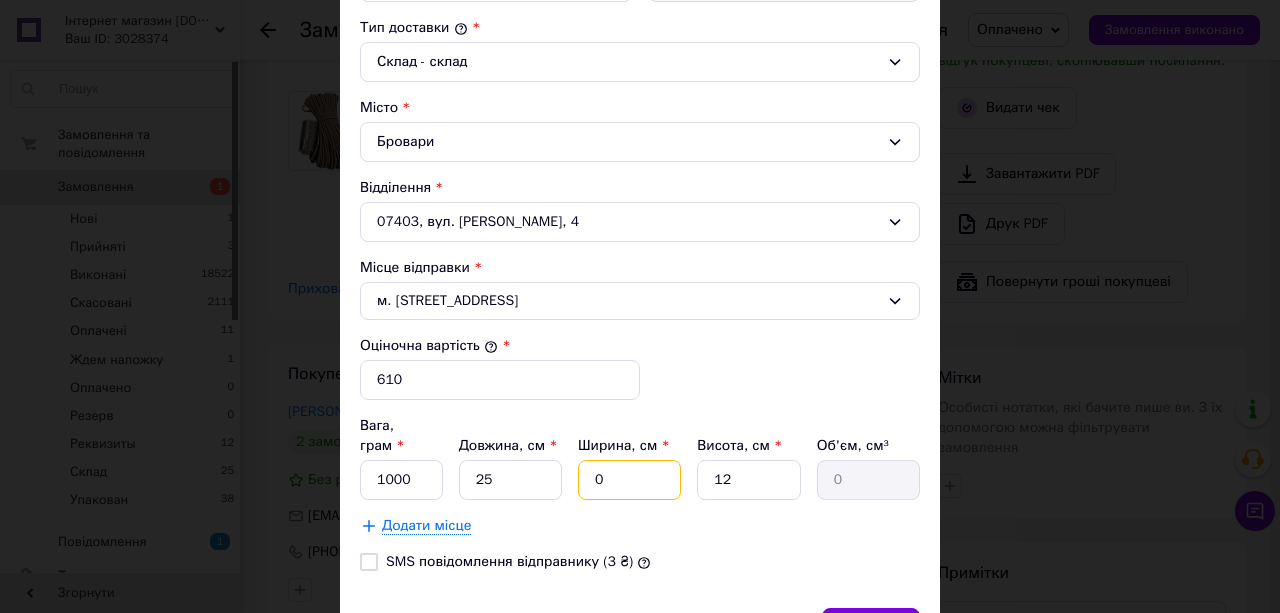 type on "30" 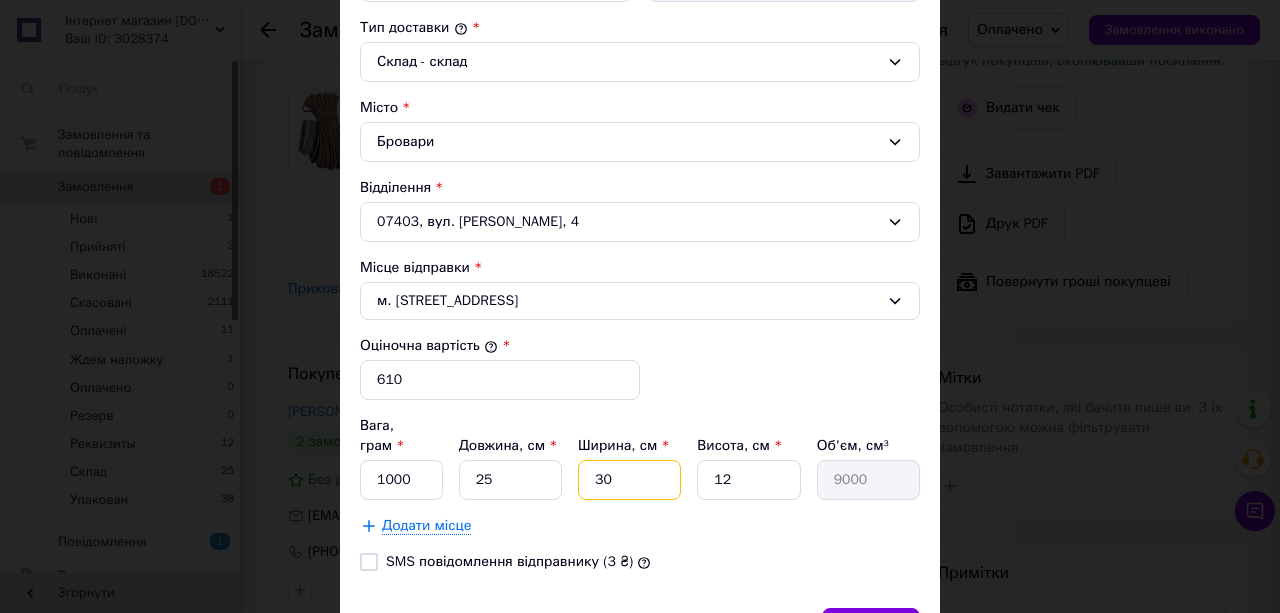 type on "30" 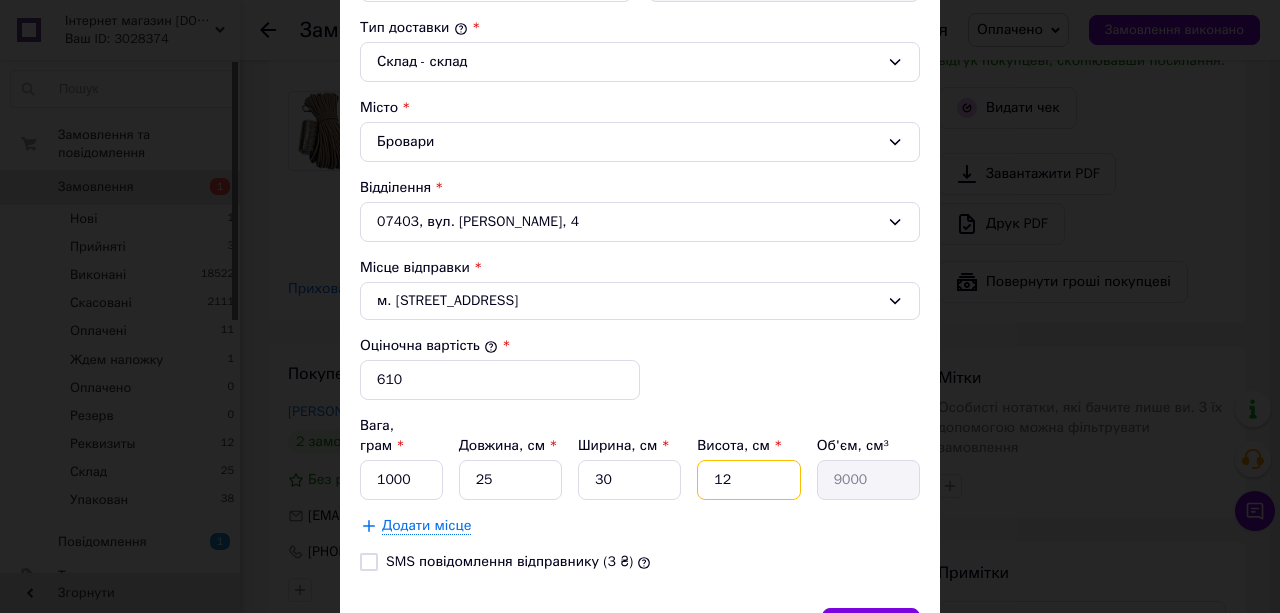 click on "12" at bounding box center [748, 480] 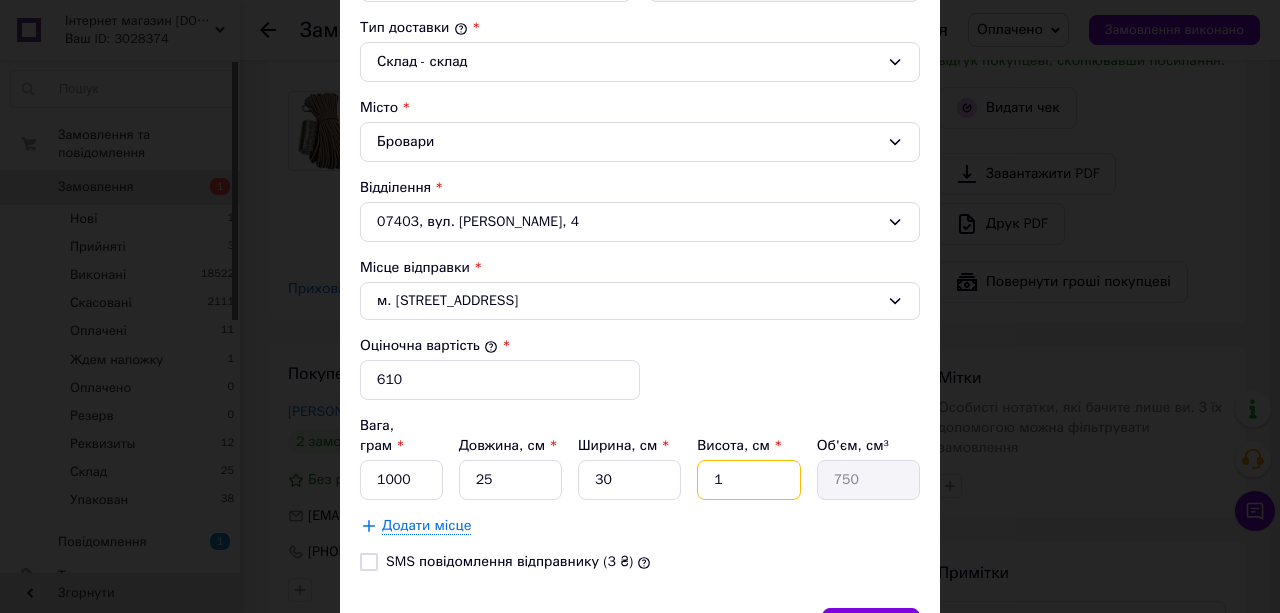 type 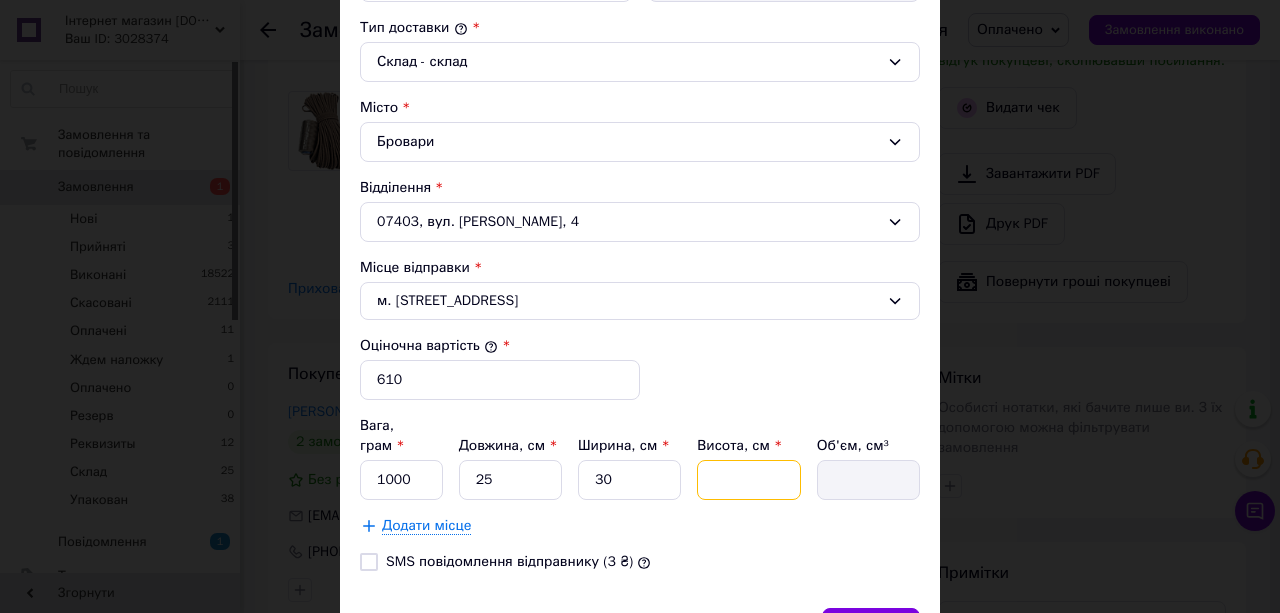 type on "7" 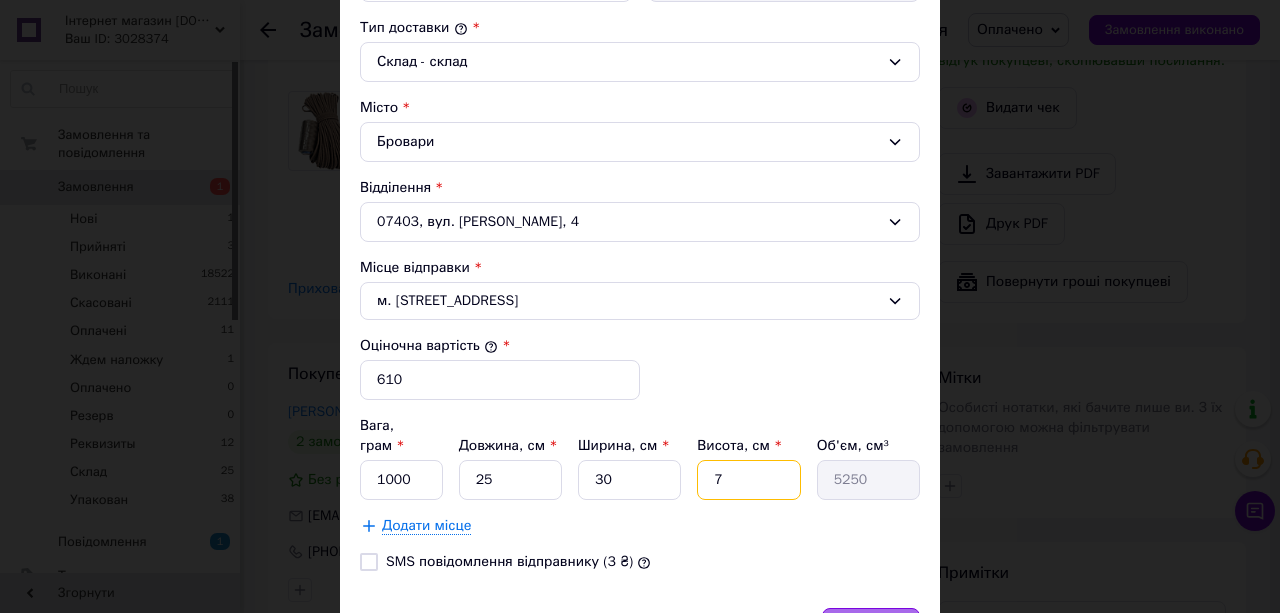 type on "7" 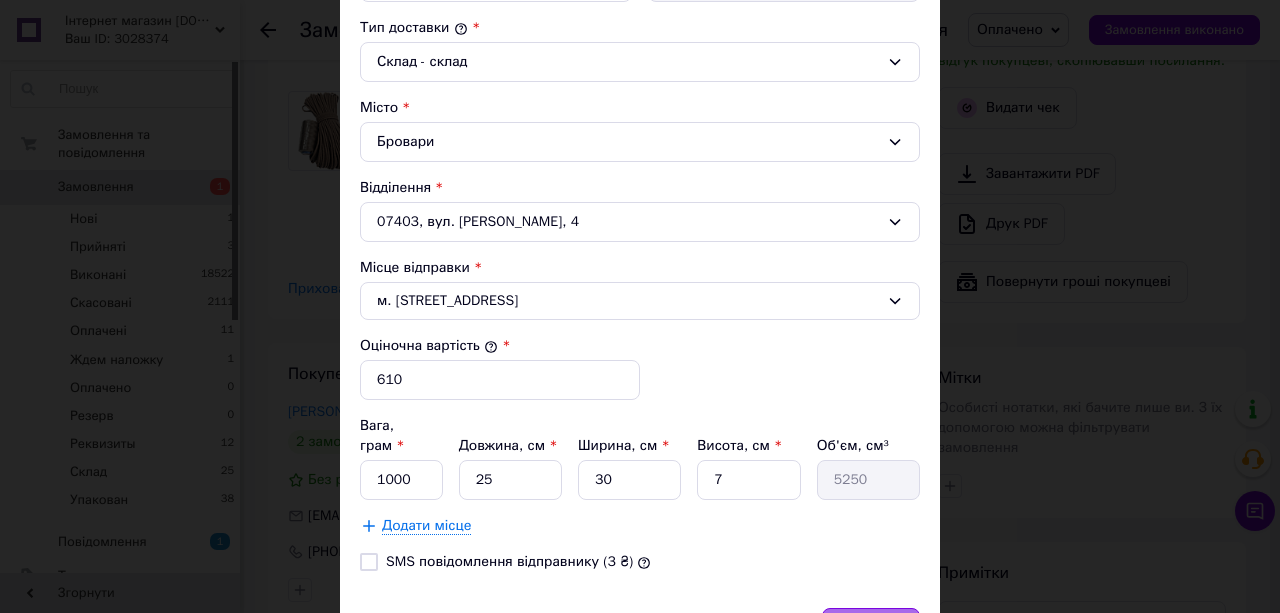 click on "Зберегти" at bounding box center (871, 628) 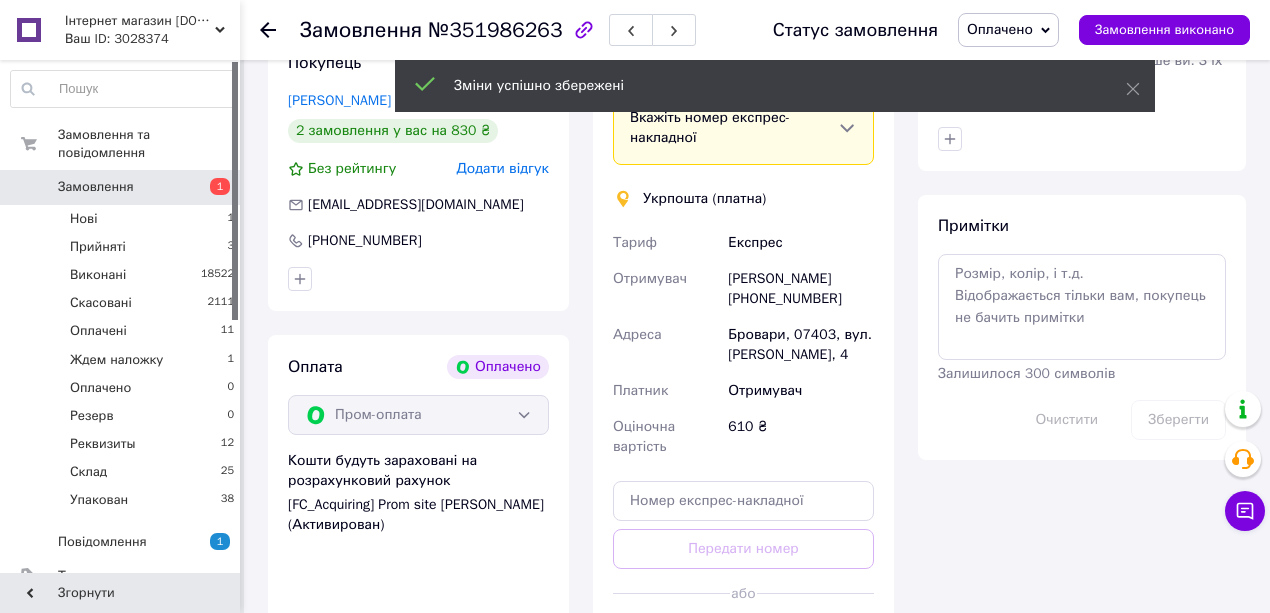 scroll, scrollTop: 1600, scrollLeft: 0, axis: vertical 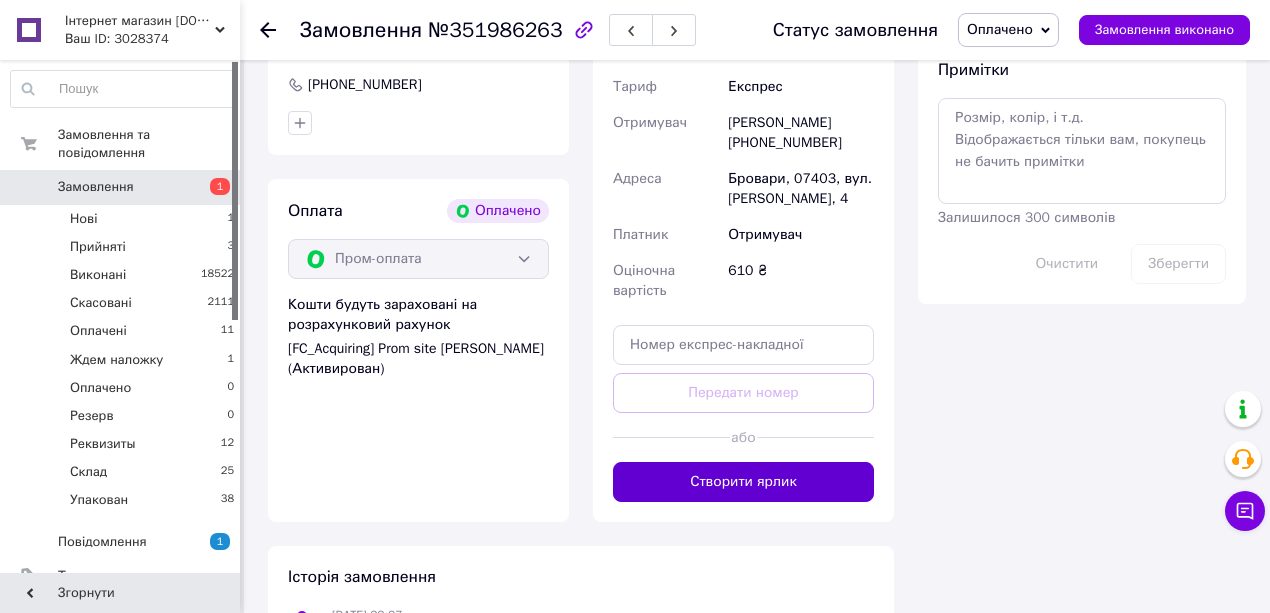 click on "Створити ярлик" at bounding box center (743, 482) 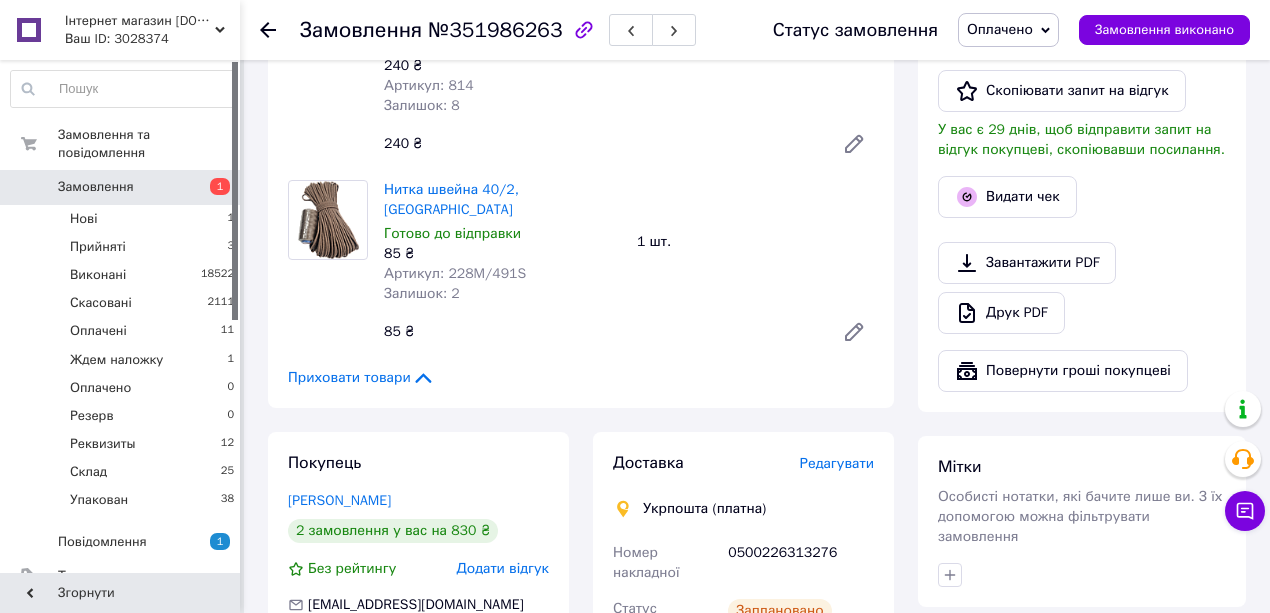 scroll, scrollTop: 933, scrollLeft: 0, axis: vertical 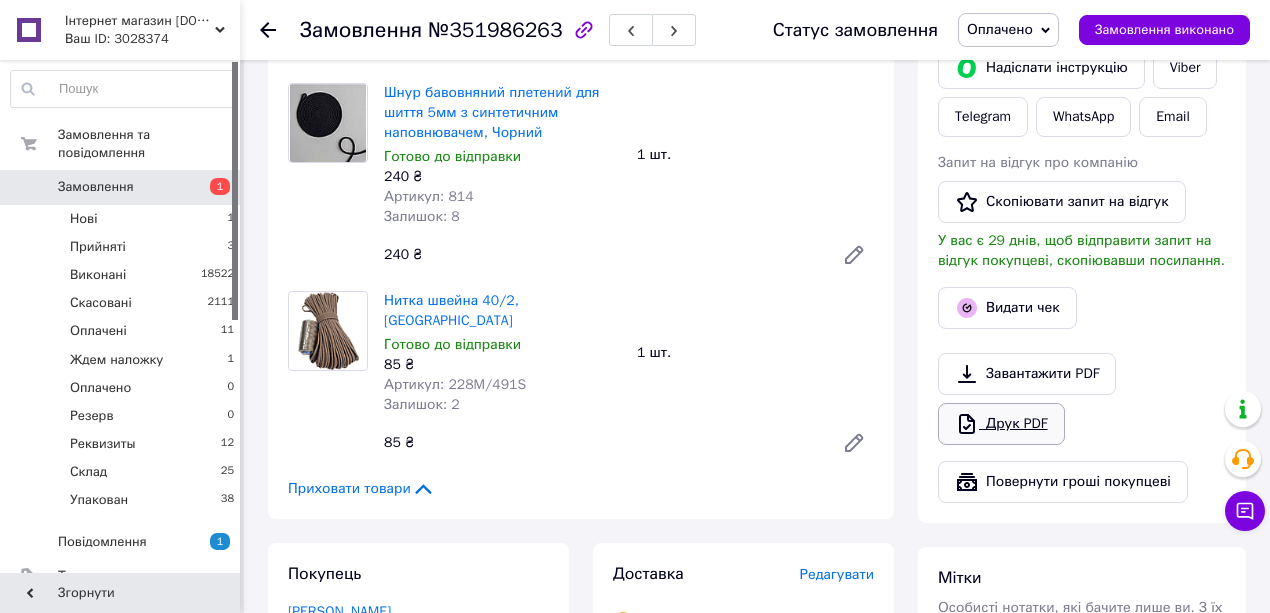 click on "Друк PDF" at bounding box center (1001, 424) 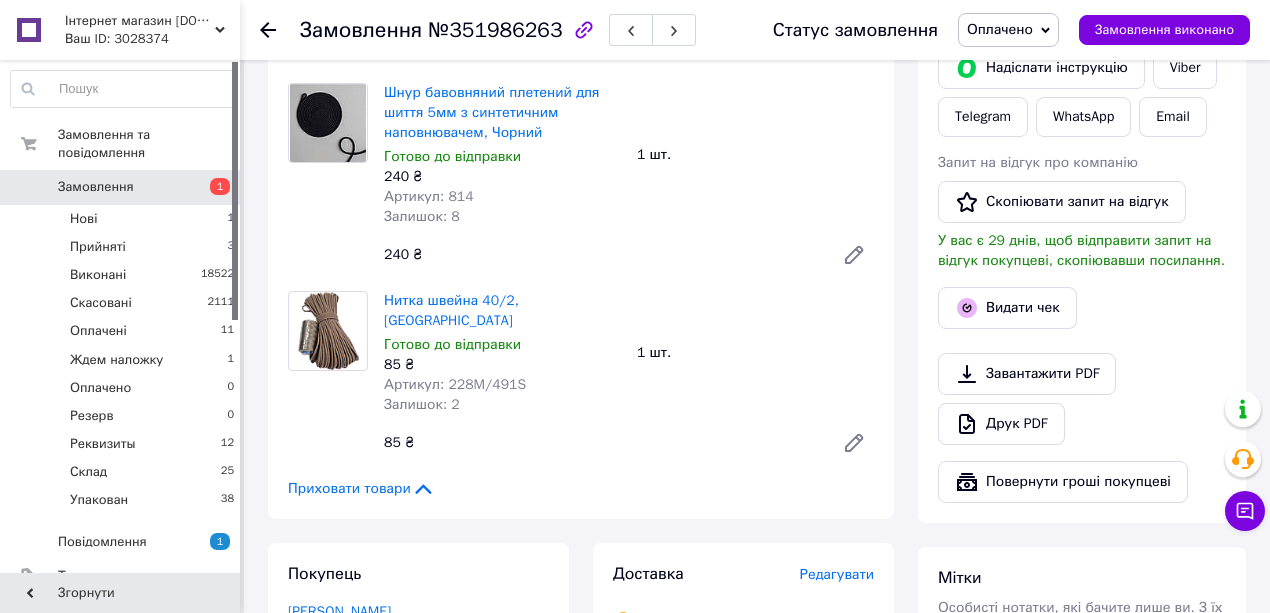 scroll, scrollTop: 1200, scrollLeft: 0, axis: vertical 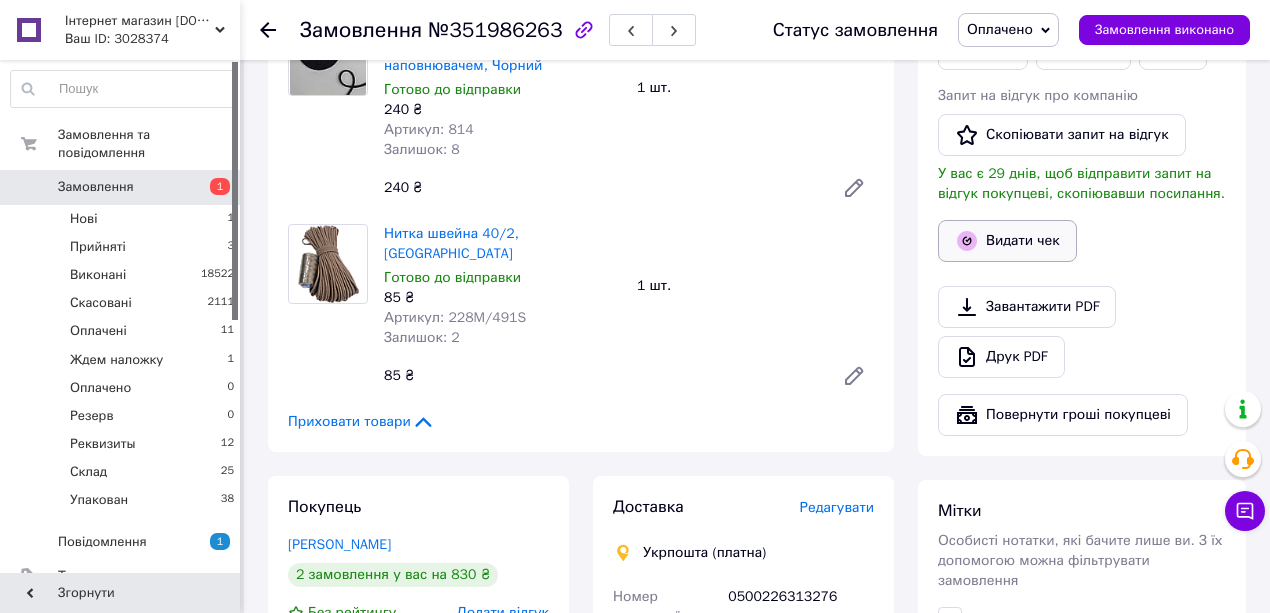 click on "Видати чек" at bounding box center (1007, 241) 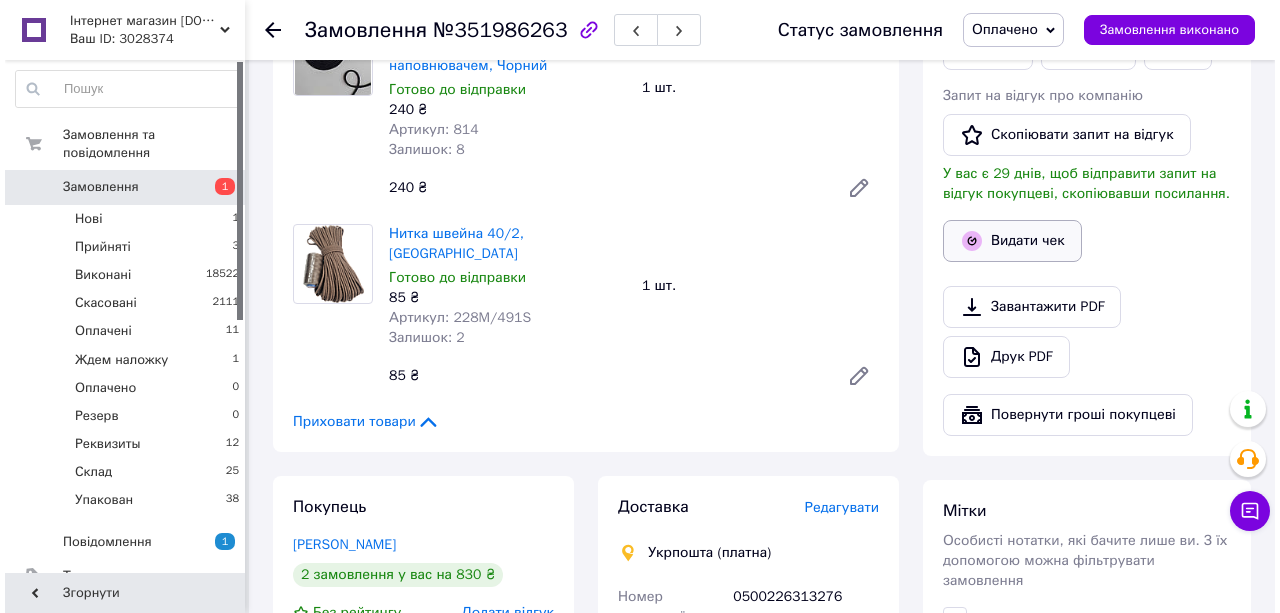 scroll, scrollTop: 980, scrollLeft: 0, axis: vertical 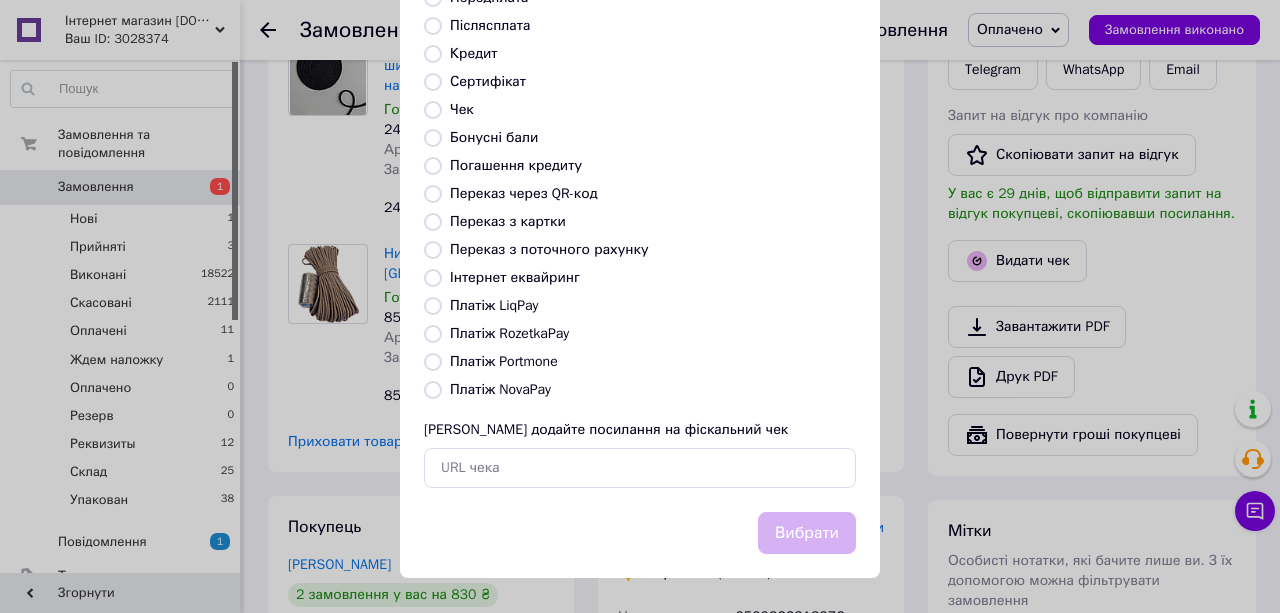 click on "Платіж RozetkaPay" at bounding box center [433, 334] 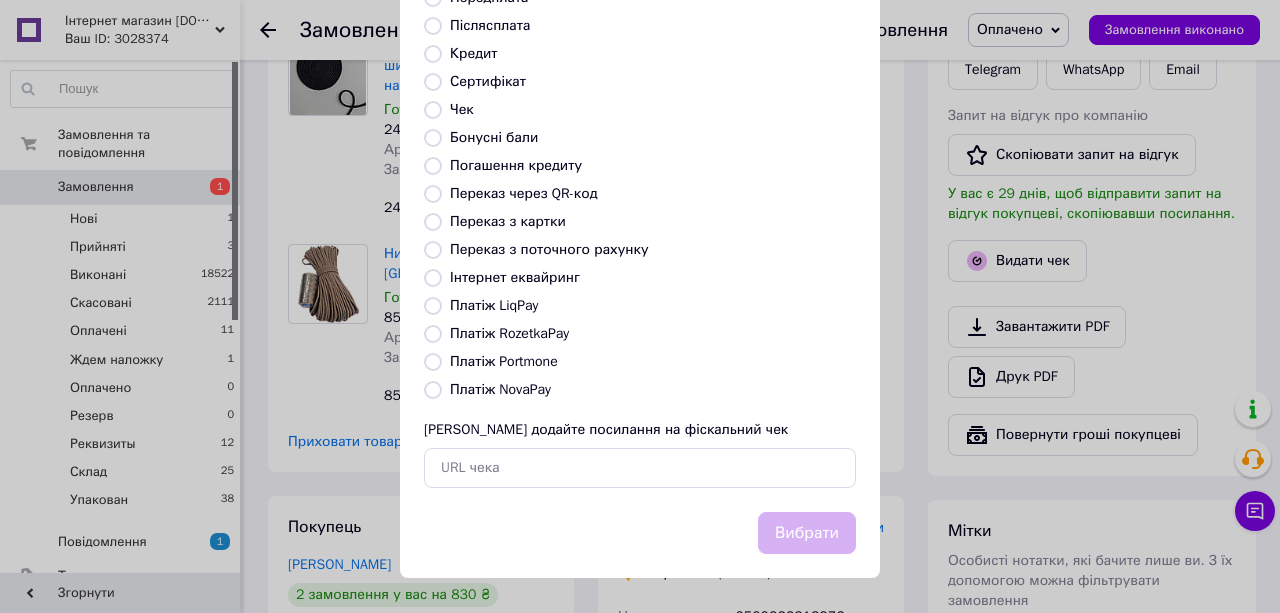 radio on "true" 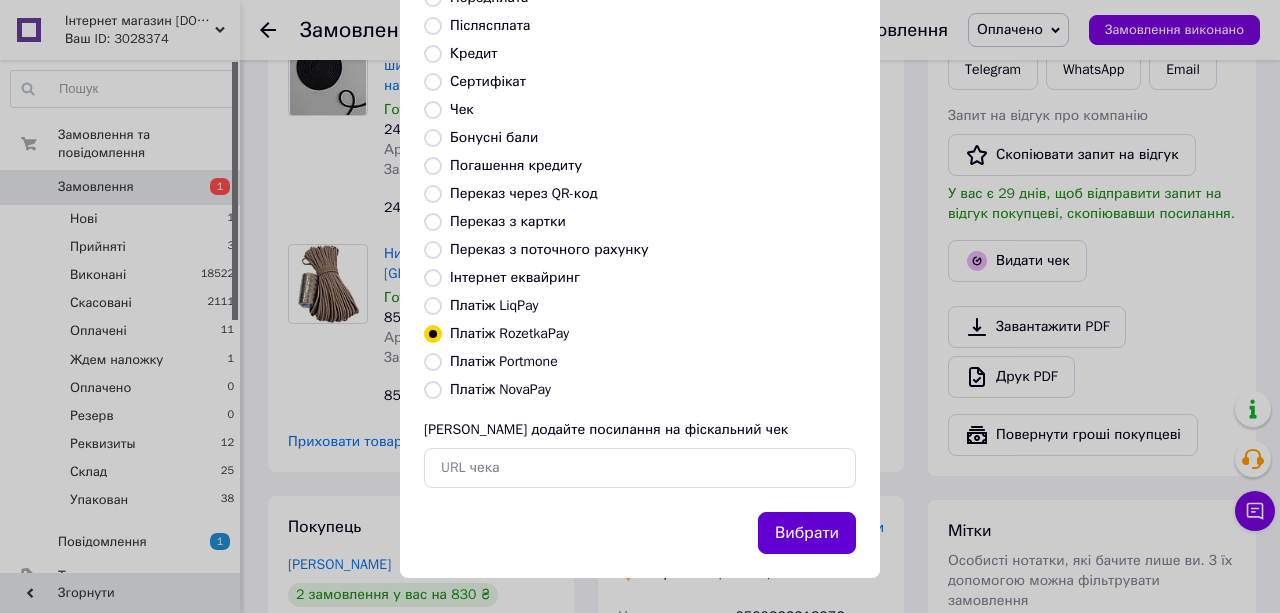 click on "Вибрати" at bounding box center [807, 533] 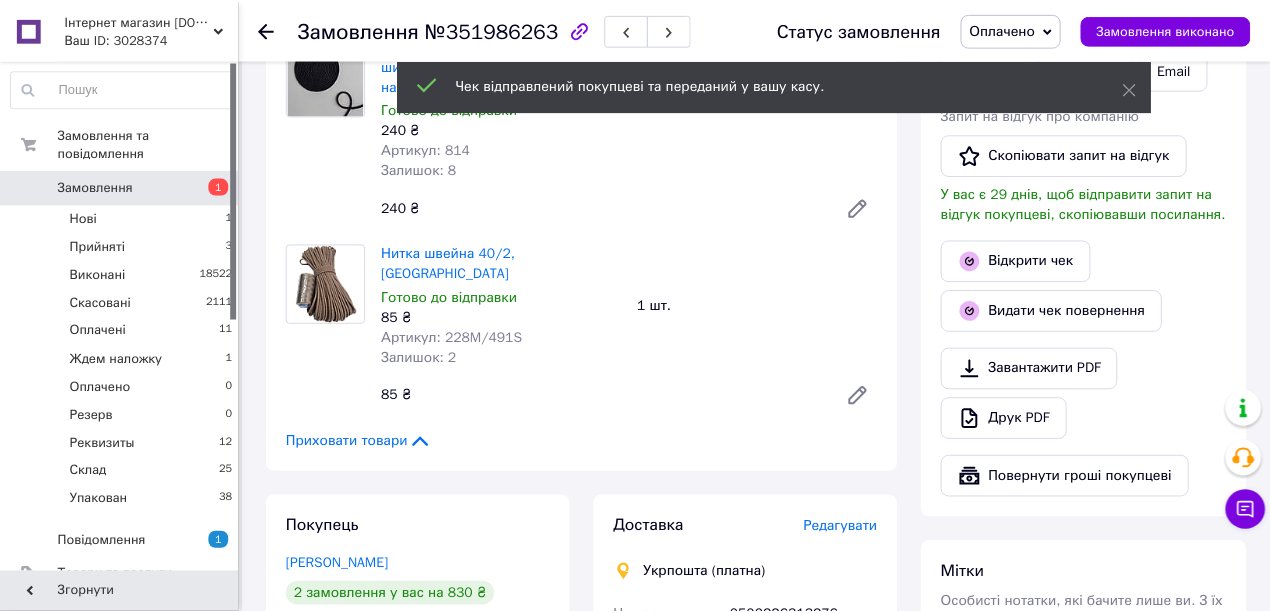 scroll, scrollTop: 1000, scrollLeft: 0, axis: vertical 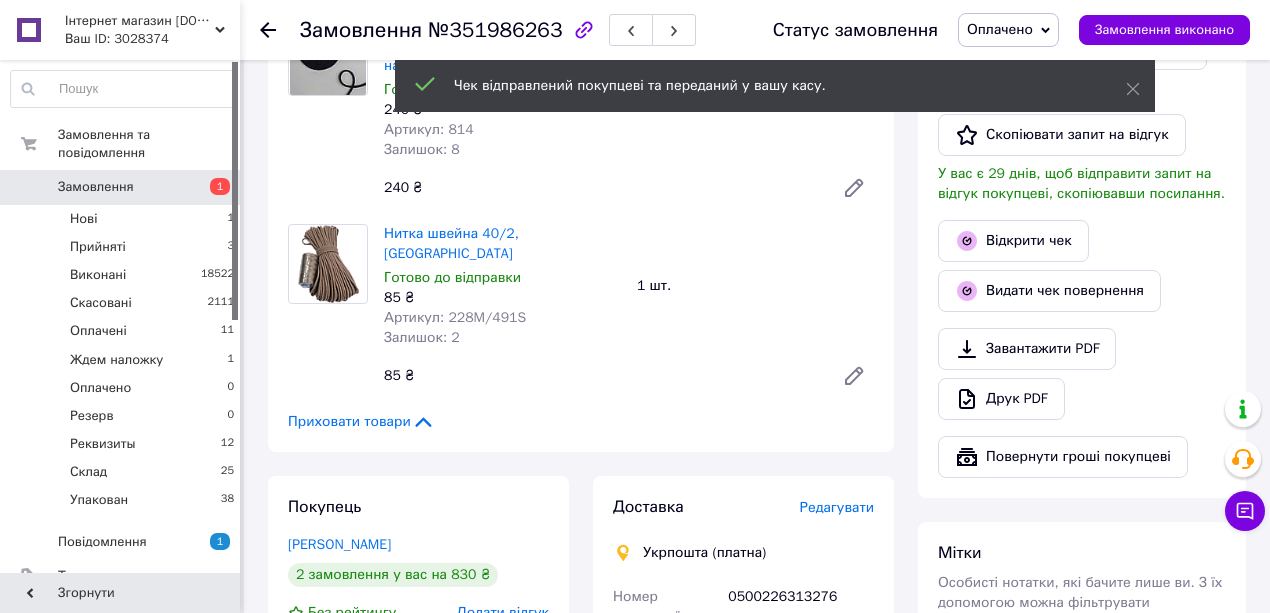 click 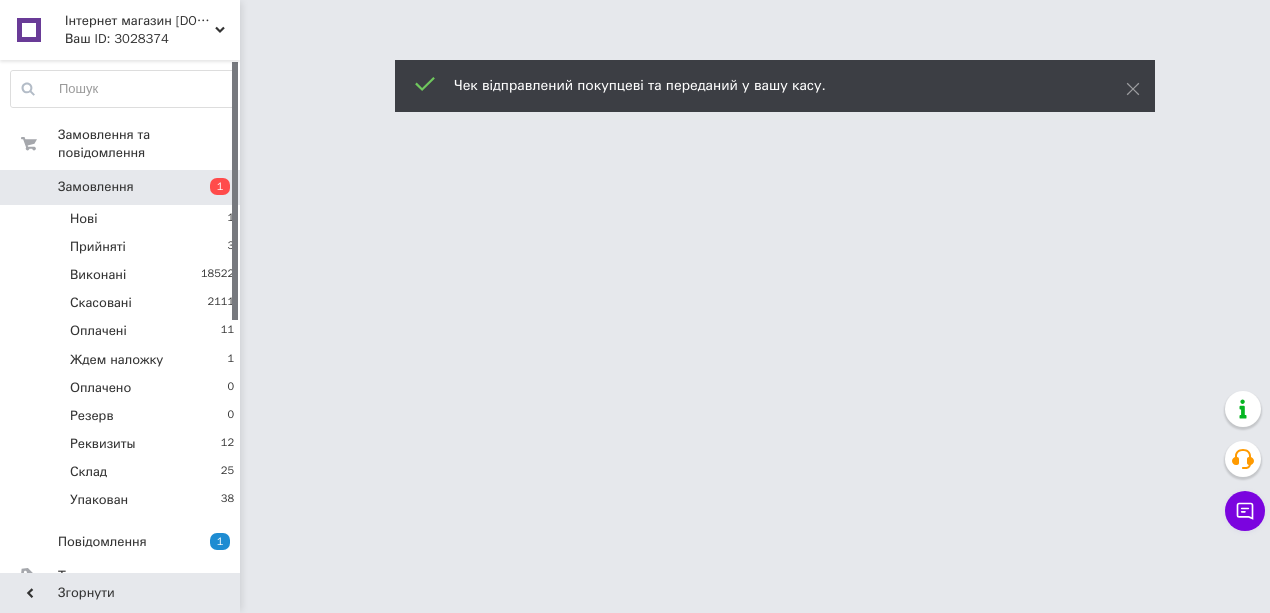 scroll, scrollTop: 0, scrollLeft: 0, axis: both 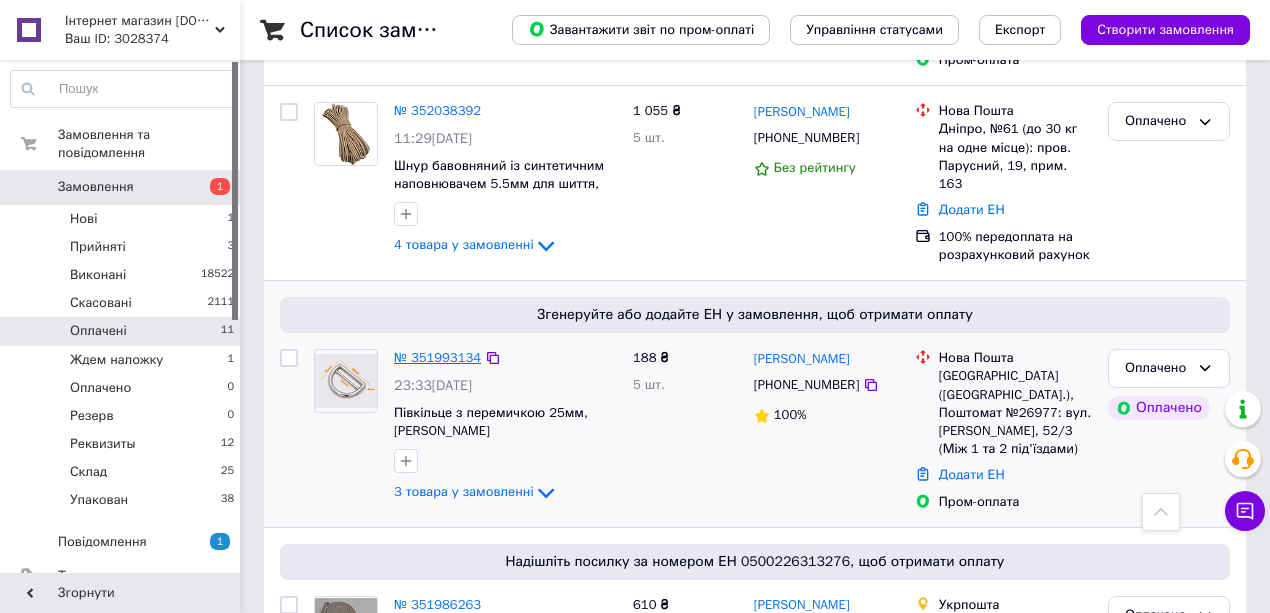 click on "№ 351993134" at bounding box center (437, 357) 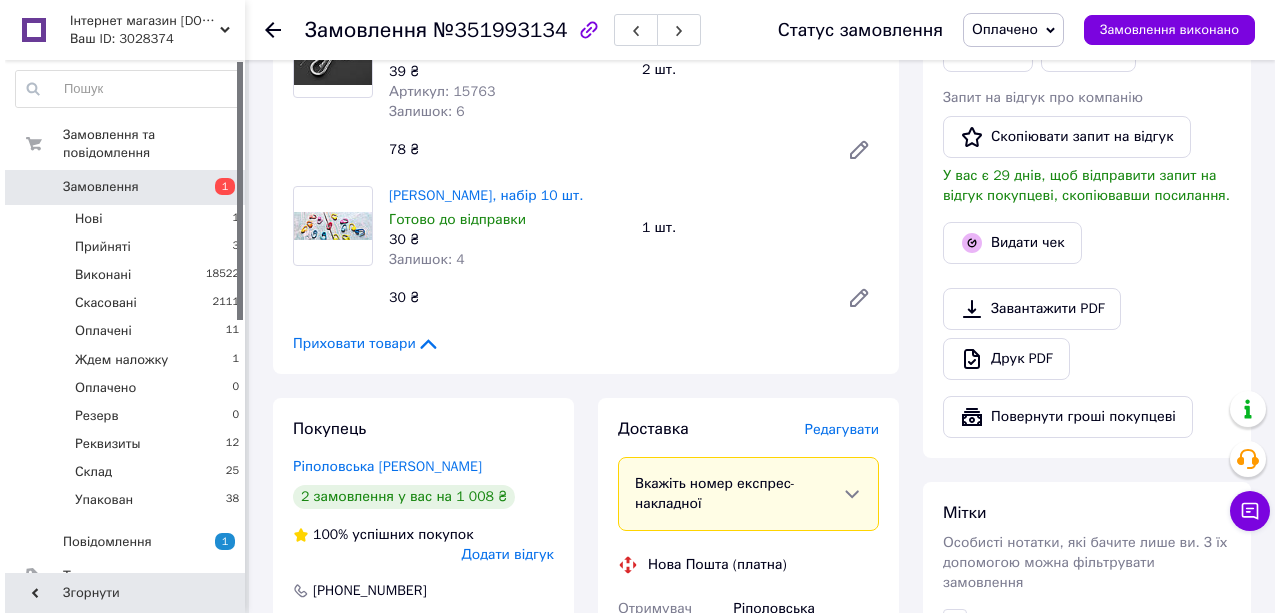 scroll, scrollTop: 1066, scrollLeft: 0, axis: vertical 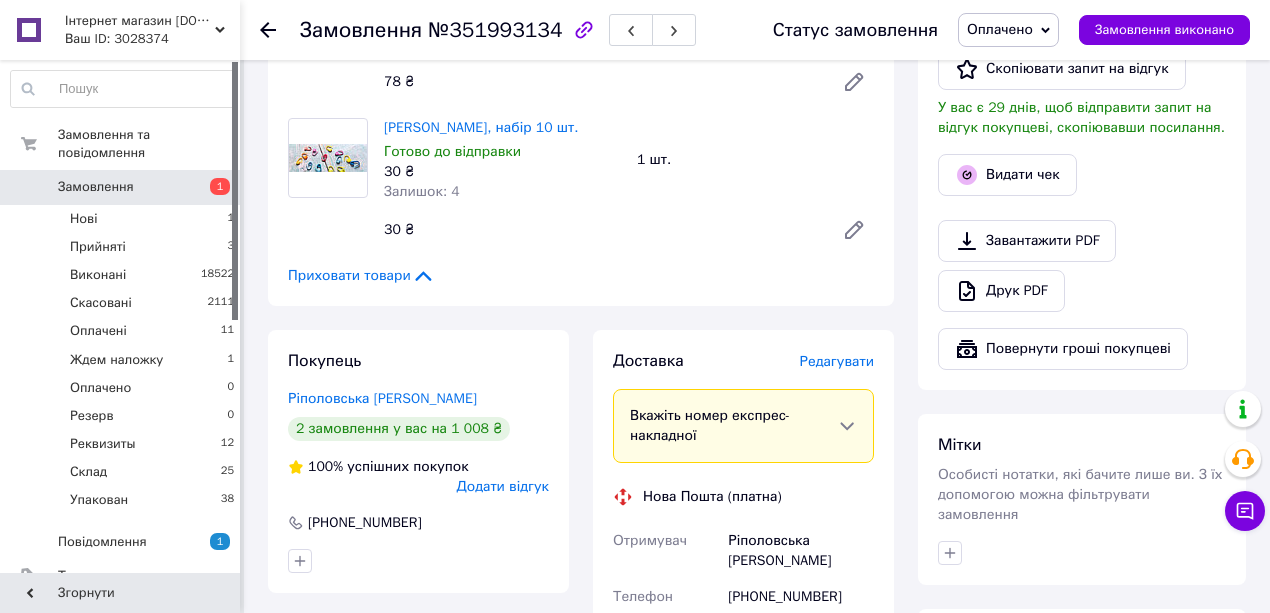 click on "Редагувати" at bounding box center (837, 361) 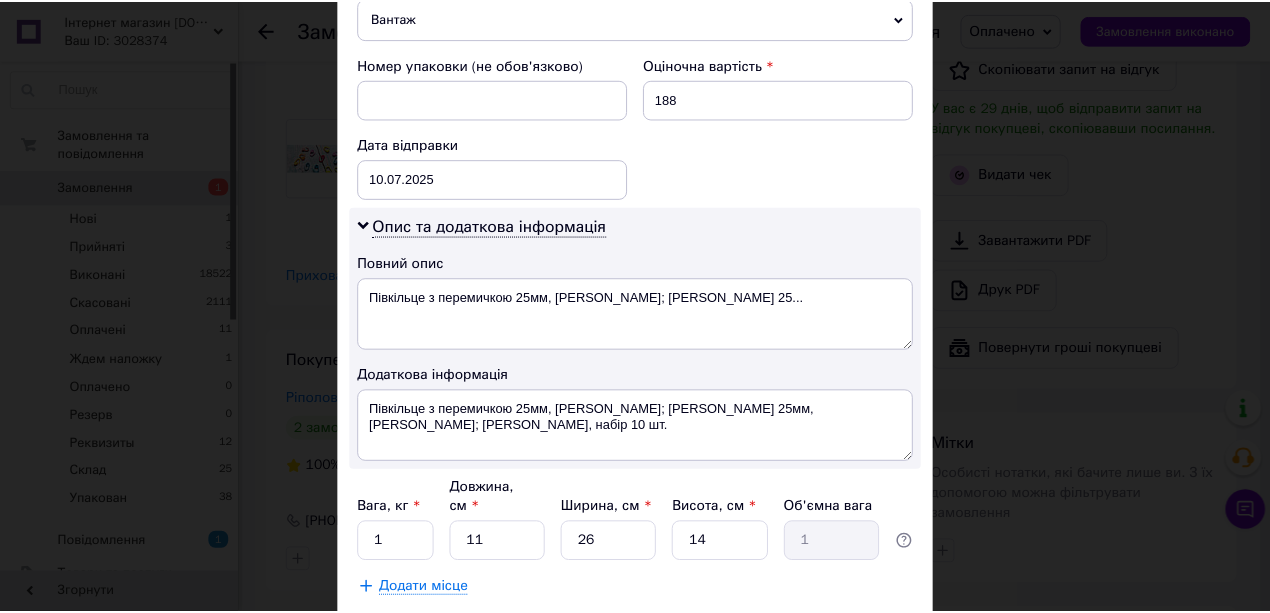 scroll, scrollTop: 866, scrollLeft: 0, axis: vertical 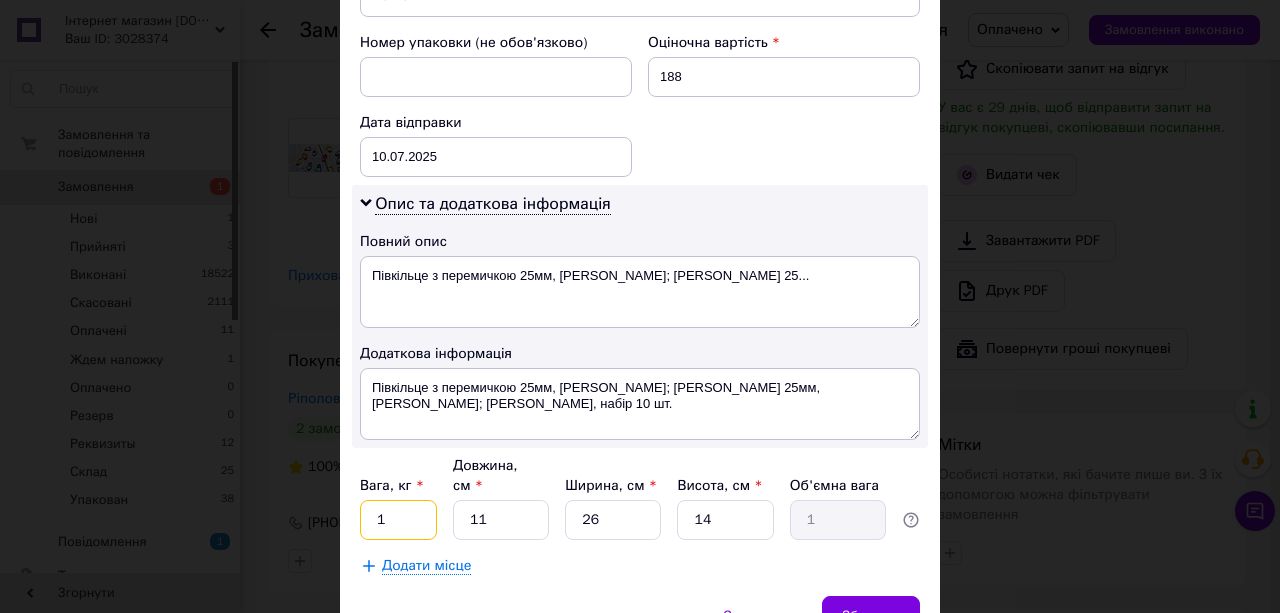 click on "1" at bounding box center (398, 520) 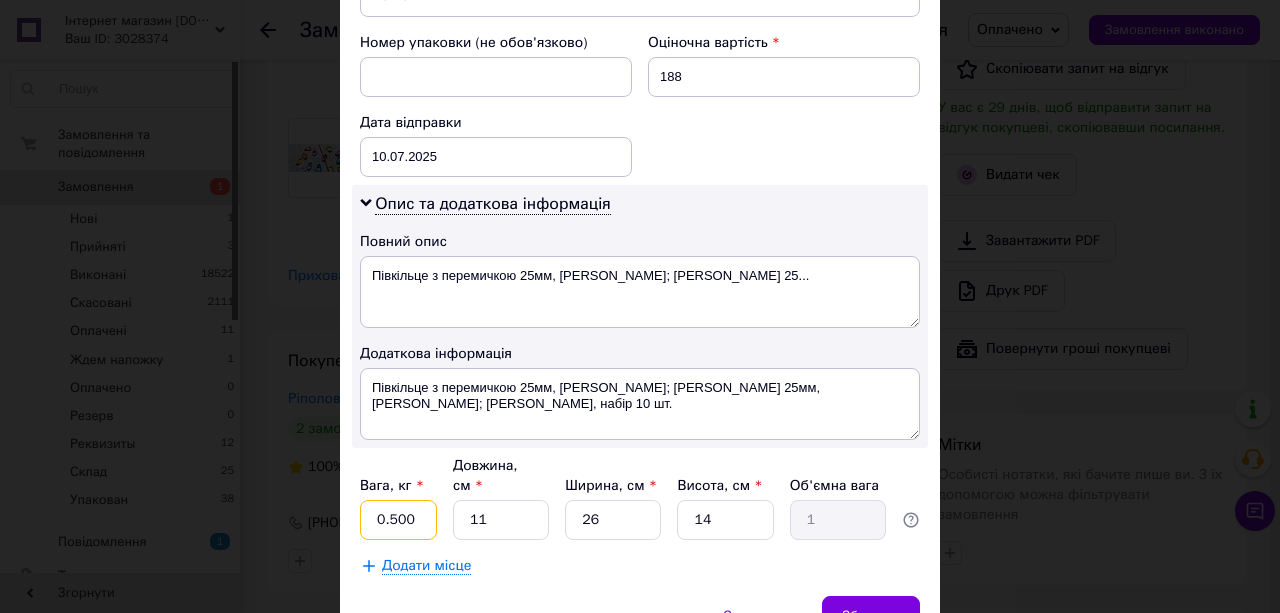 type on "0.500" 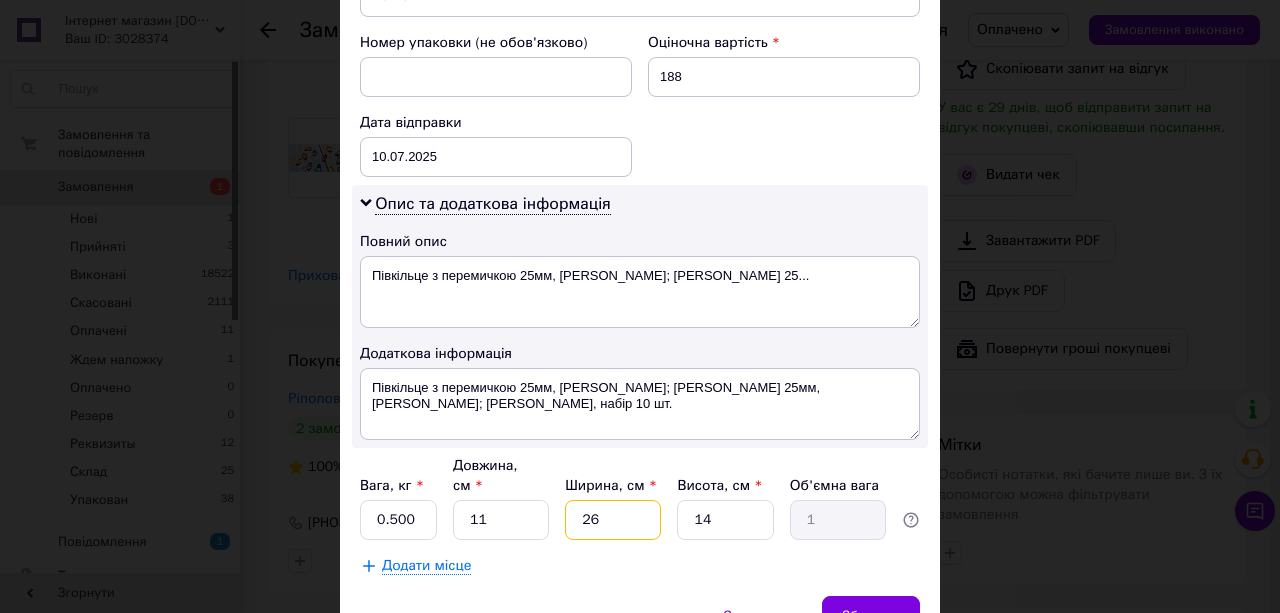 click on "26" at bounding box center [613, 520] 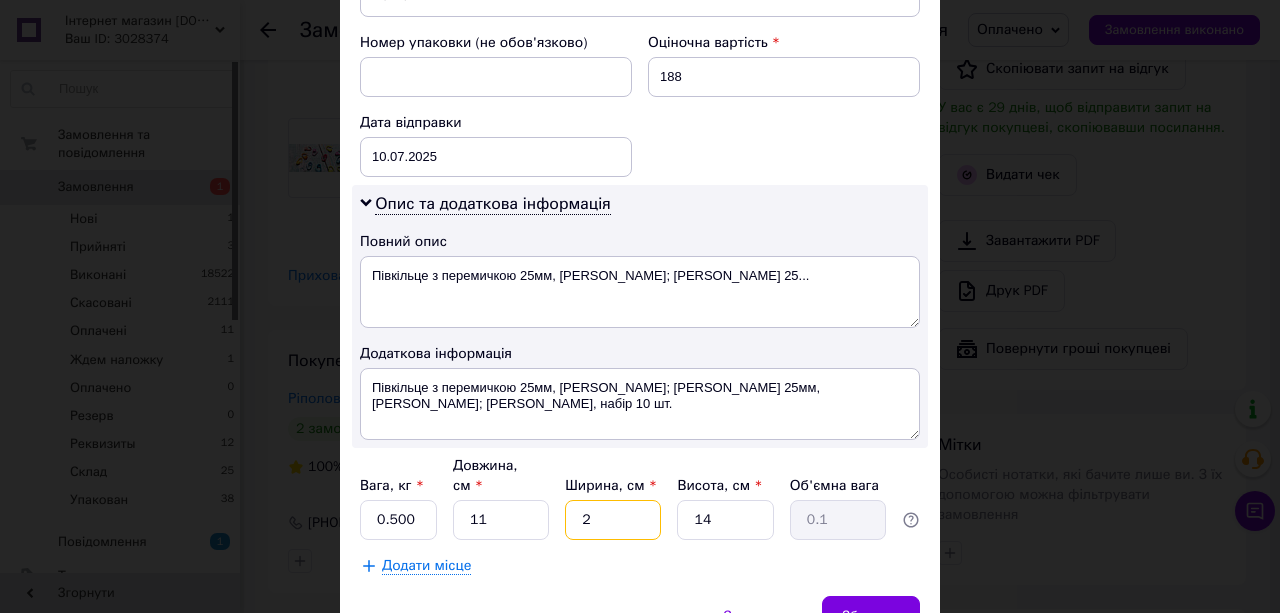 type on "20" 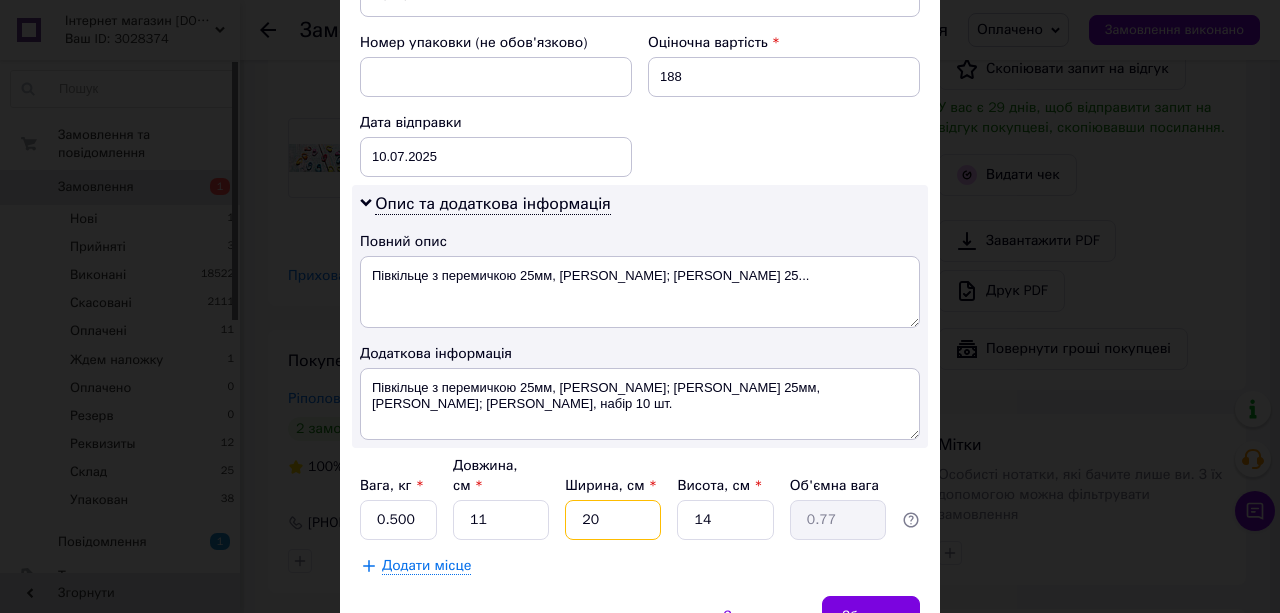 type on "20" 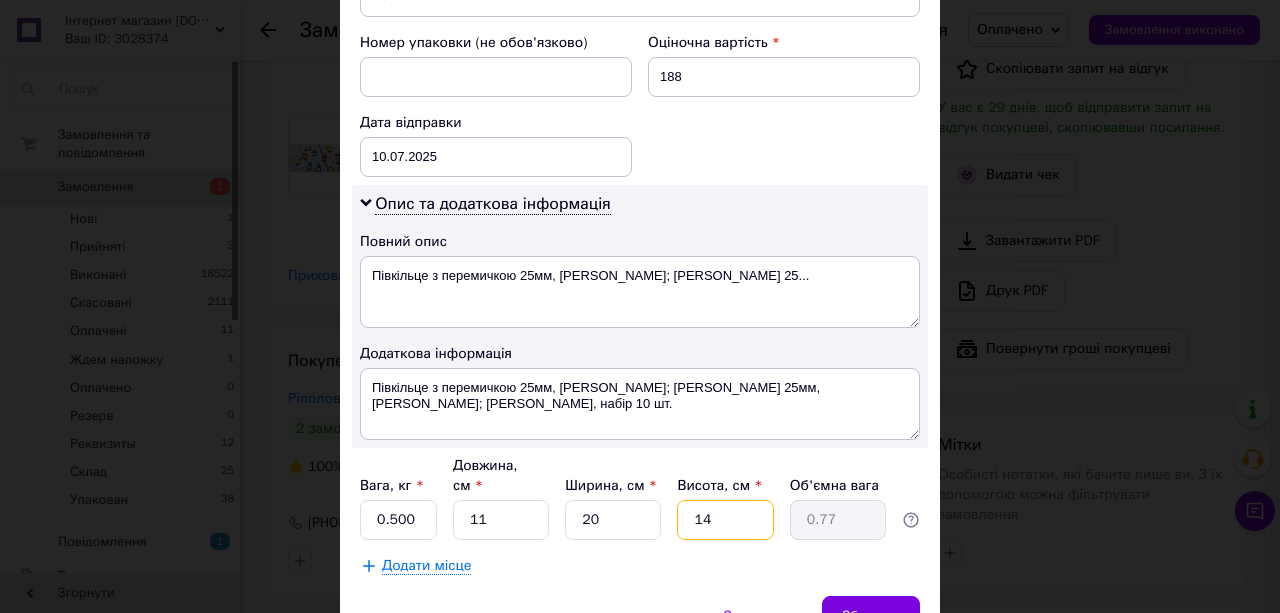 click on "14" at bounding box center [725, 520] 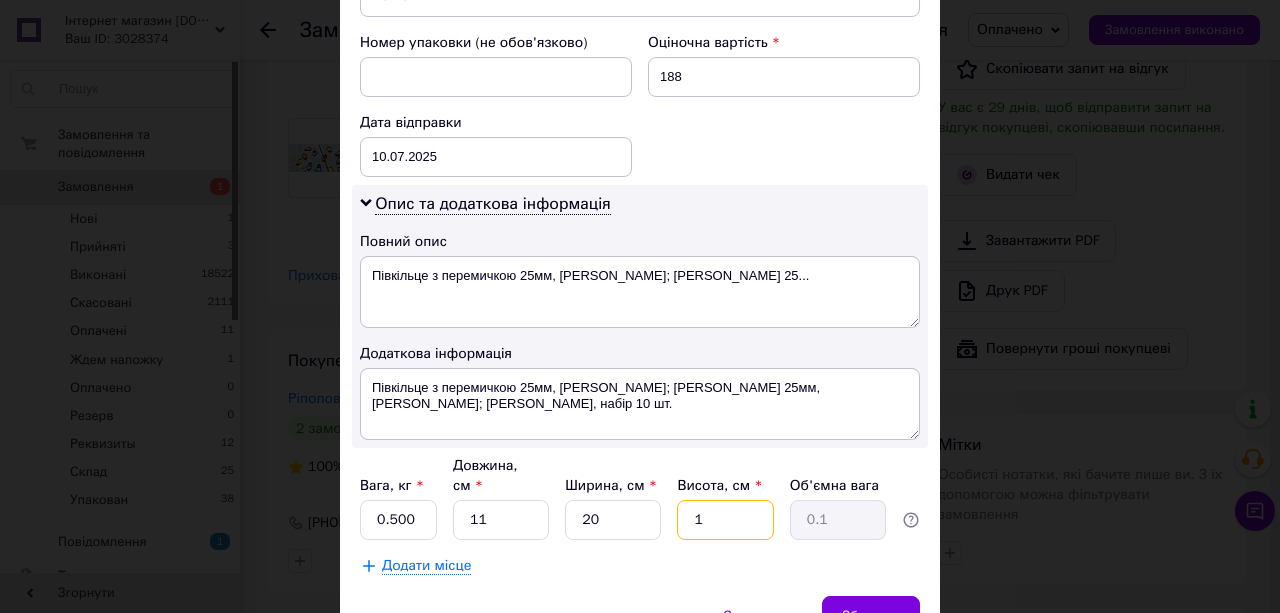 type 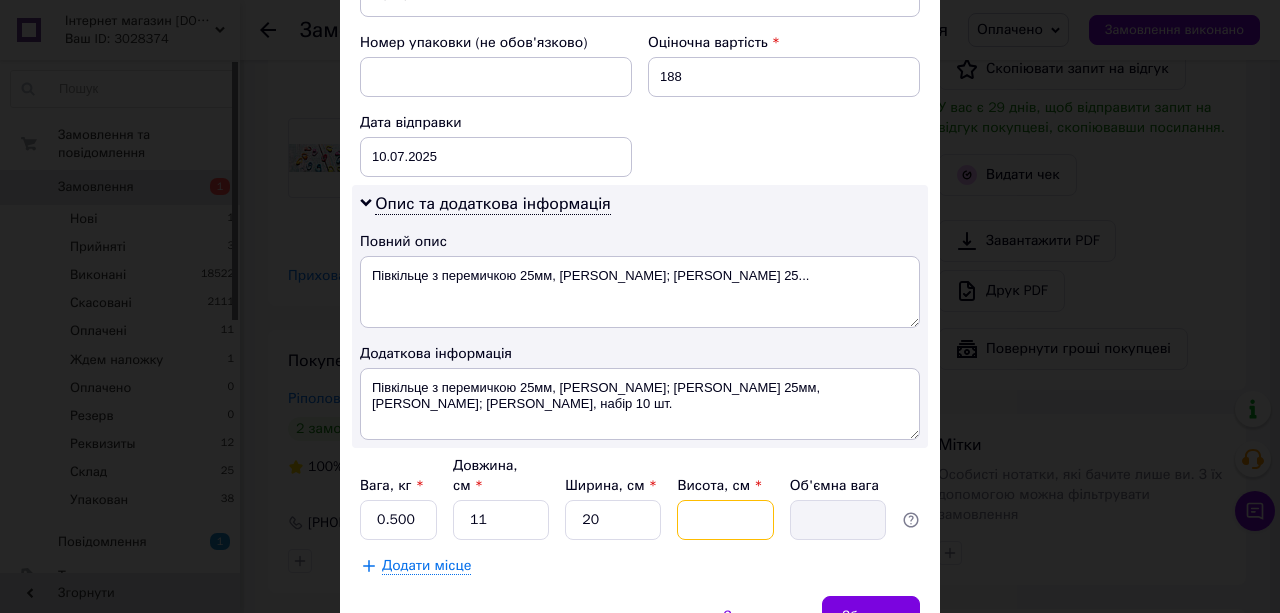type on "5" 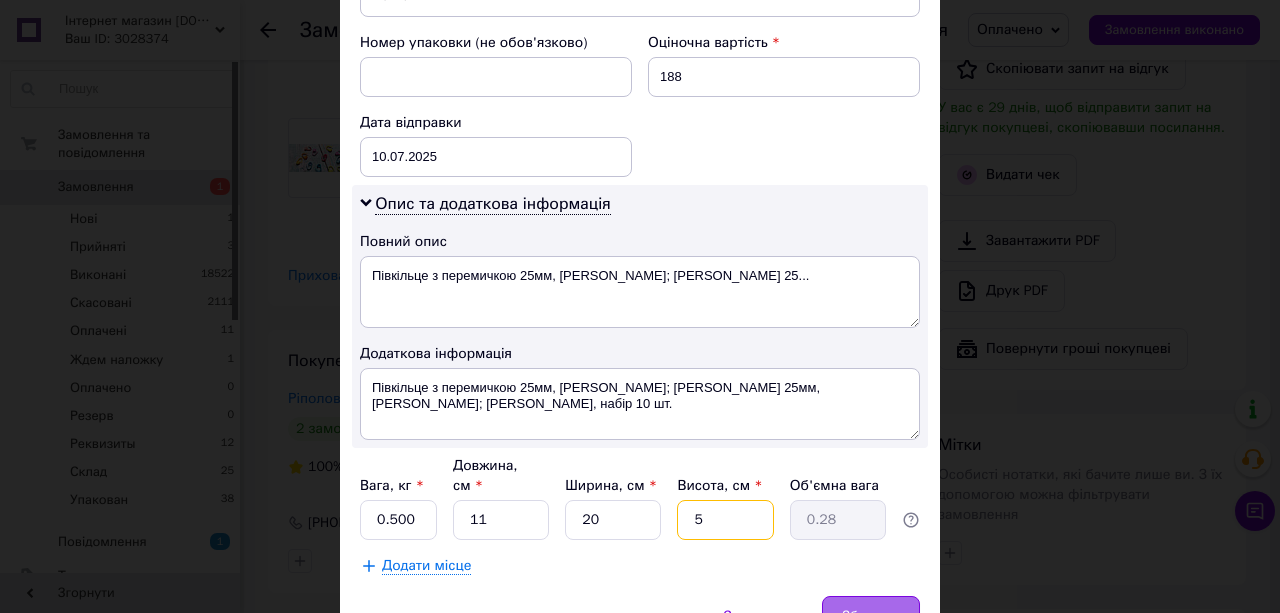 type on "5" 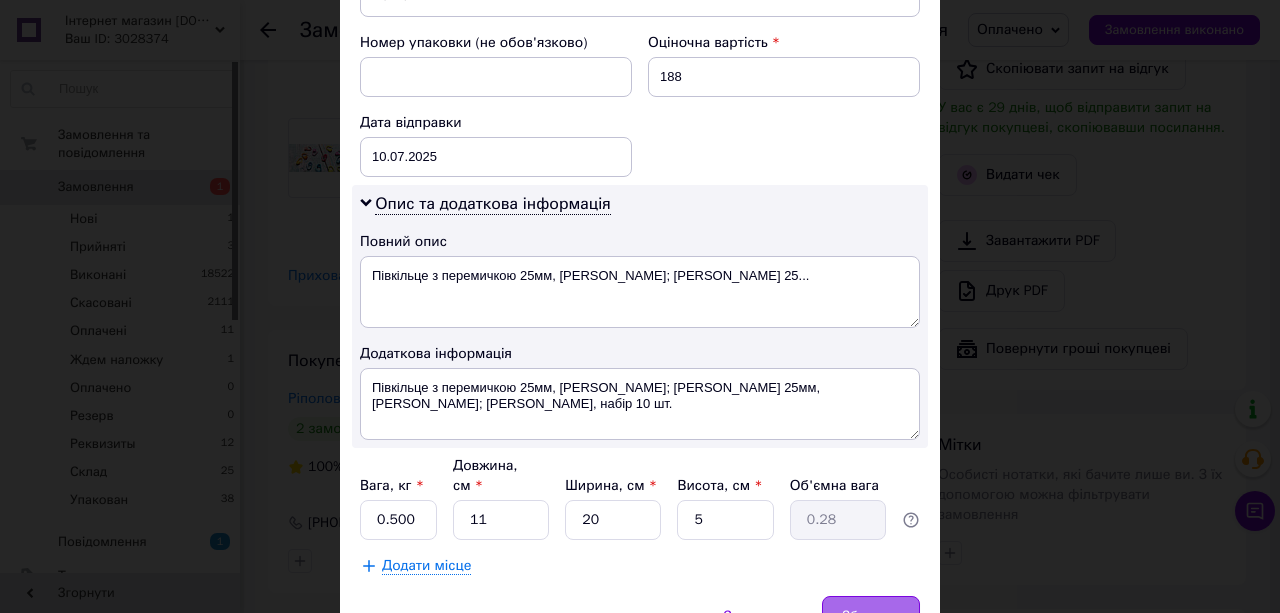 click on "Зберегти" at bounding box center (871, 616) 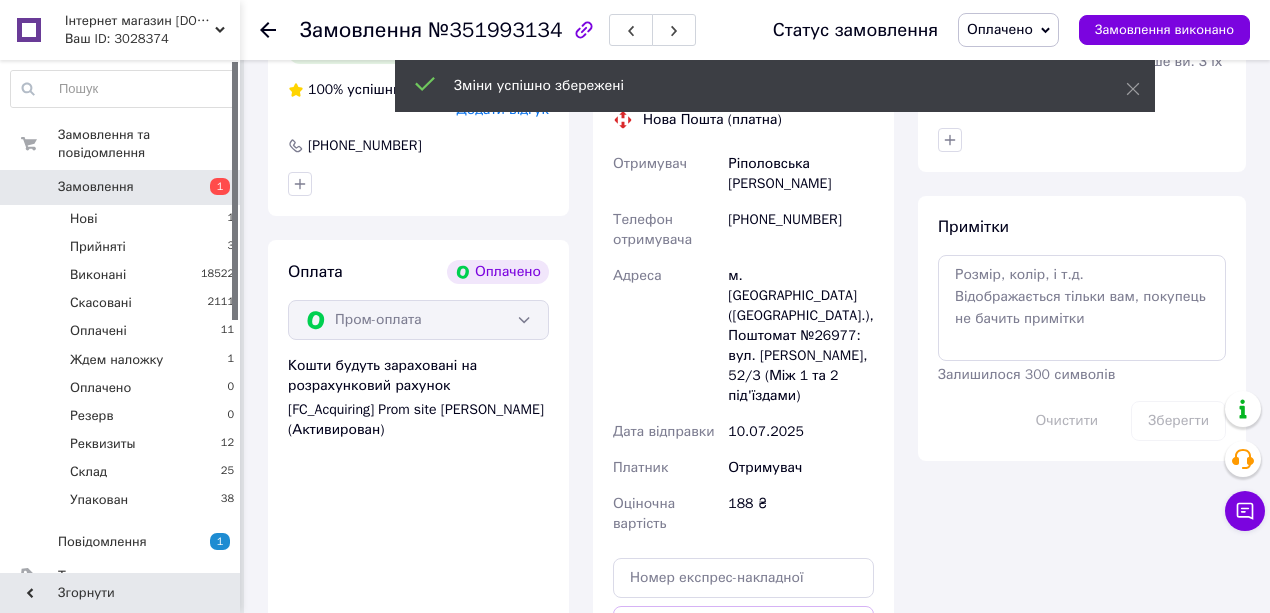 scroll, scrollTop: 1533, scrollLeft: 0, axis: vertical 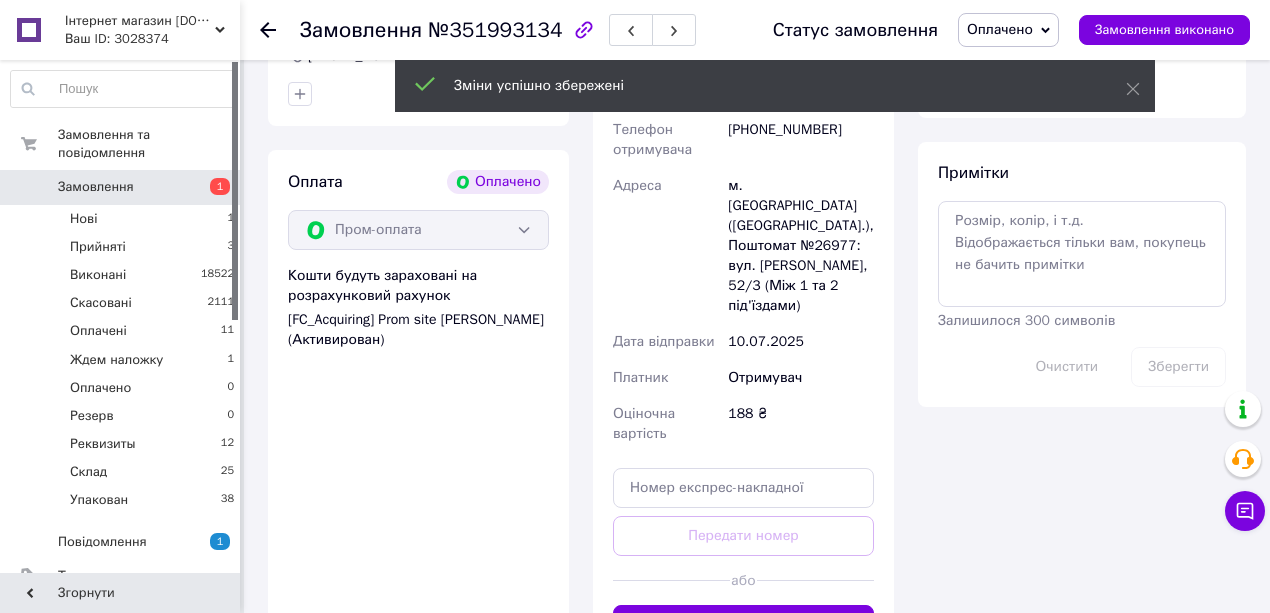 click on "Згенерувати ЕН" at bounding box center (743, 625) 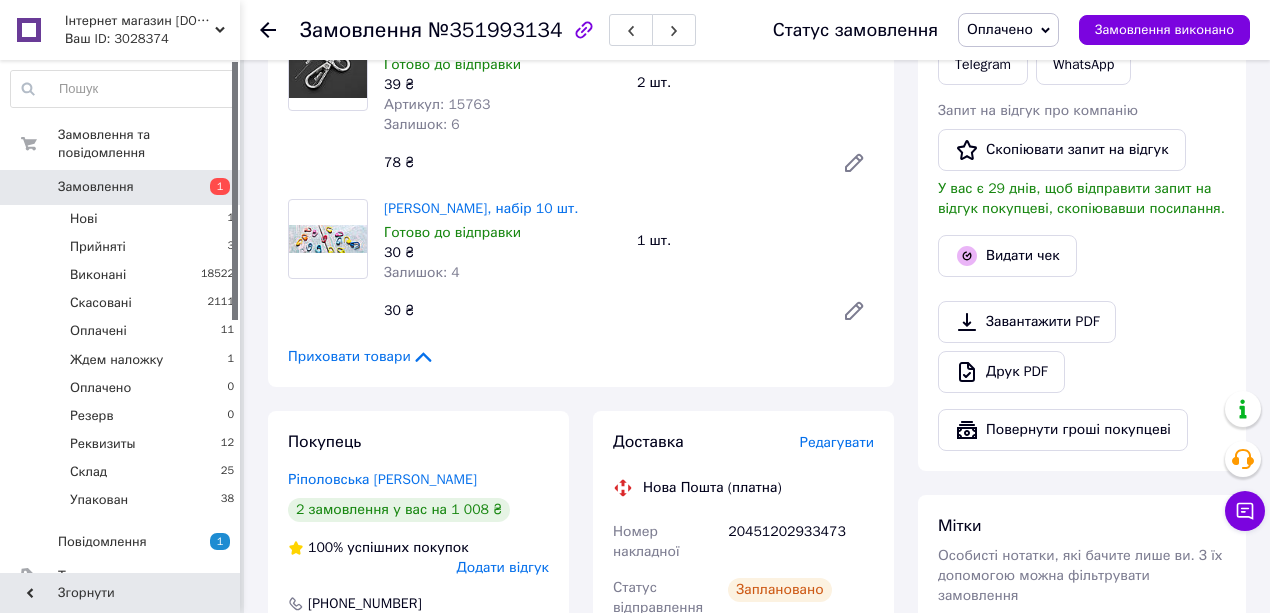 scroll, scrollTop: 866, scrollLeft: 0, axis: vertical 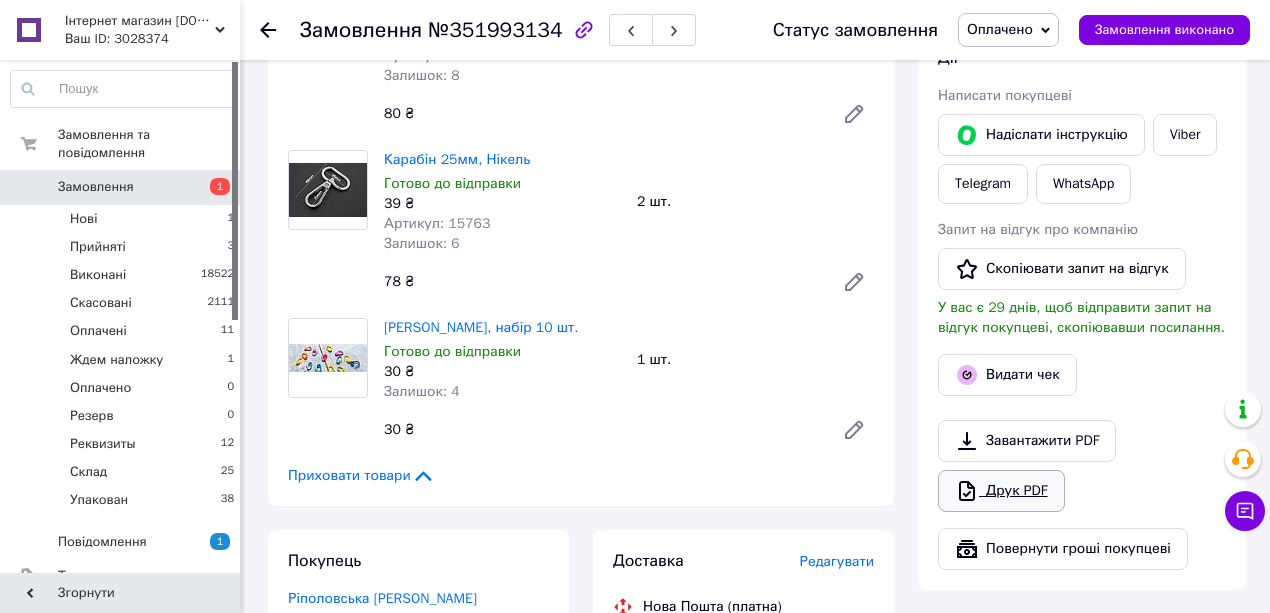 click on "Друк PDF" at bounding box center (1001, 491) 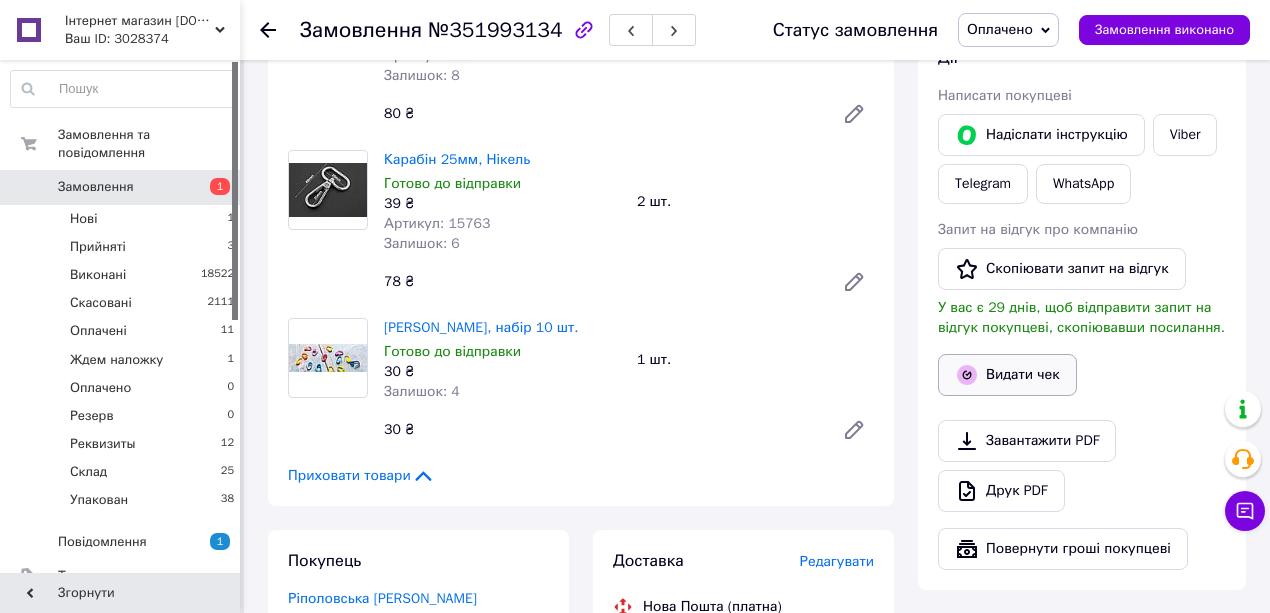 click on "Видати чек" at bounding box center (1007, 375) 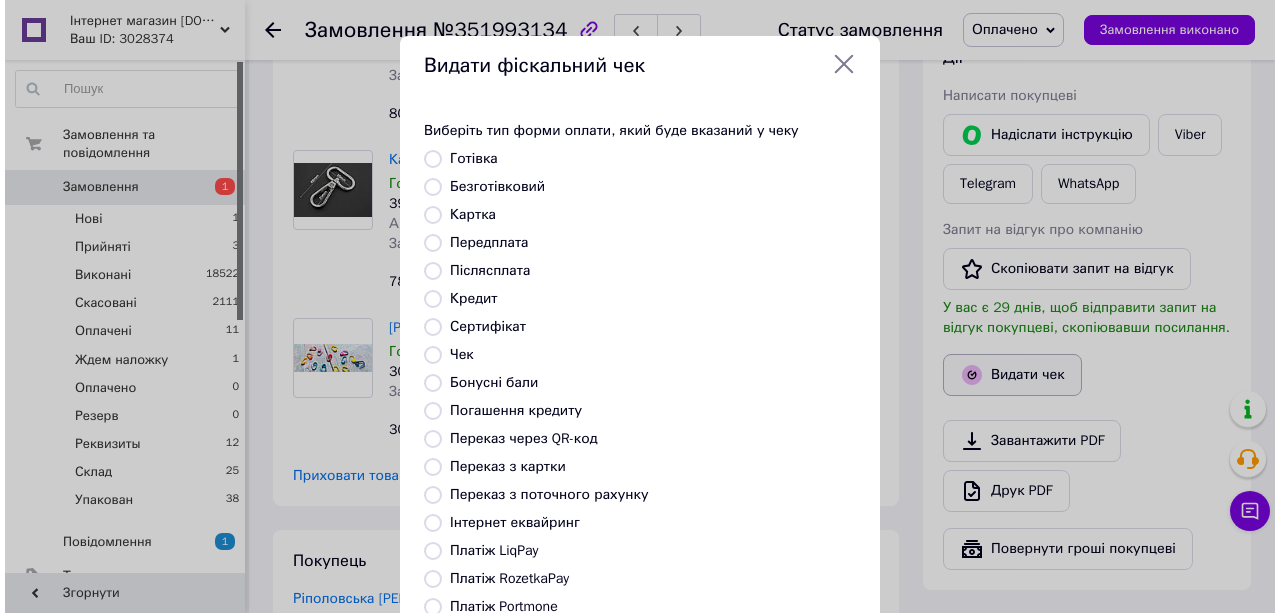 scroll, scrollTop: 846, scrollLeft: 0, axis: vertical 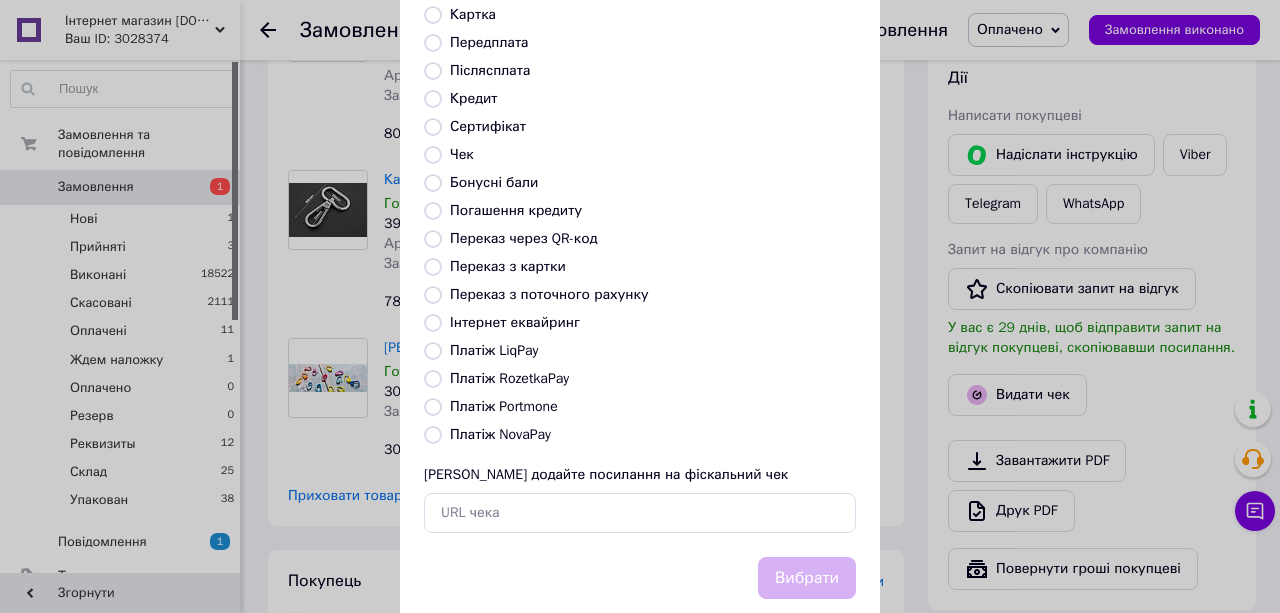click on "Платіж RozetkaPay" at bounding box center [433, 379] 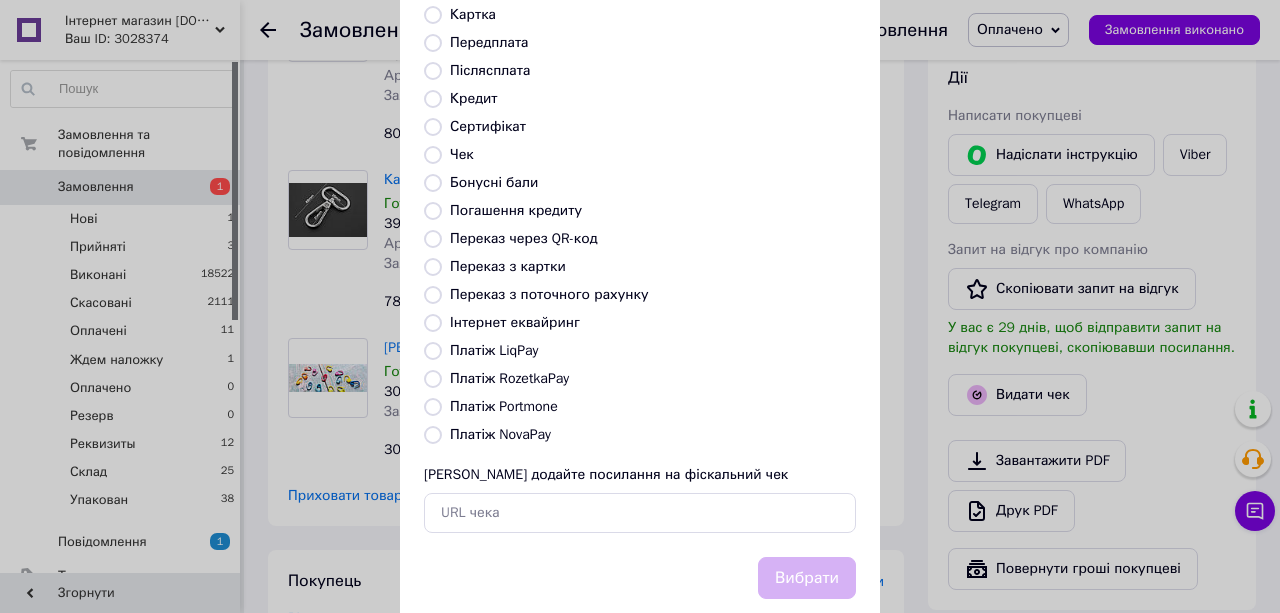 radio on "true" 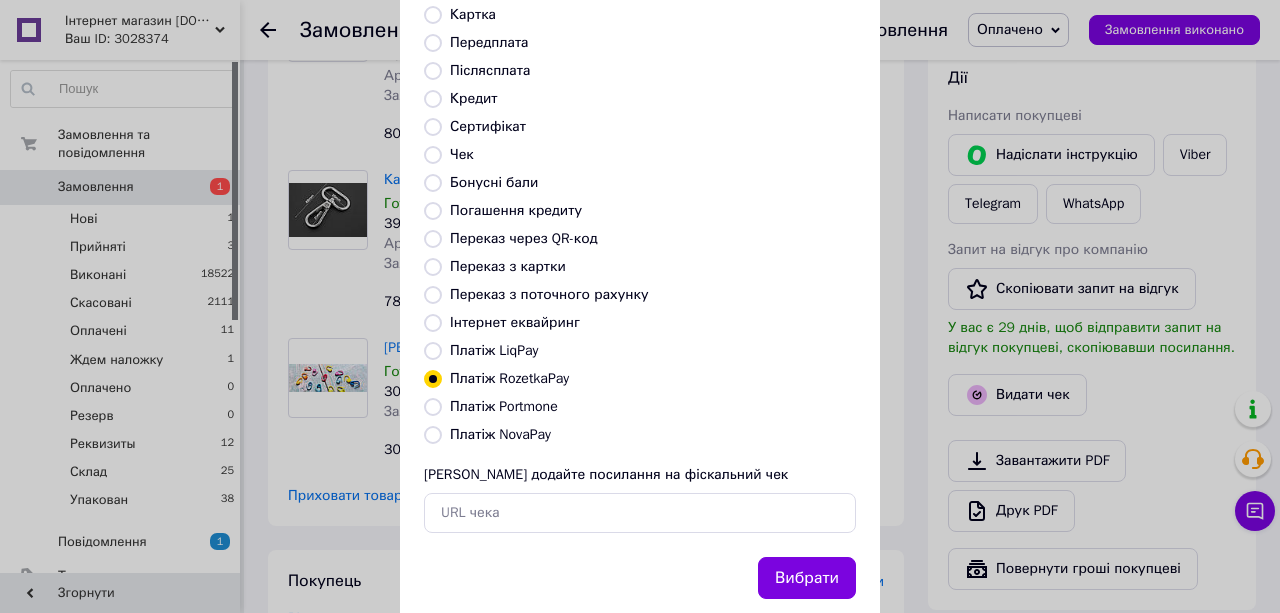 click on "Вибрати" at bounding box center [807, 578] 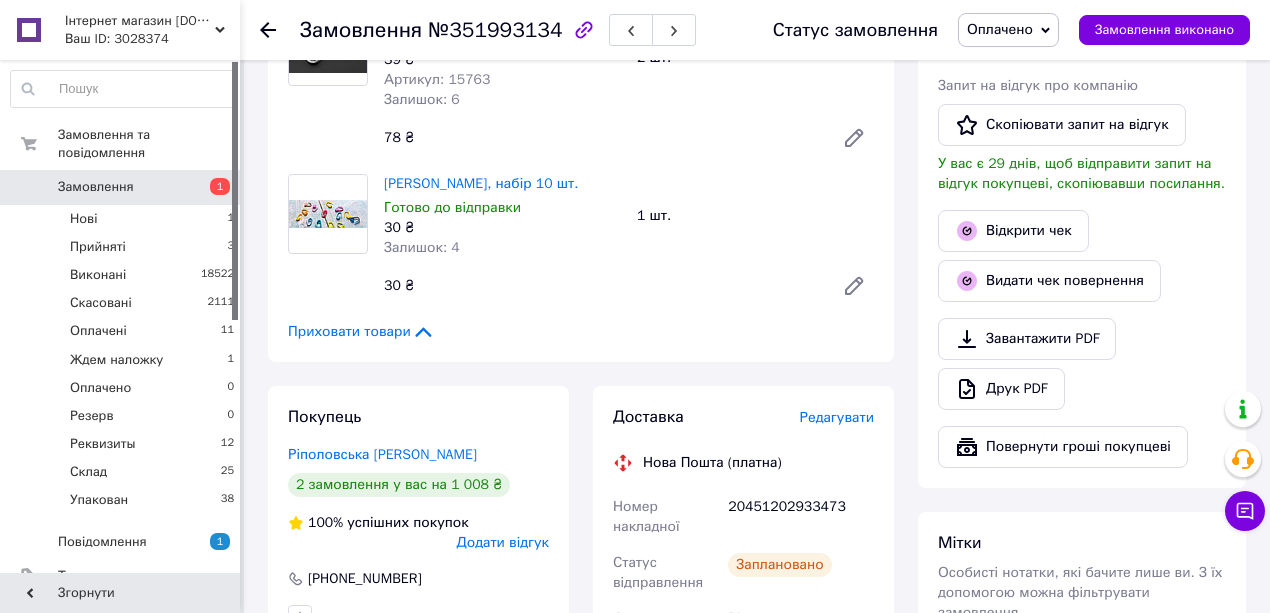 scroll, scrollTop: 1000, scrollLeft: 0, axis: vertical 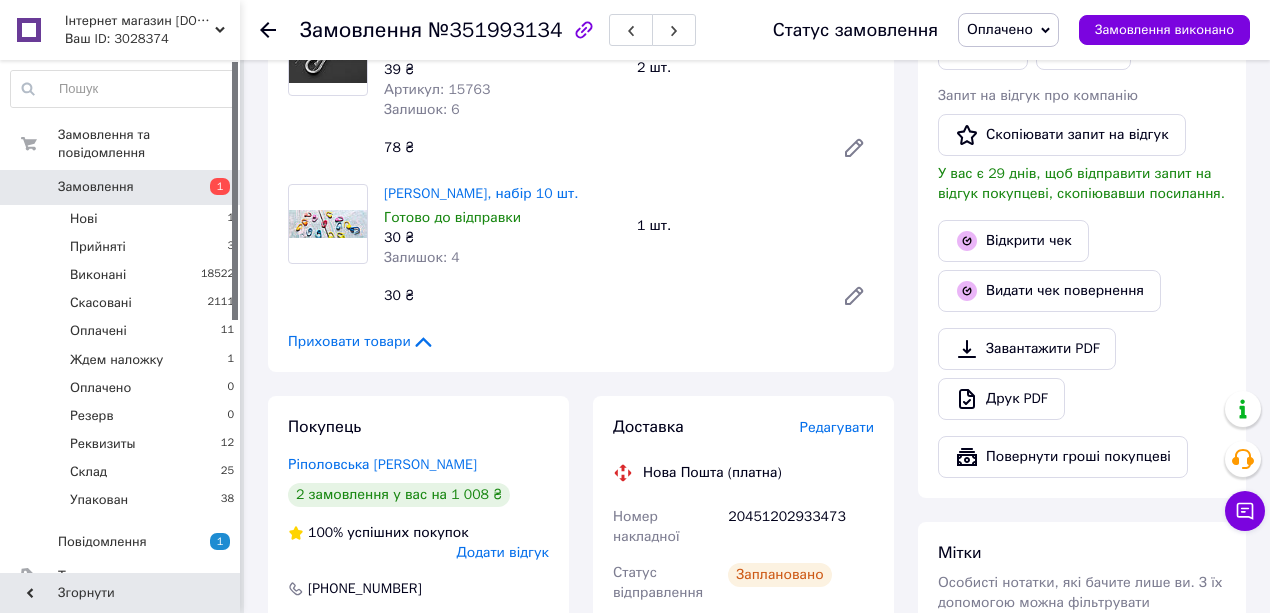click 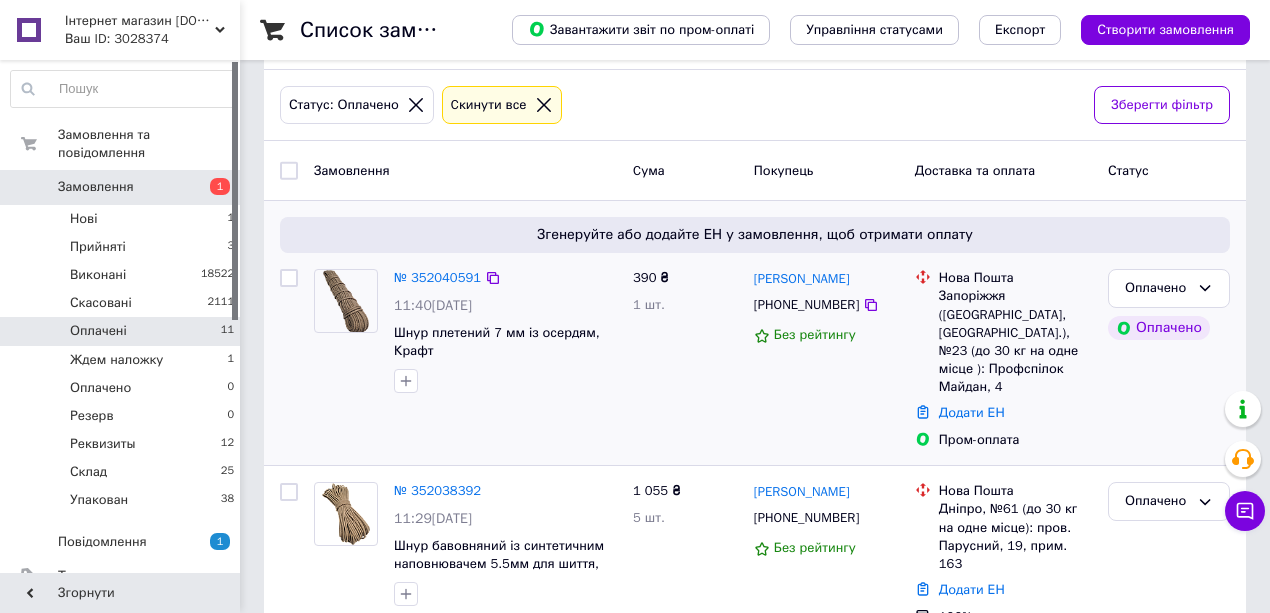 scroll, scrollTop: 266, scrollLeft: 0, axis: vertical 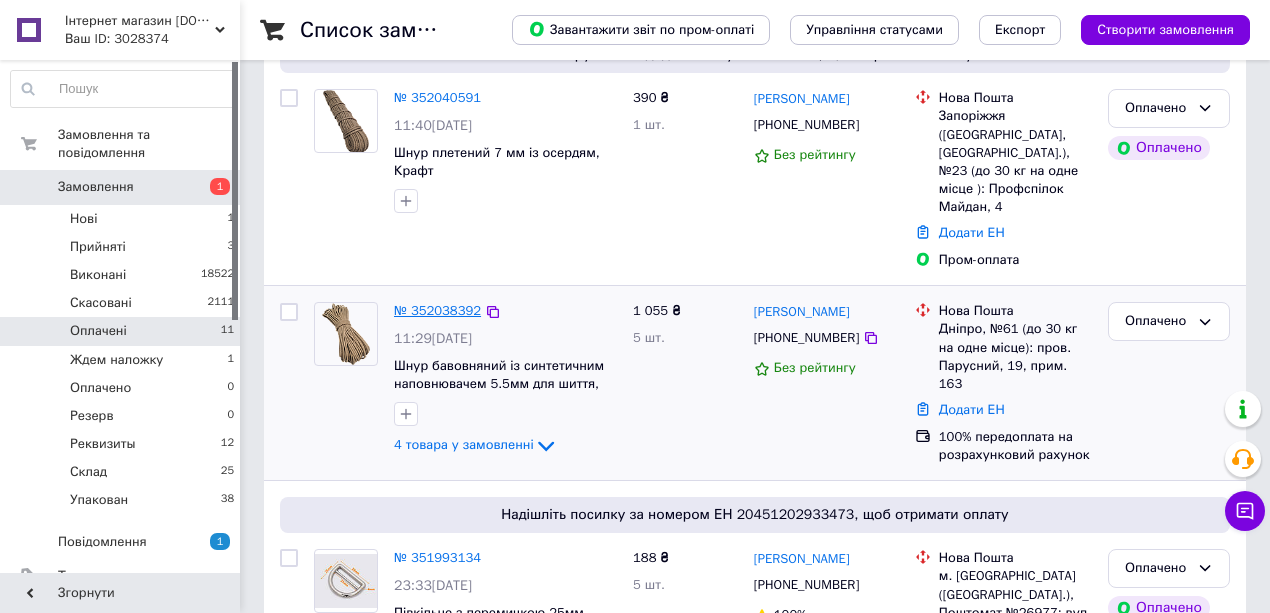 click on "№ 352038392" at bounding box center [437, 310] 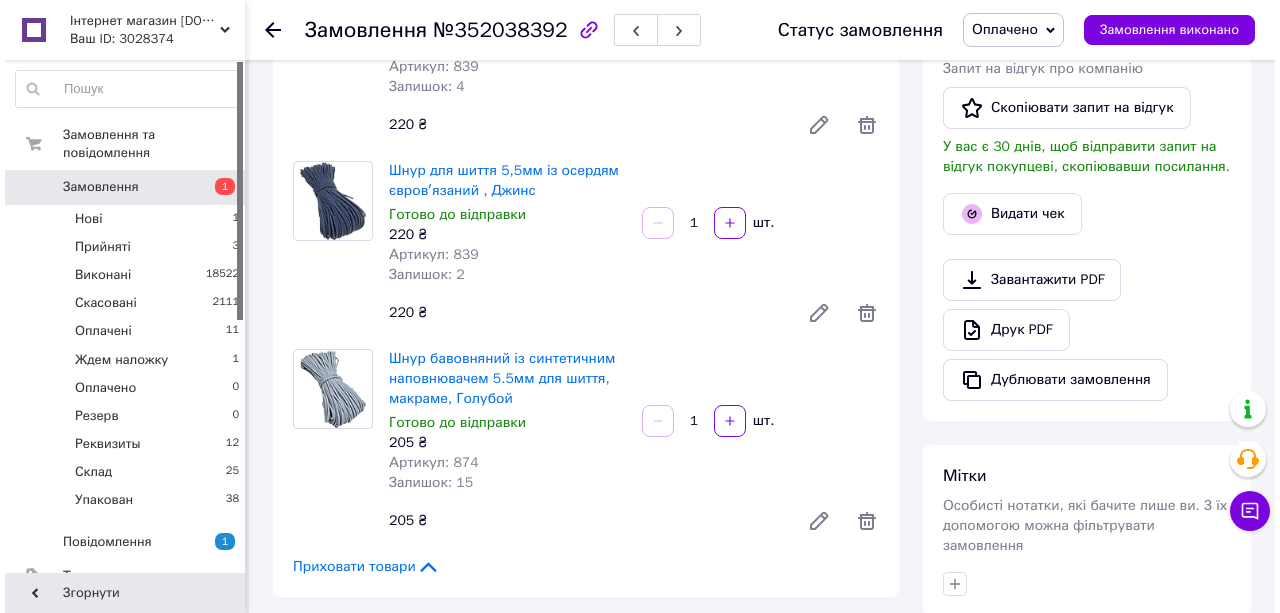 scroll, scrollTop: 800, scrollLeft: 0, axis: vertical 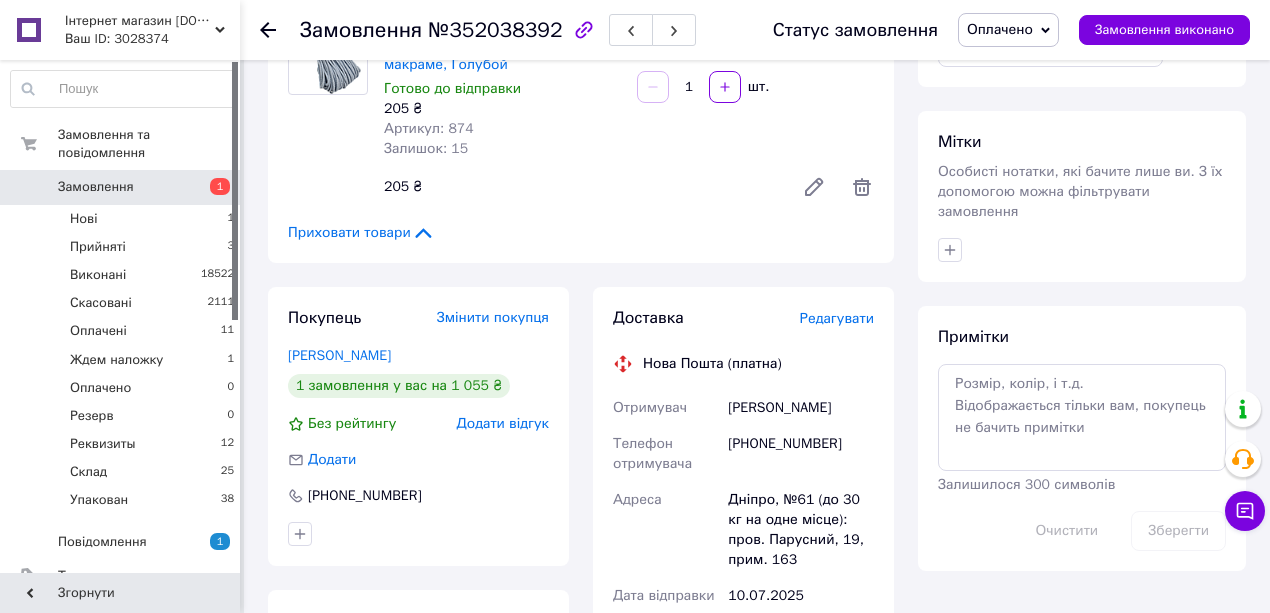 click on "Редагувати" at bounding box center (837, 318) 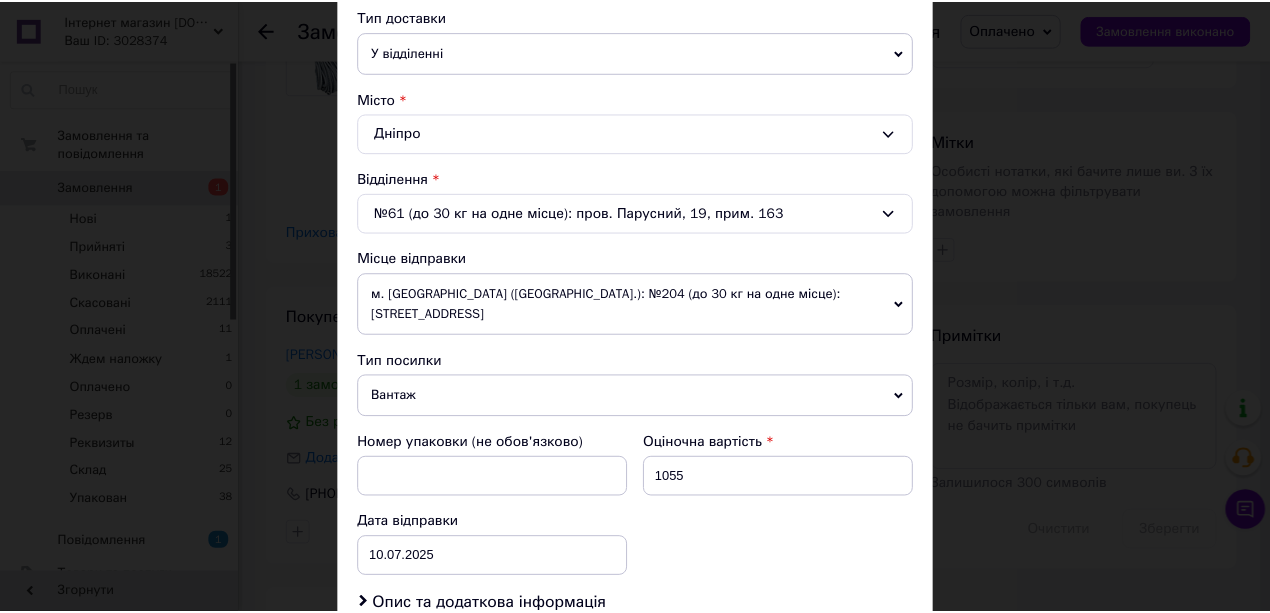 scroll, scrollTop: 742, scrollLeft: 0, axis: vertical 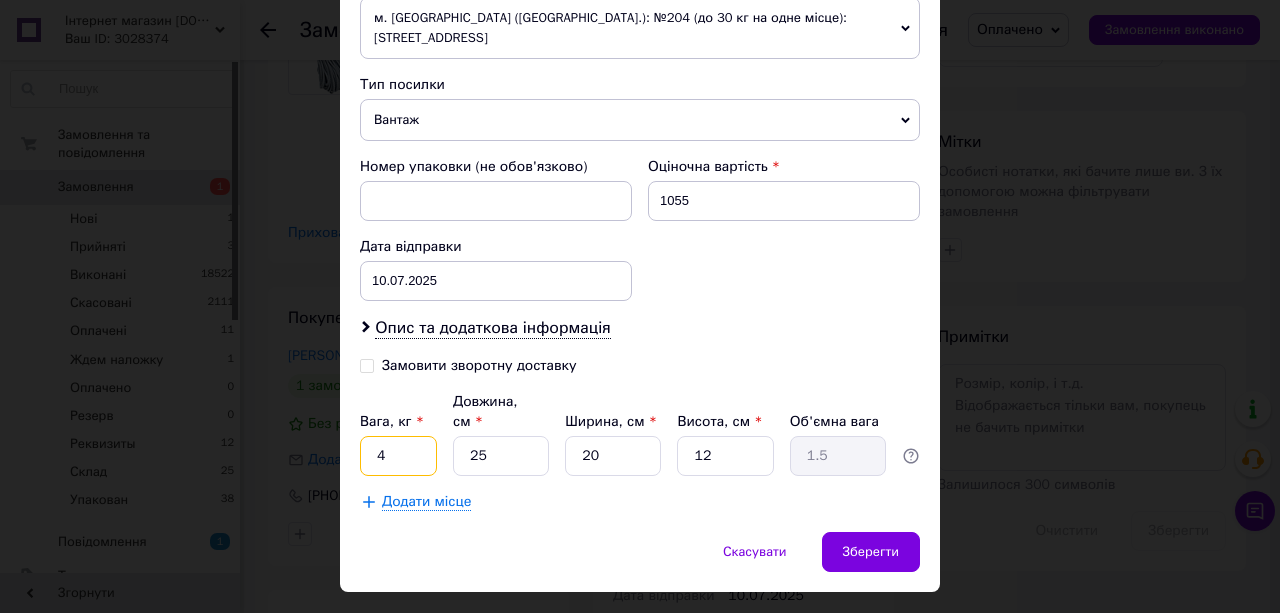 click on "4" at bounding box center [398, 456] 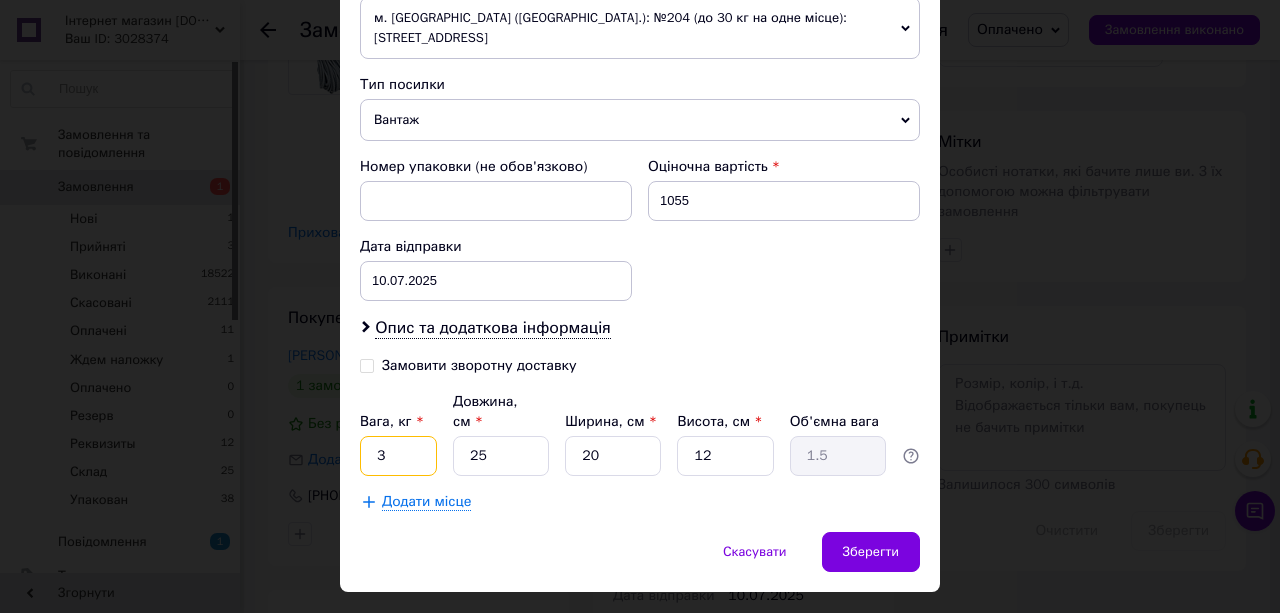 type on "3" 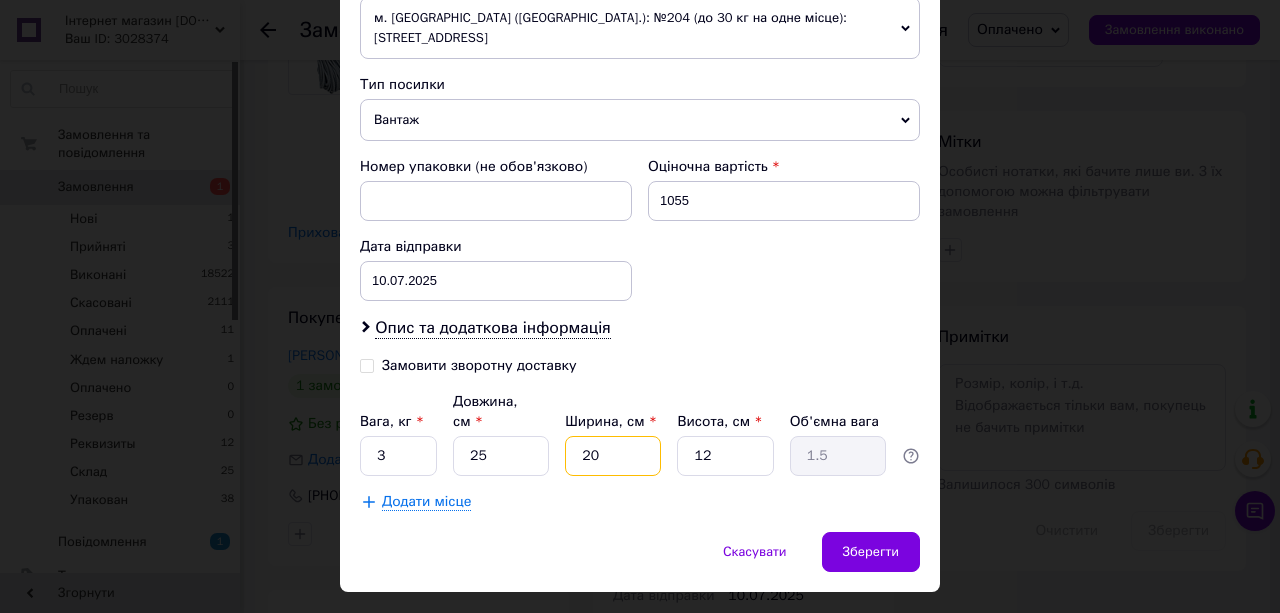 click on "20" at bounding box center [613, 456] 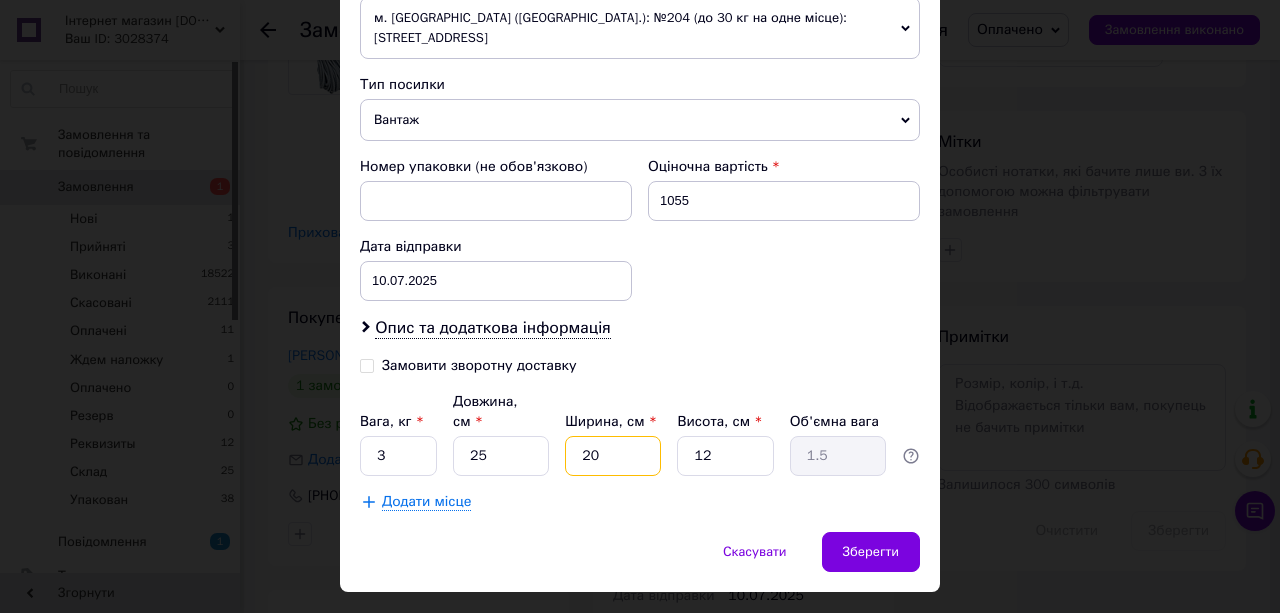click on "20" at bounding box center (613, 456) 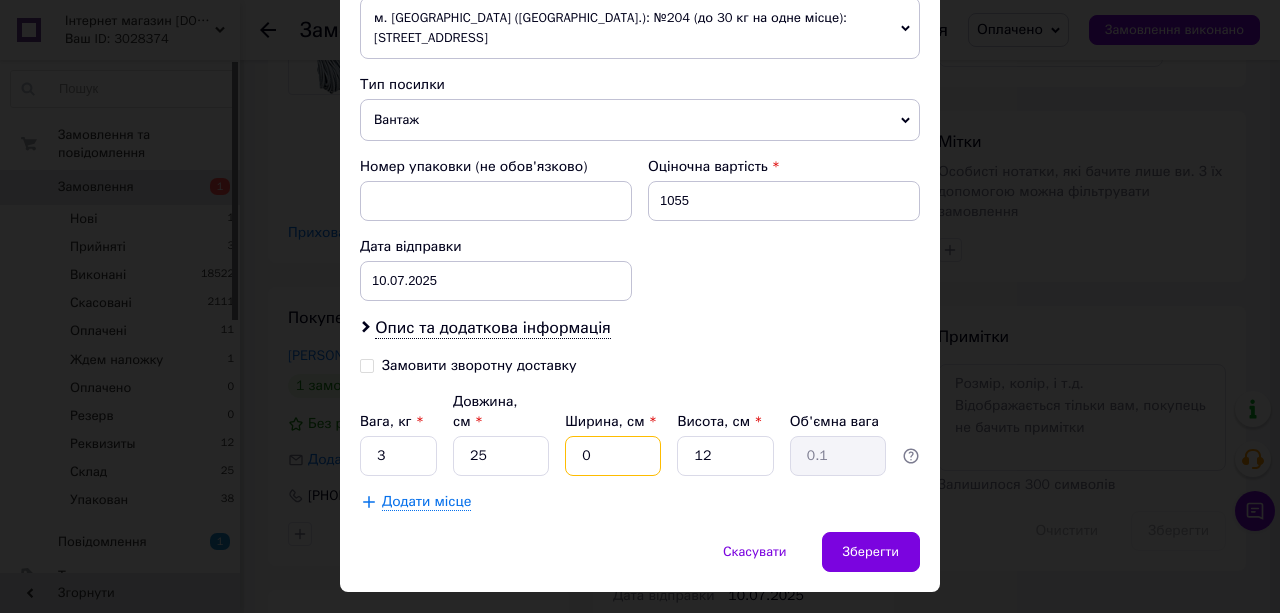 type on "30" 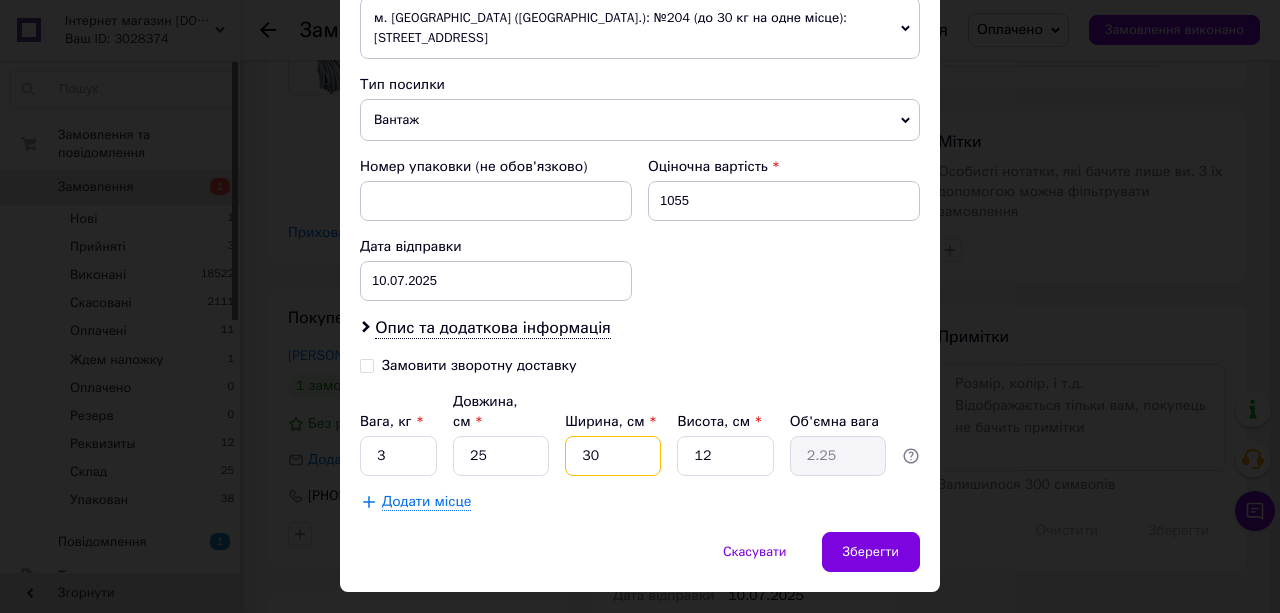 type on "30" 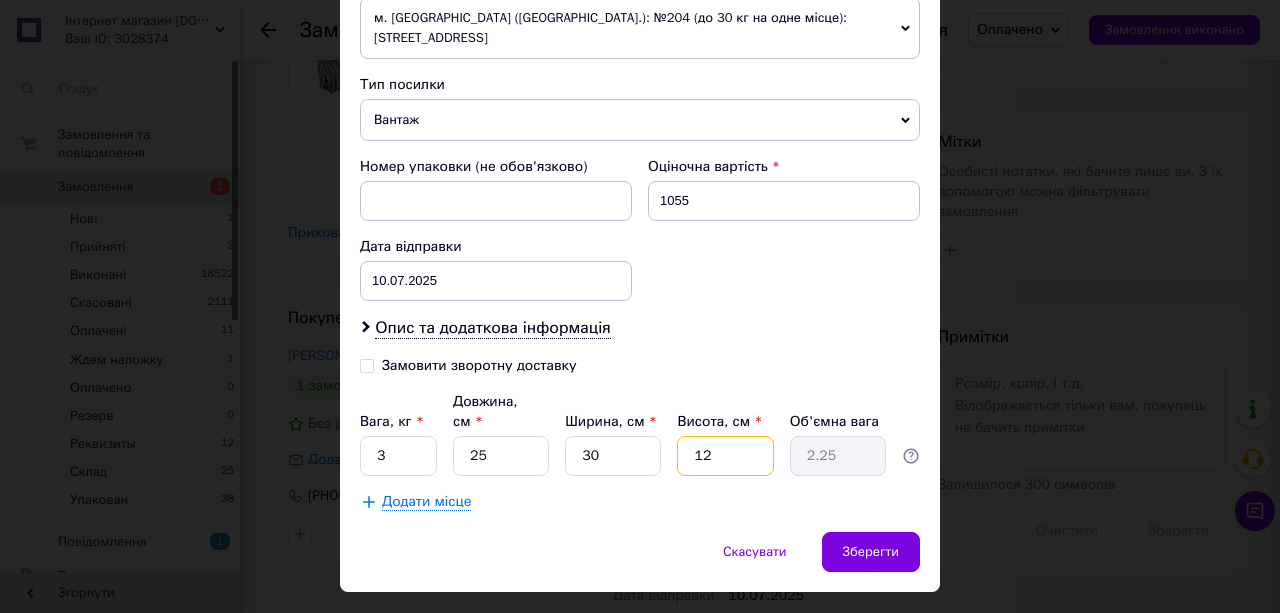 click on "12" at bounding box center (725, 456) 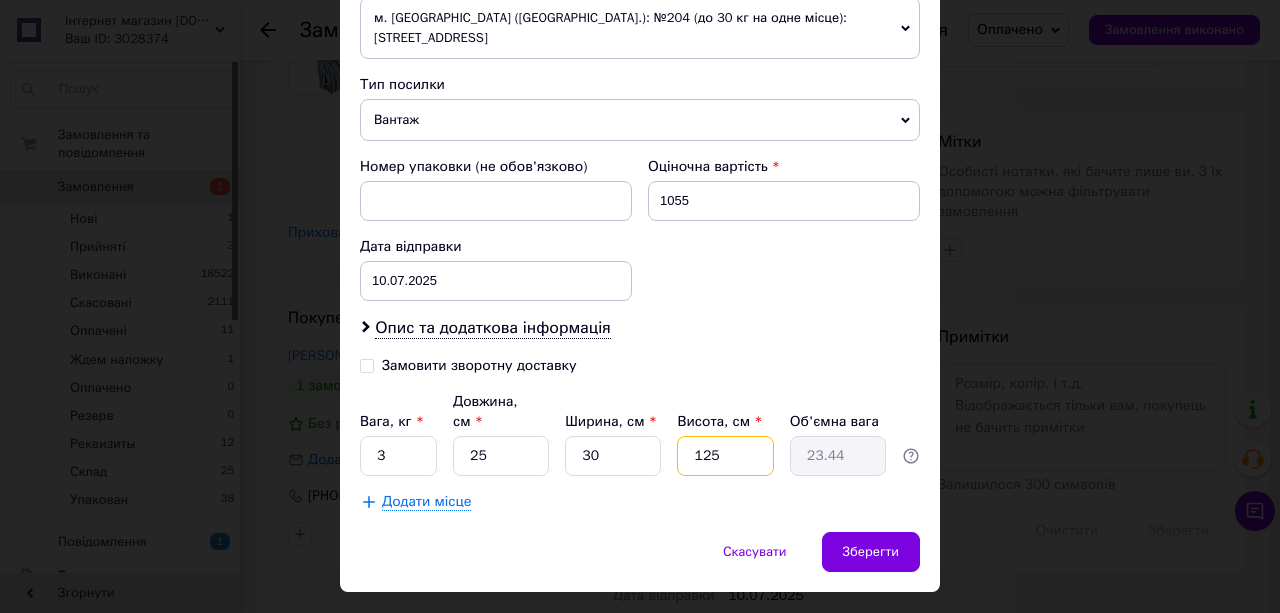 click on "125" at bounding box center [725, 456] 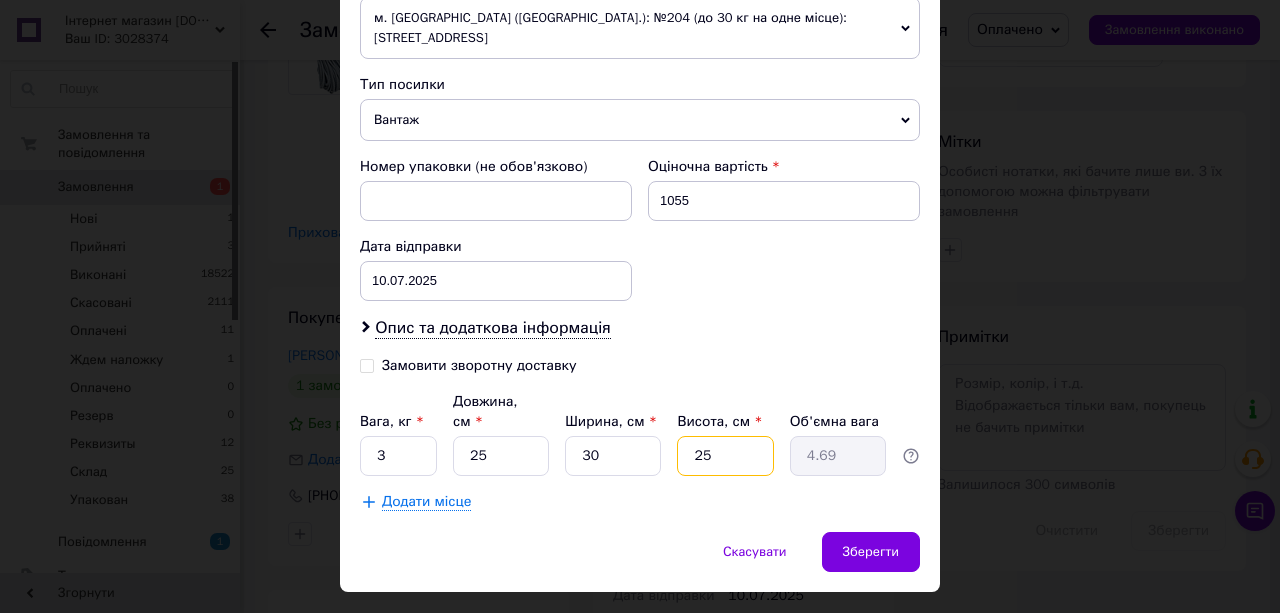 click on "25" at bounding box center [725, 456] 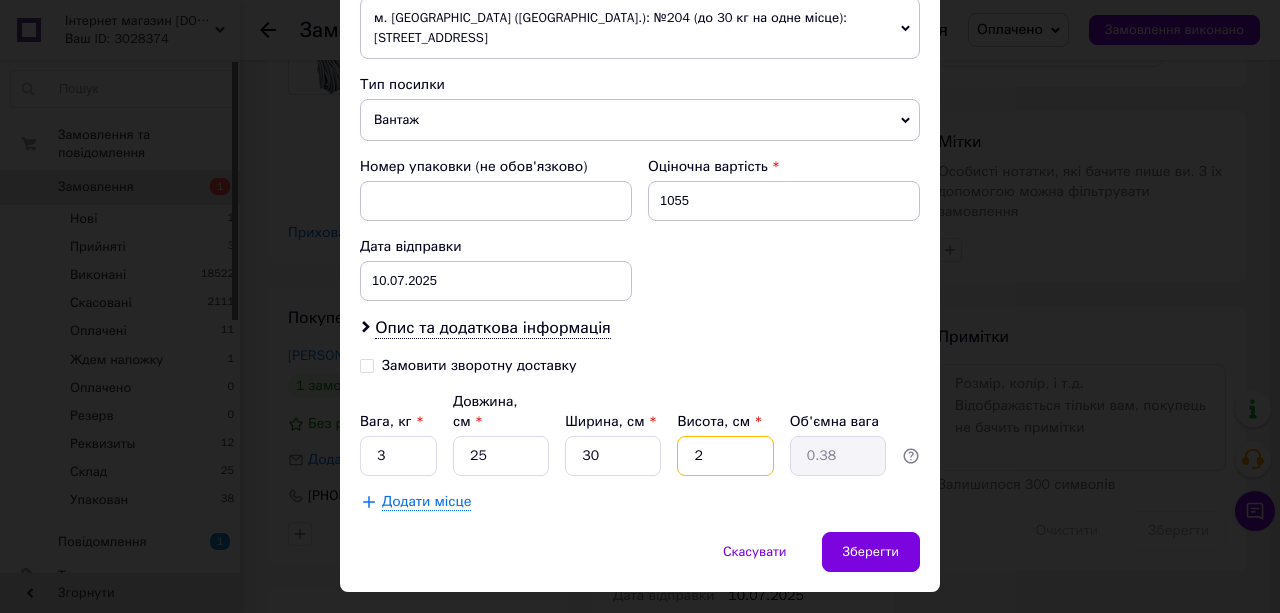 type on "20" 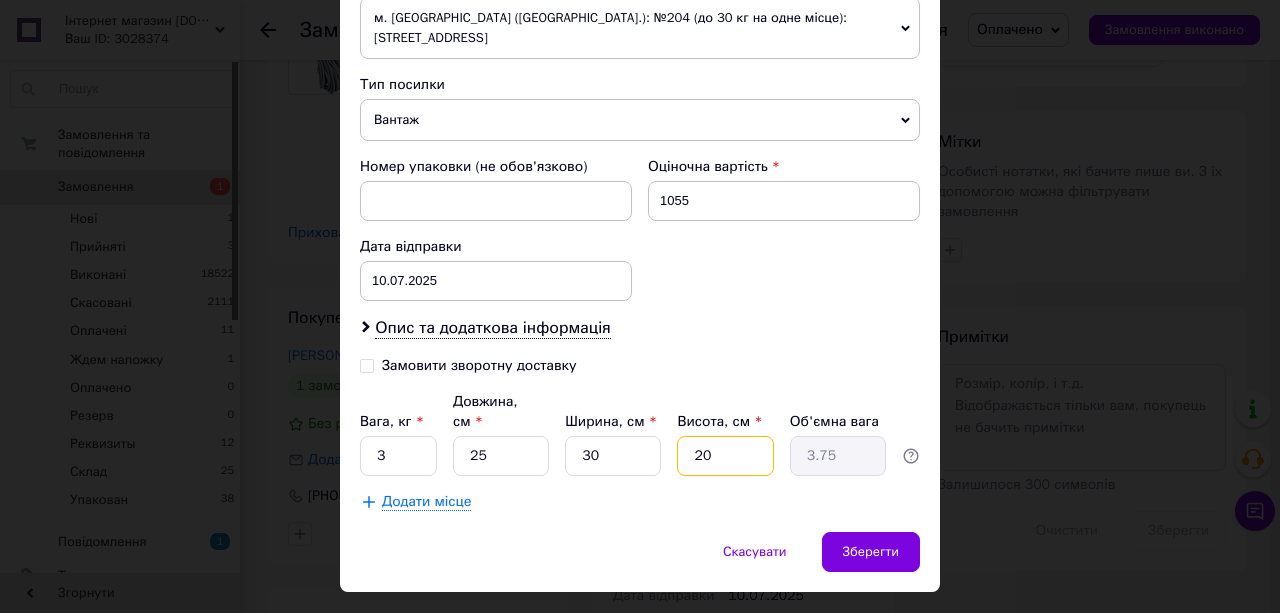 type on "20" 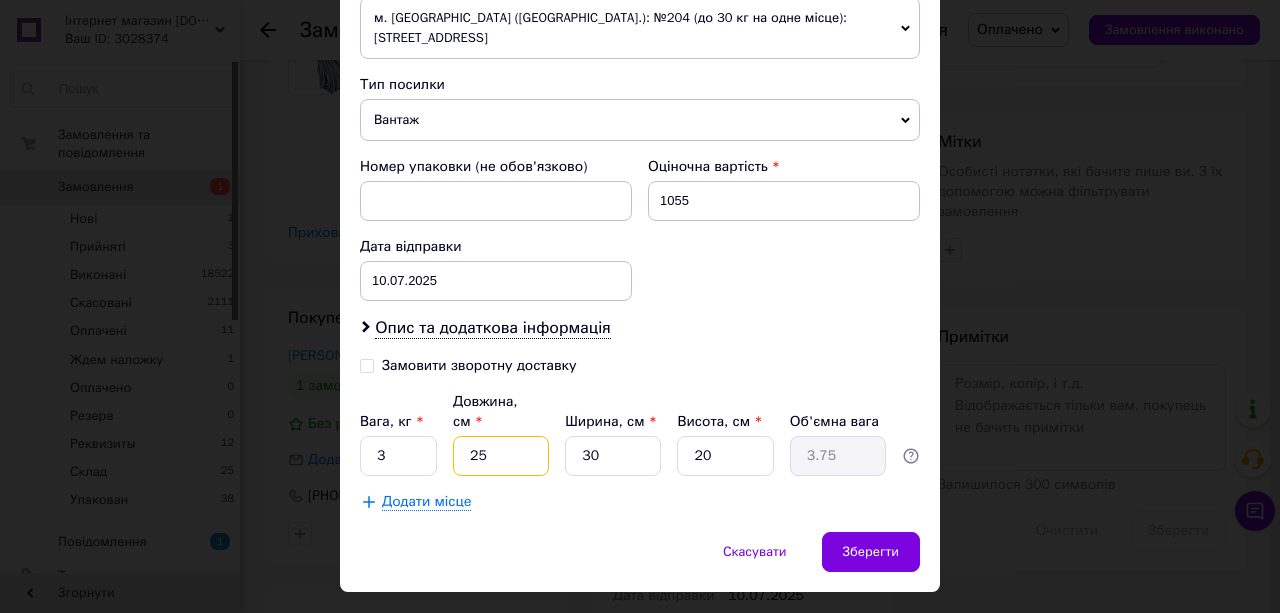 click on "25" at bounding box center [501, 456] 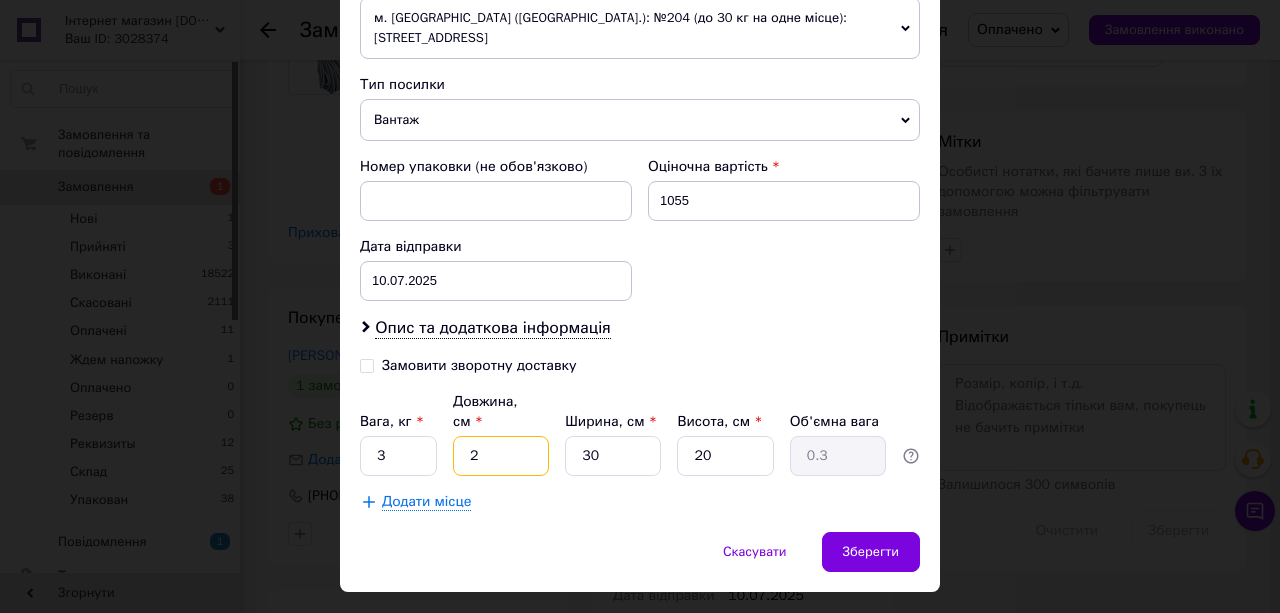type on "20" 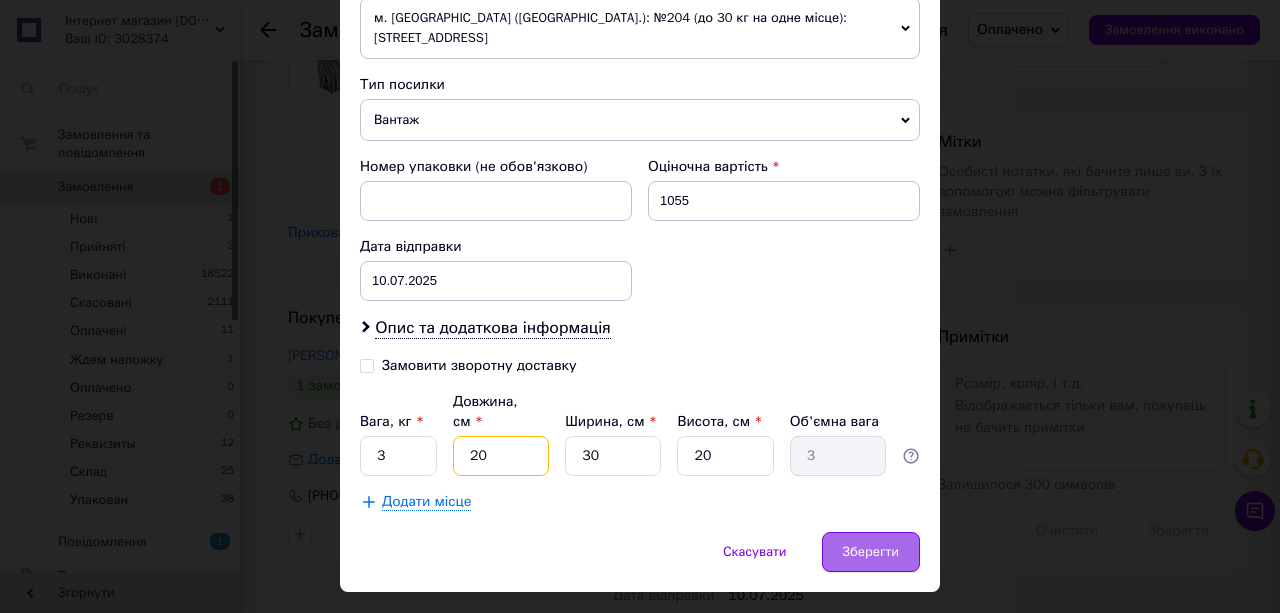 type on "20" 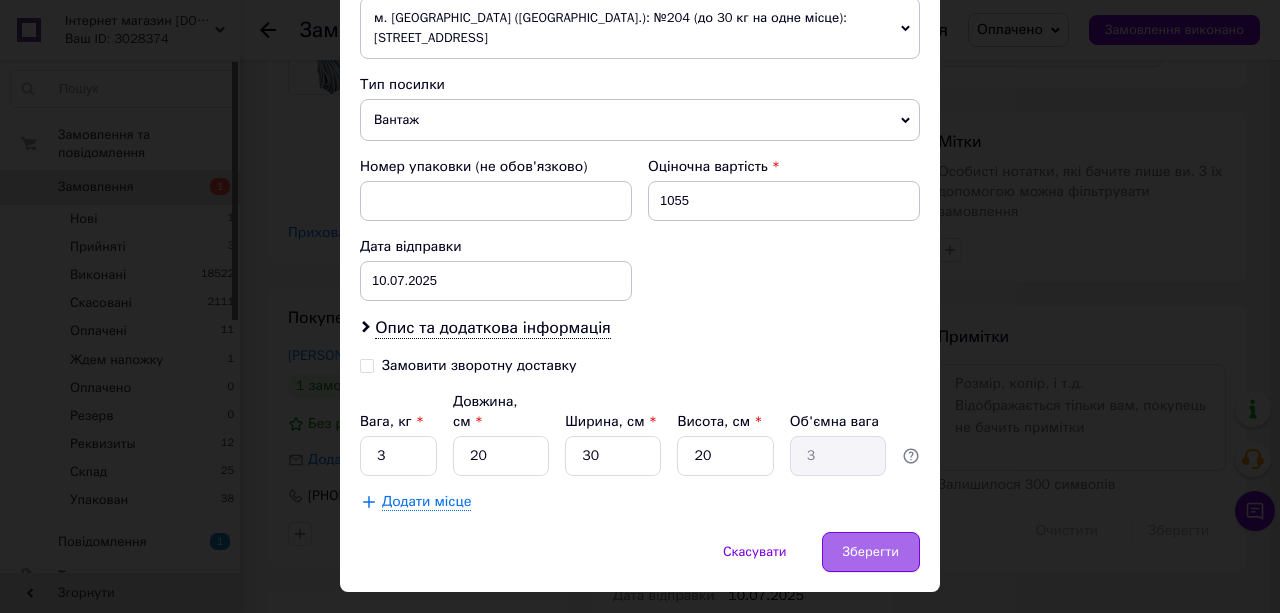 click on "Зберегти" at bounding box center (871, 552) 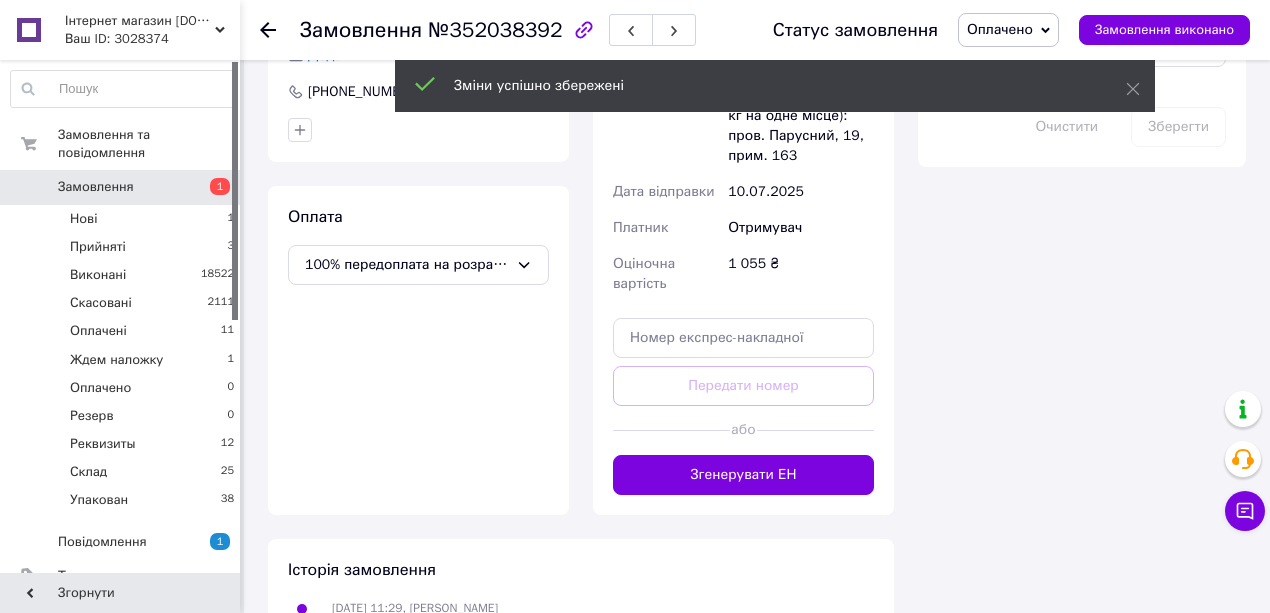 scroll, scrollTop: 1333, scrollLeft: 0, axis: vertical 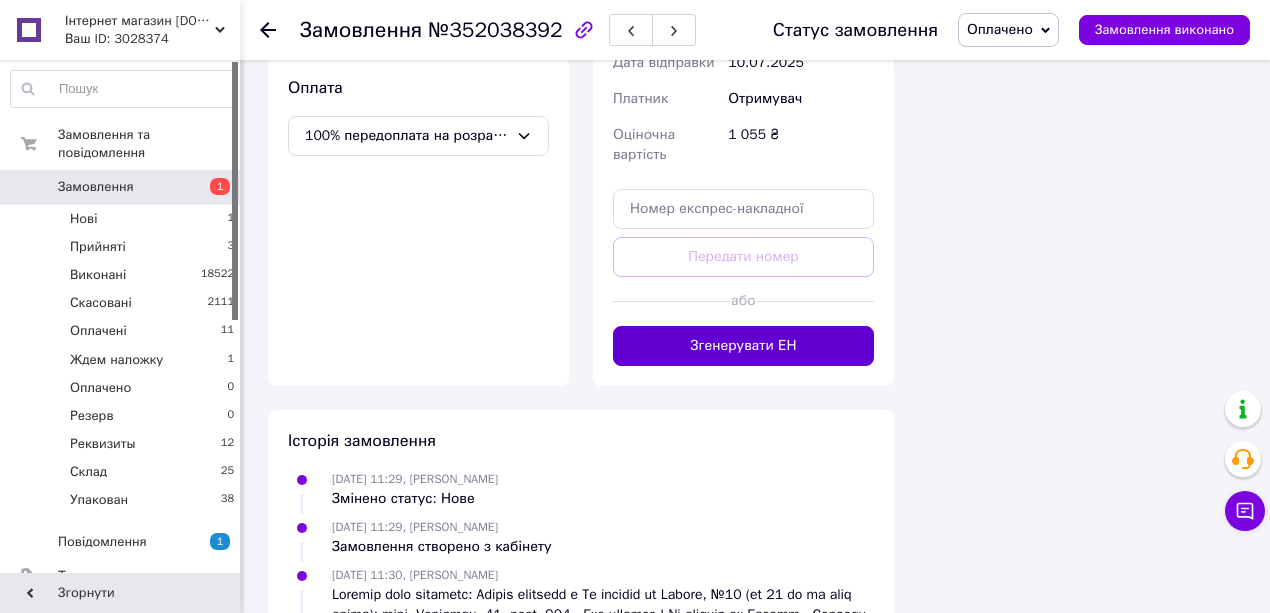 click on "Згенерувати ЕН" at bounding box center (743, 346) 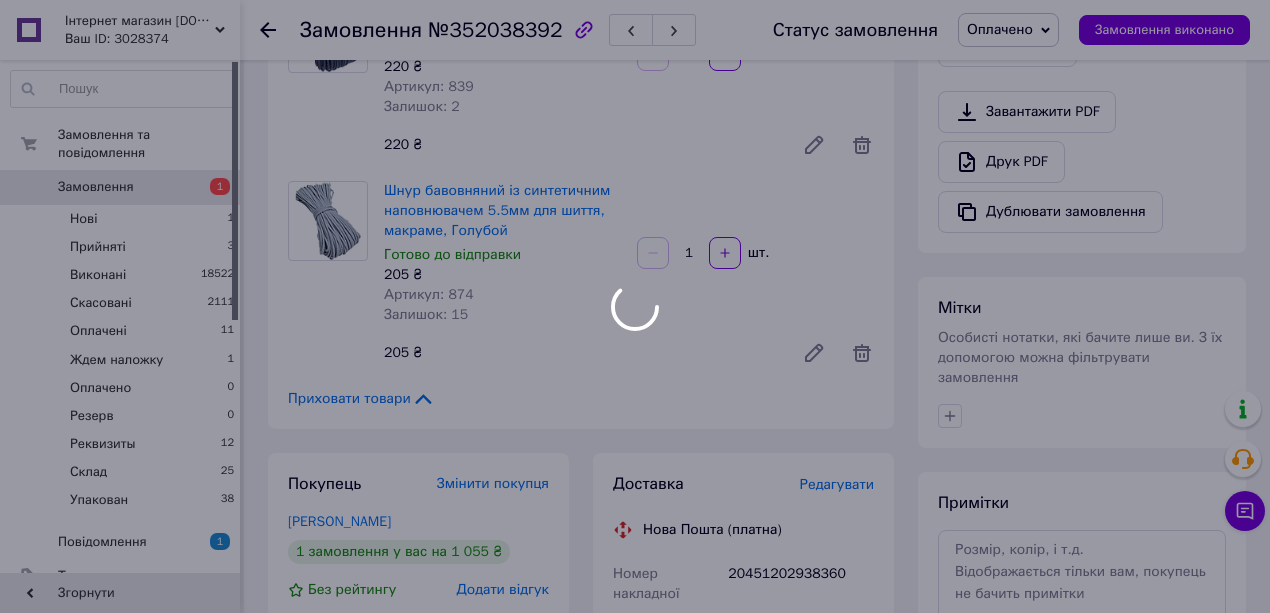 scroll, scrollTop: 533, scrollLeft: 0, axis: vertical 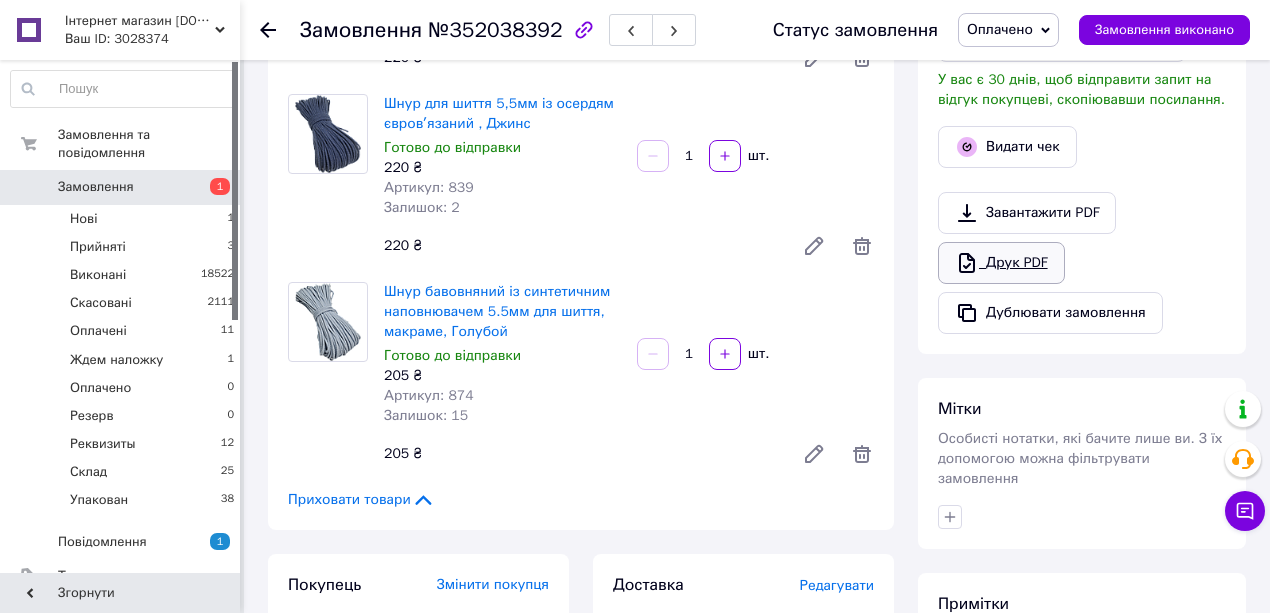 click on "Друк PDF" at bounding box center [1001, 263] 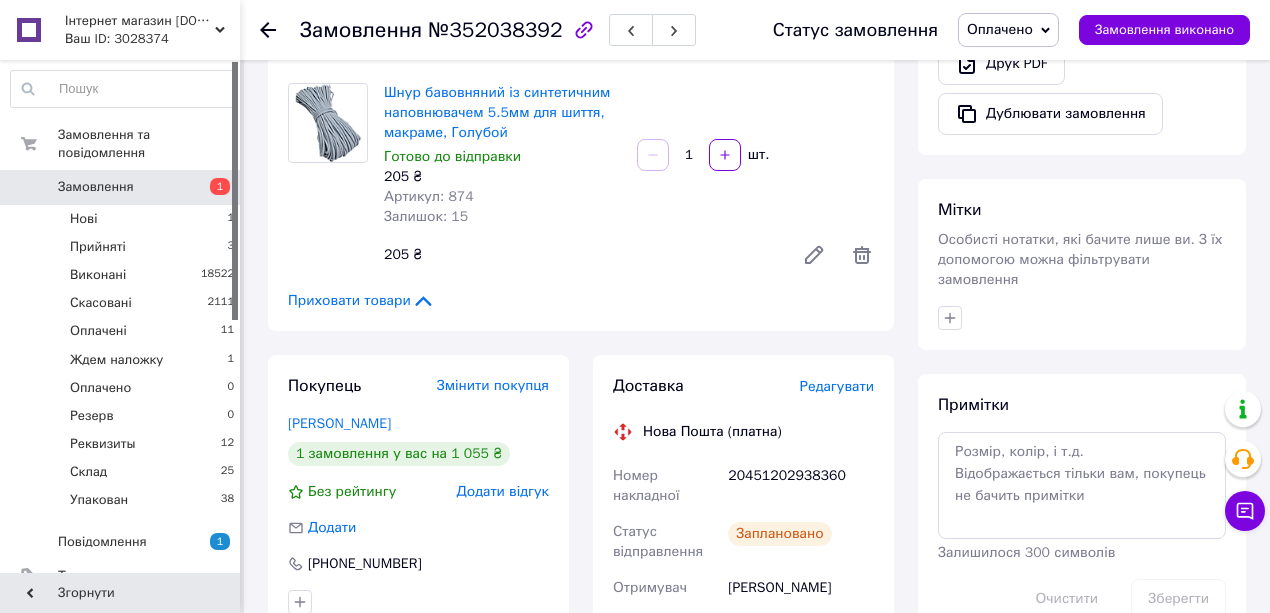 scroll, scrollTop: 733, scrollLeft: 0, axis: vertical 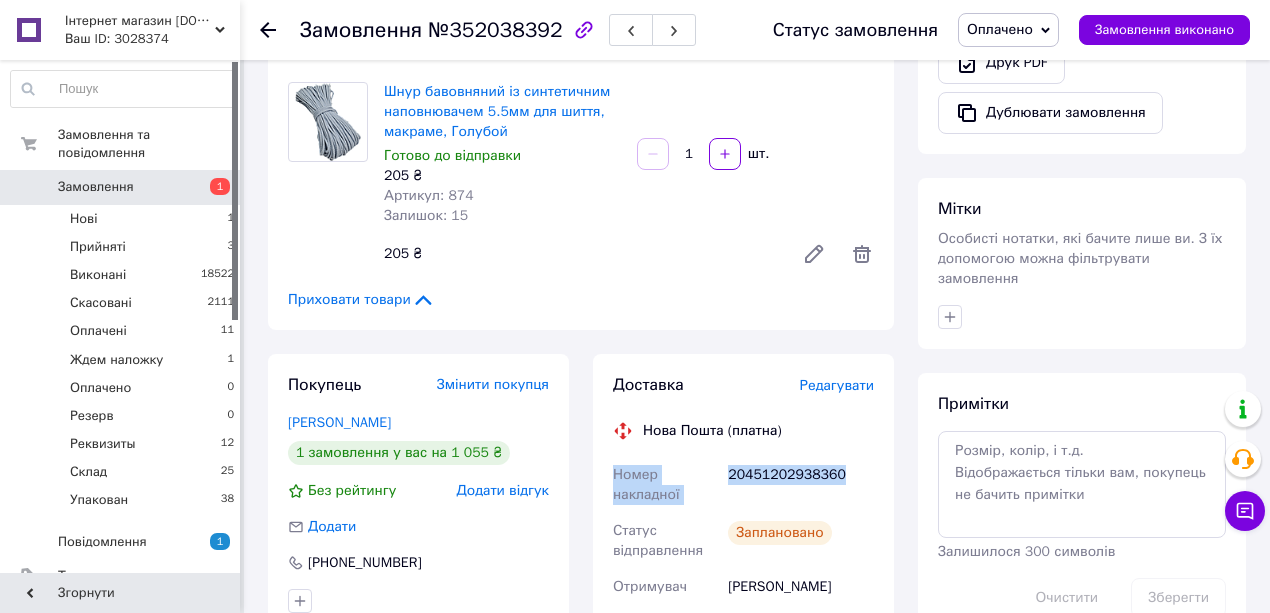 drag, startPoint x: 840, startPoint y: 468, endPoint x: 606, endPoint y: 476, distance: 234.13672 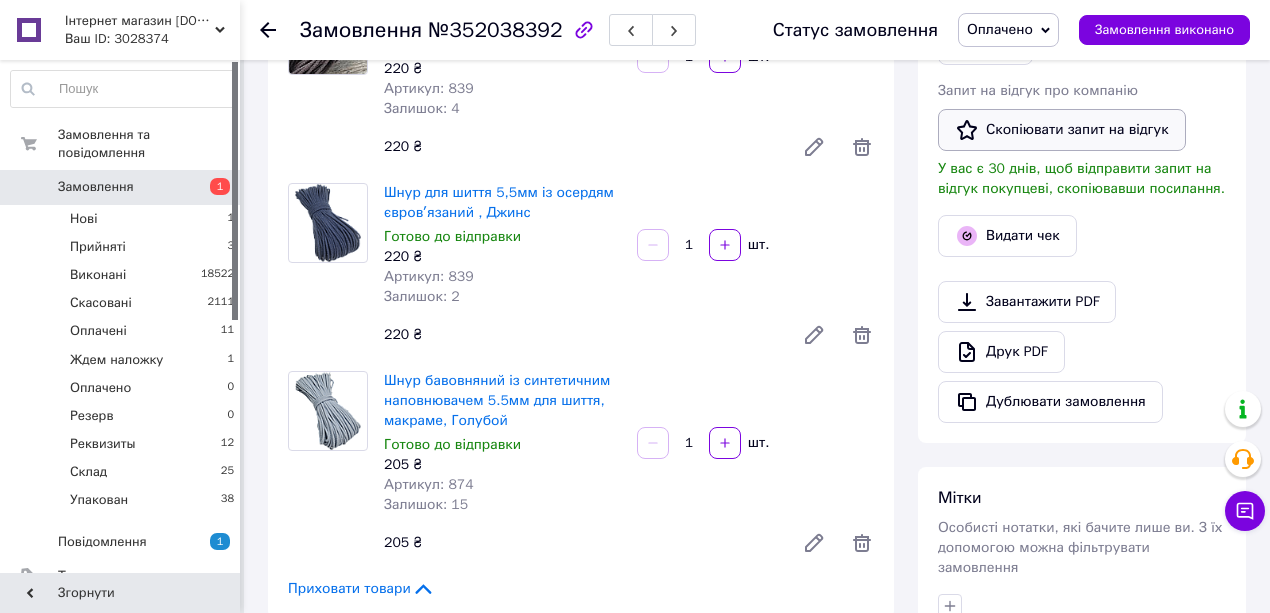 scroll, scrollTop: 333, scrollLeft: 0, axis: vertical 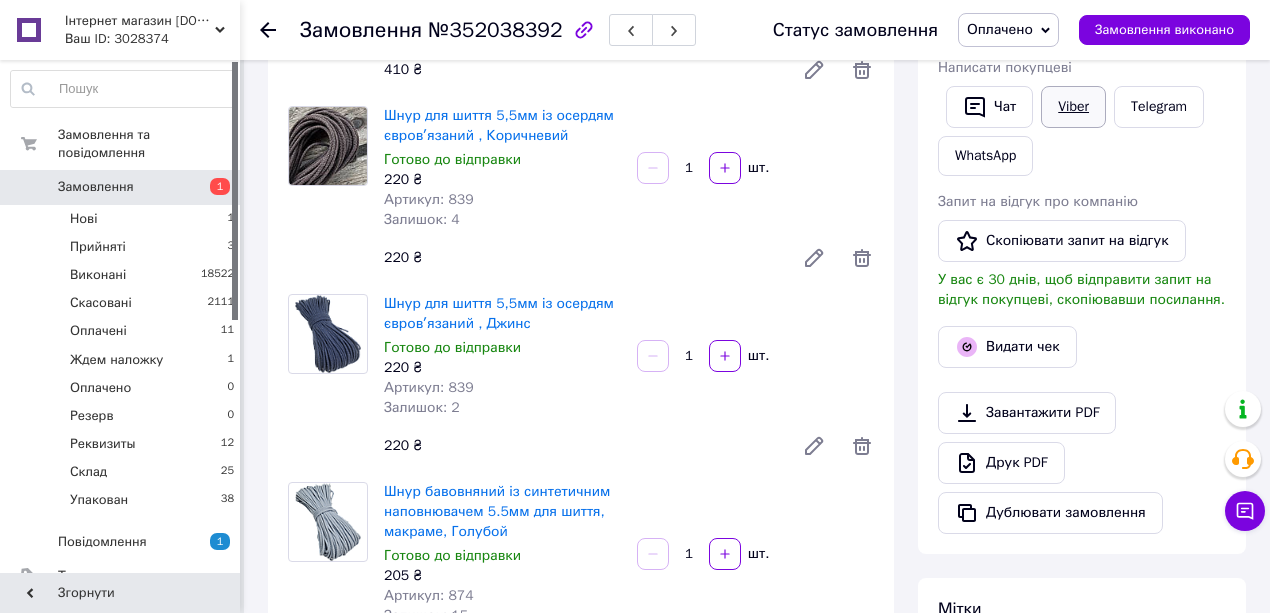 click on "Viber" at bounding box center (1073, 107) 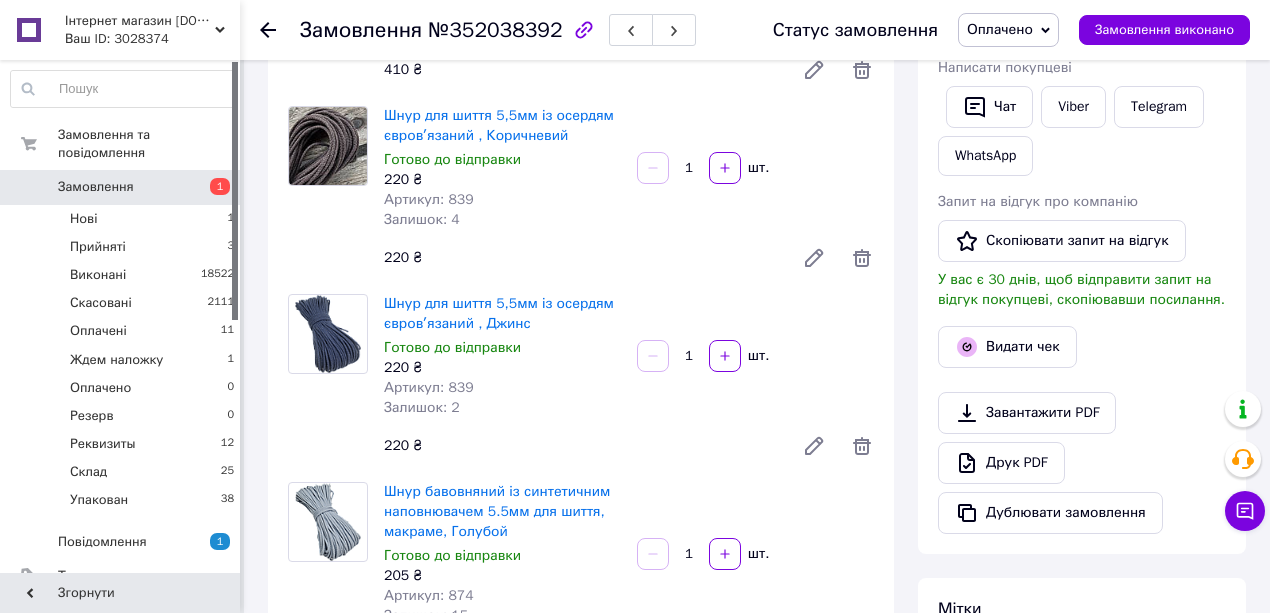 click on "Оплачено" at bounding box center [1000, 29] 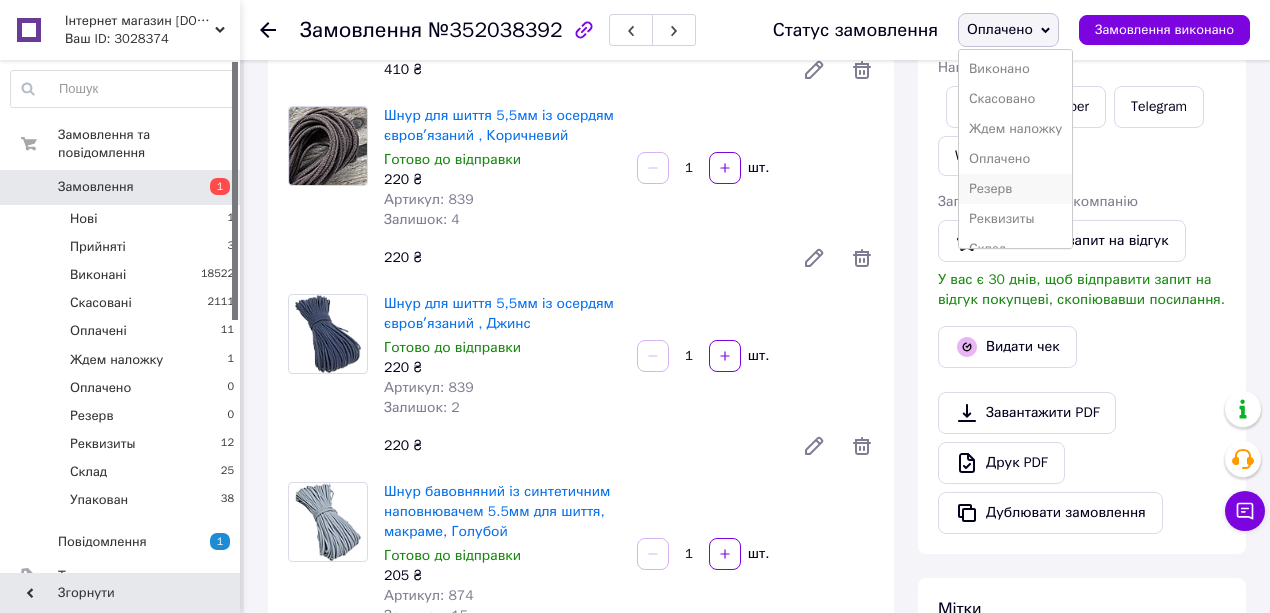 scroll, scrollTop: 81, scrollLeft: 0, axis: vertical 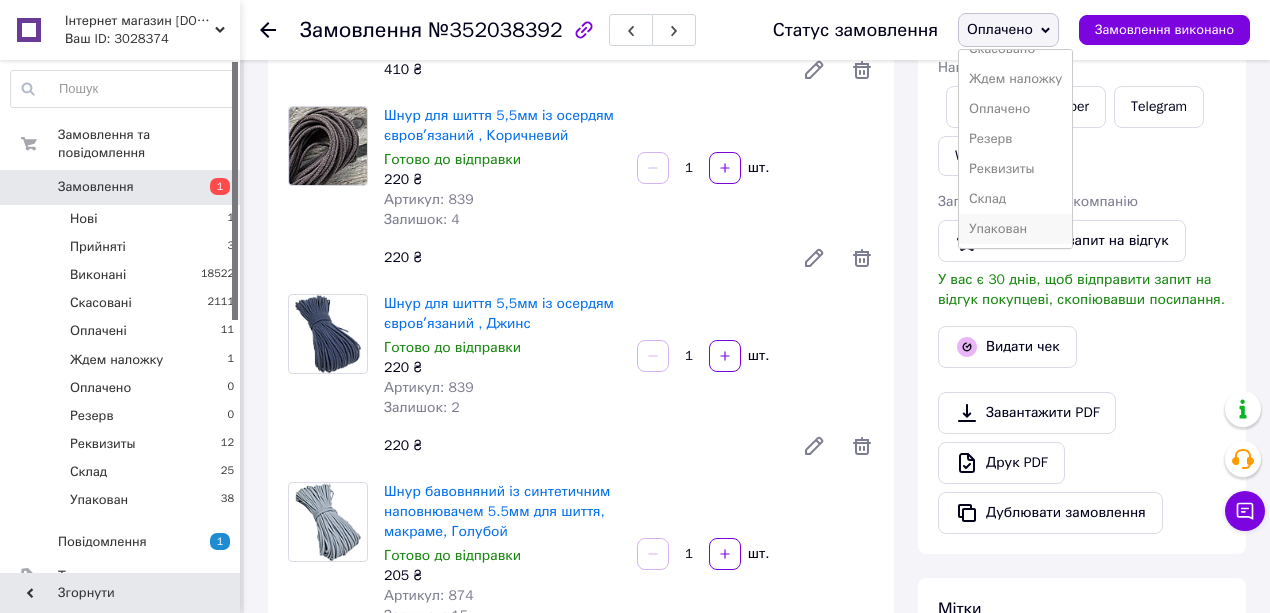 click on "Упакован" at bounding box center [1015, 229] 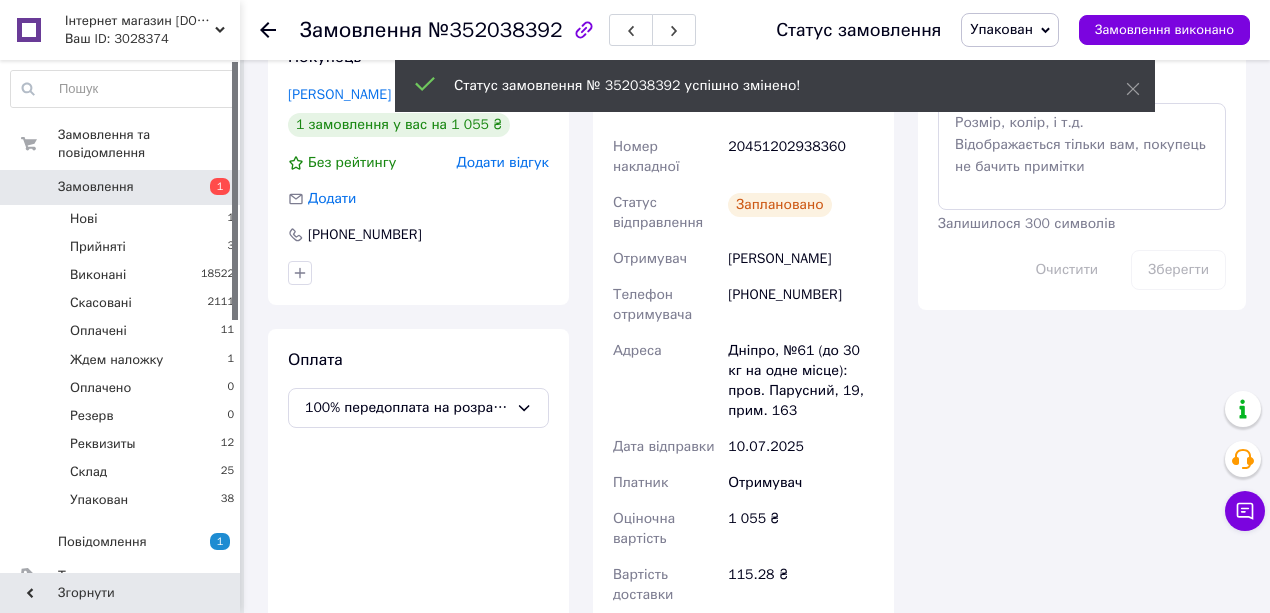 scroll, scrollTop: 1200, scrollLeft: 0, axis: vertical 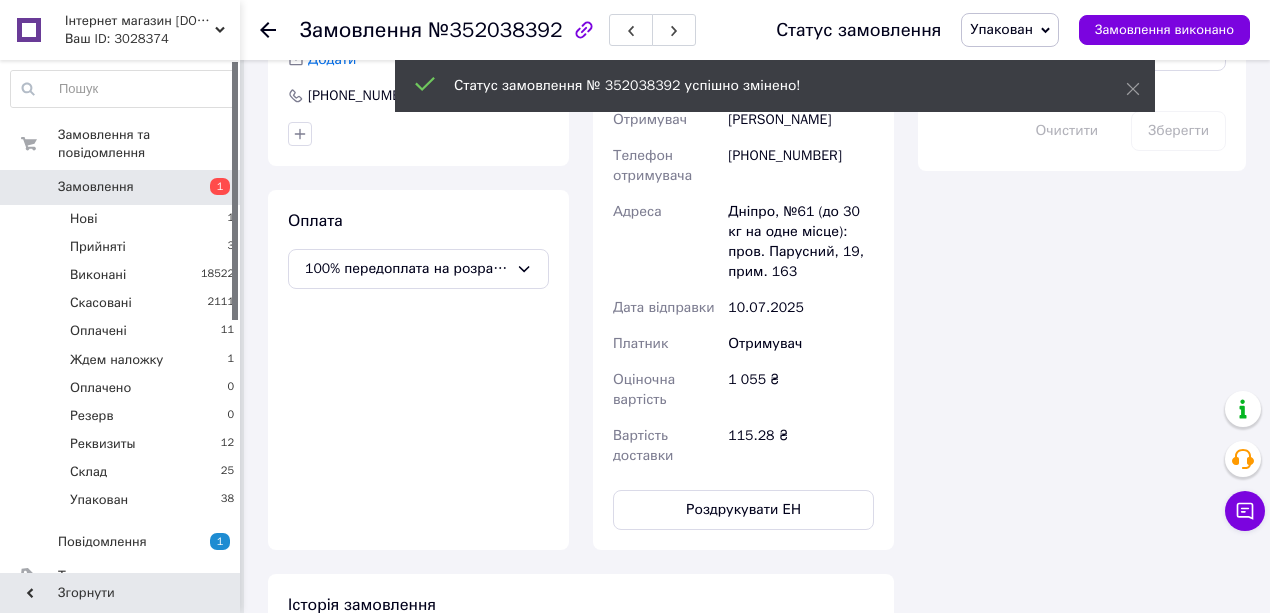 click 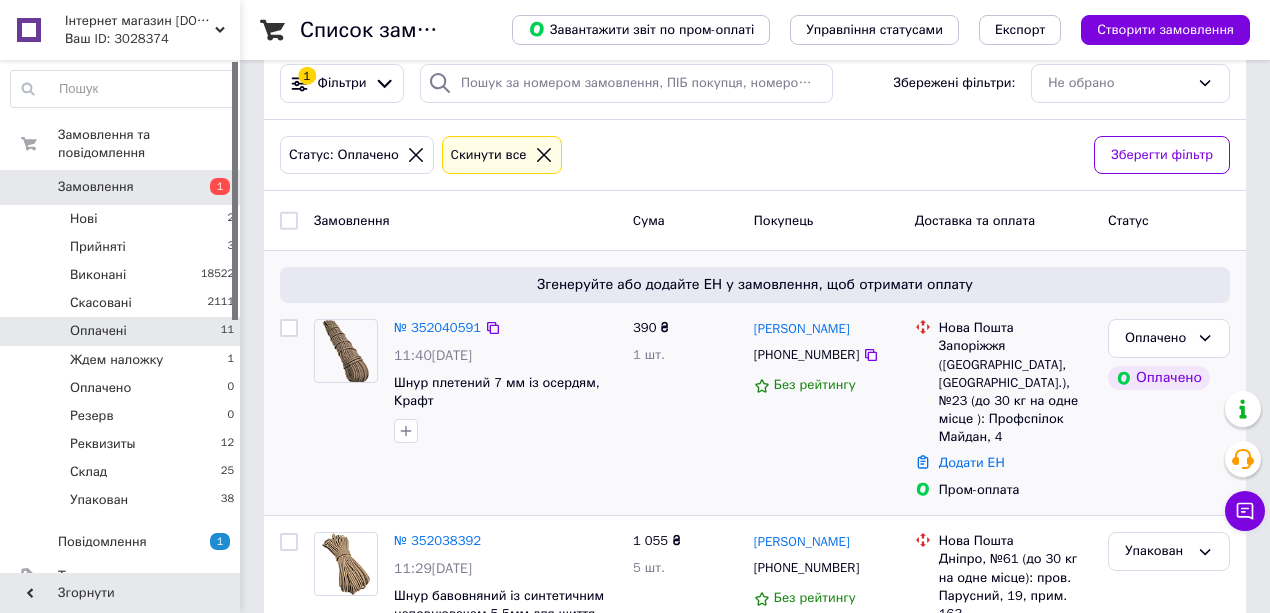 scroll, scrollTop: 66, scrollLeft: 0, axis: vertical 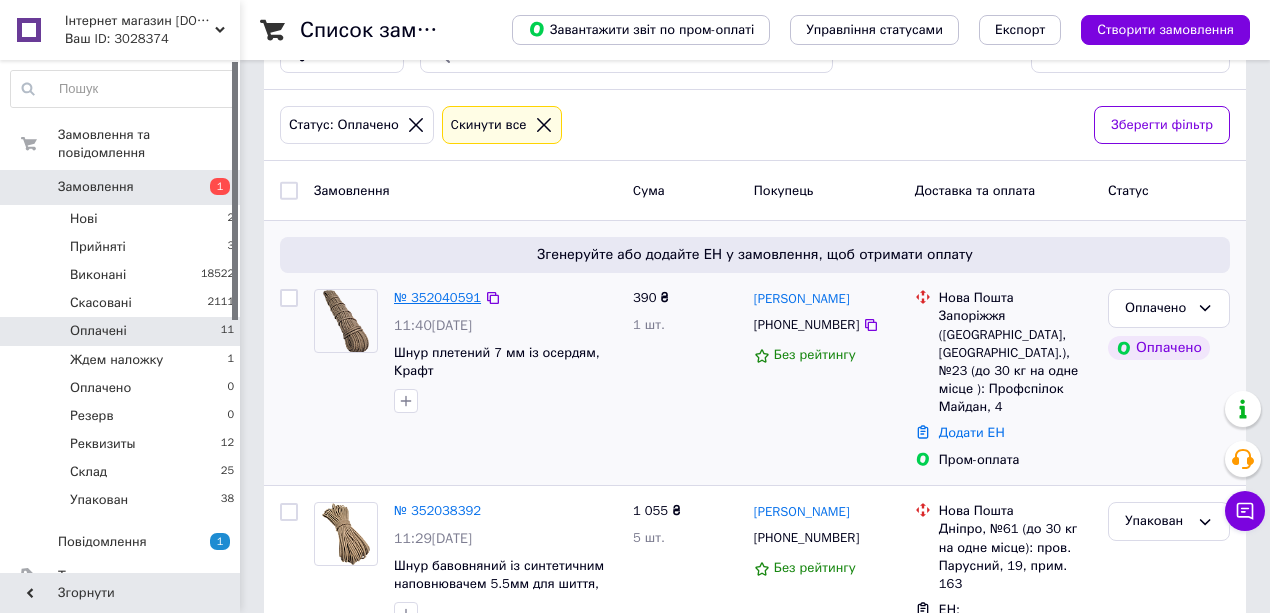 click on "№ 352040591" at bounding box center [437, 297] 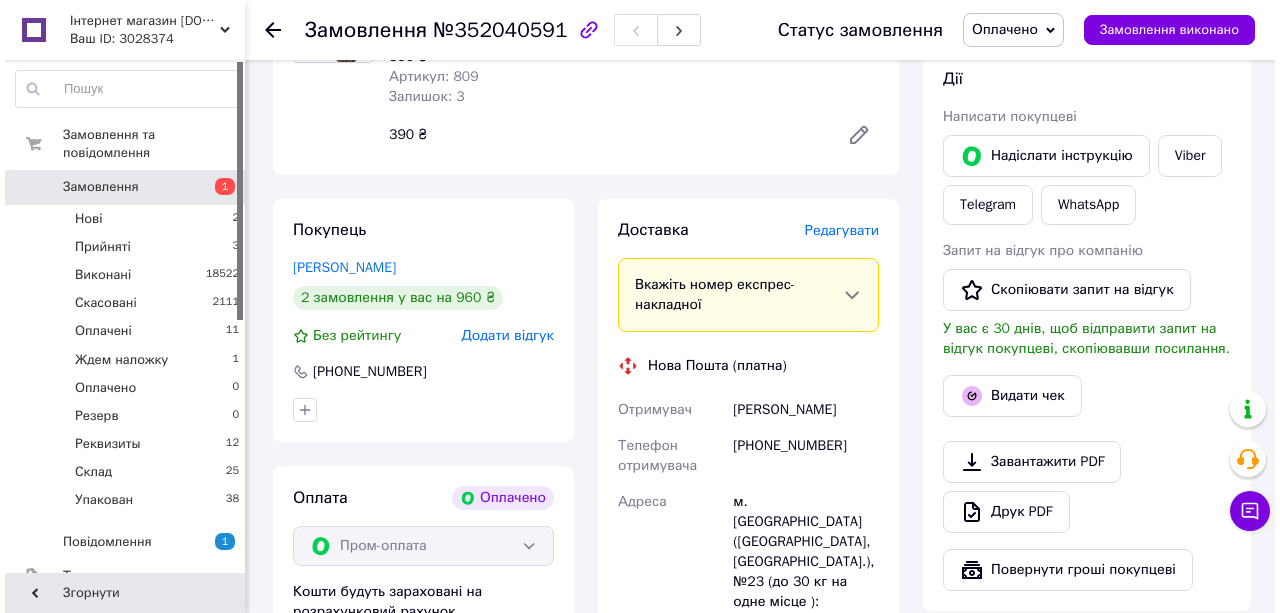 scroll, scrollTop: 866, scrollLeft: 0, axis: vertical 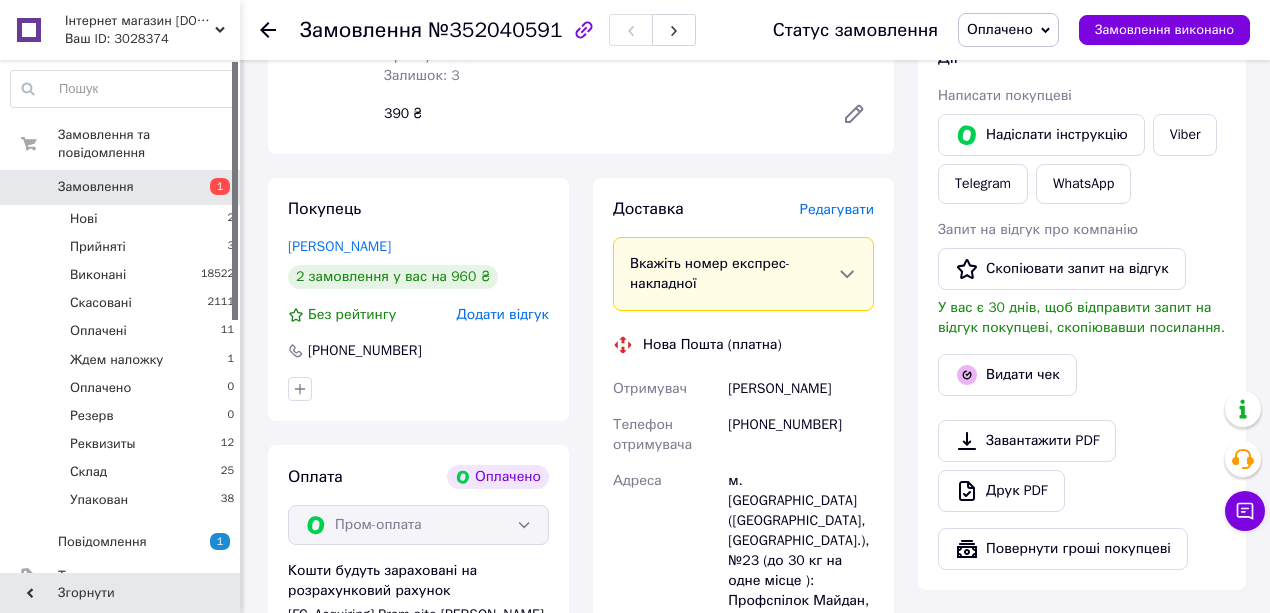 click on "Редагувати" at bounding box center [837, 209] 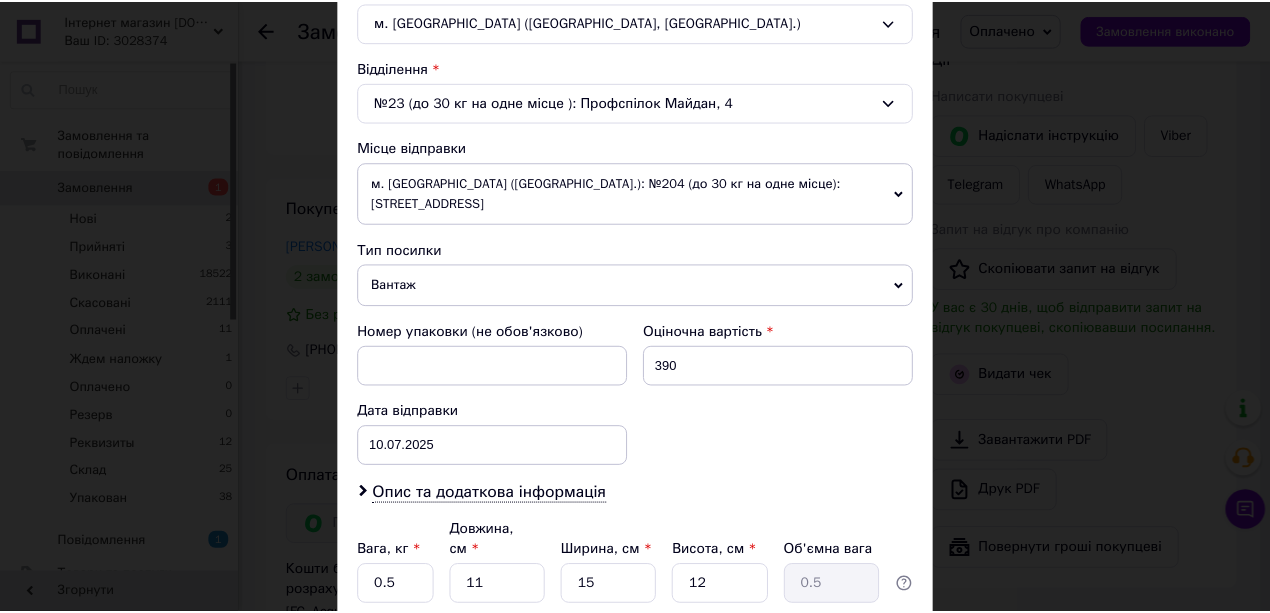 scroll, scrollTop: 706, scrollLeft: 0, axis: vertical 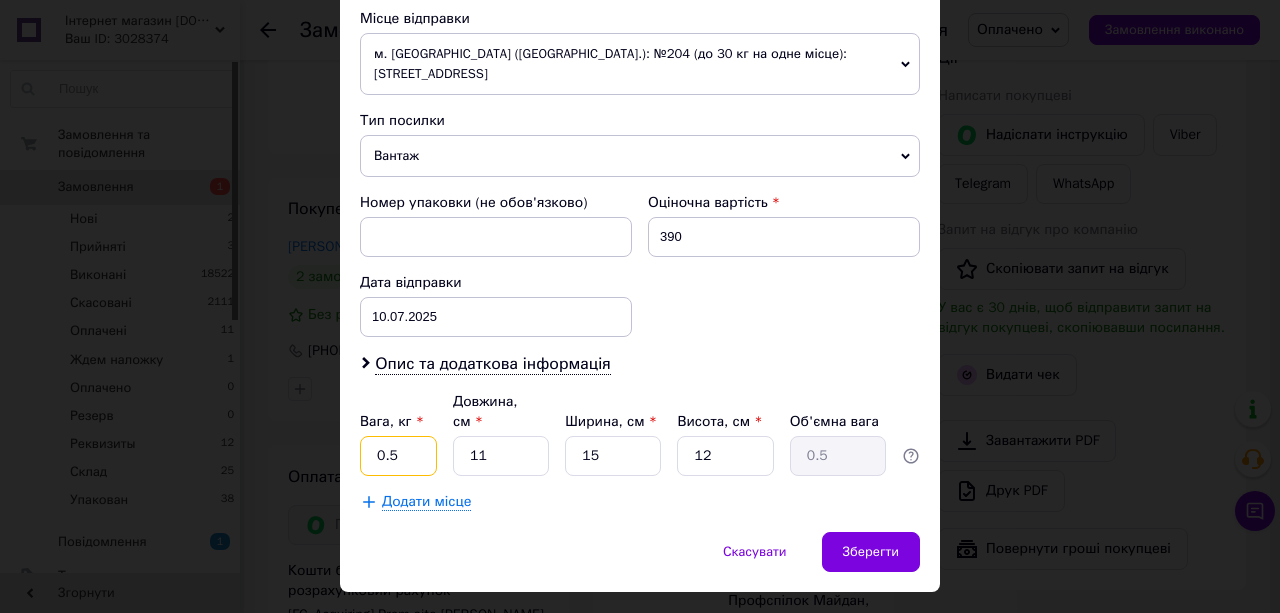 click on "0.5" at bounding box center [398, 456] 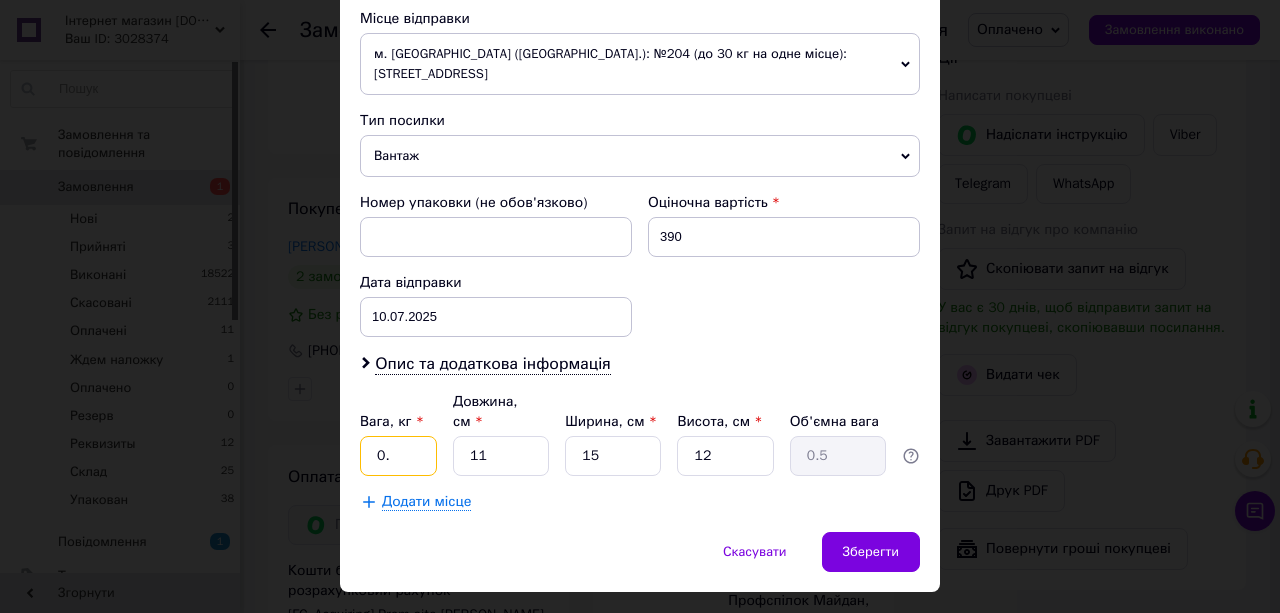 type on "0" 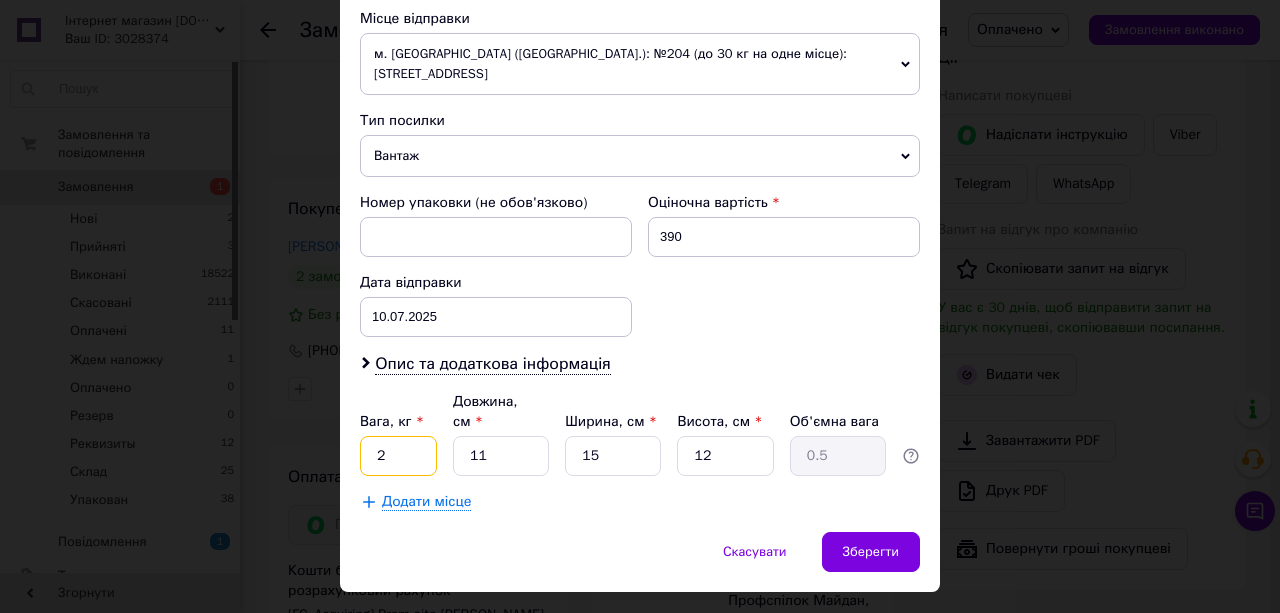 type on "2" 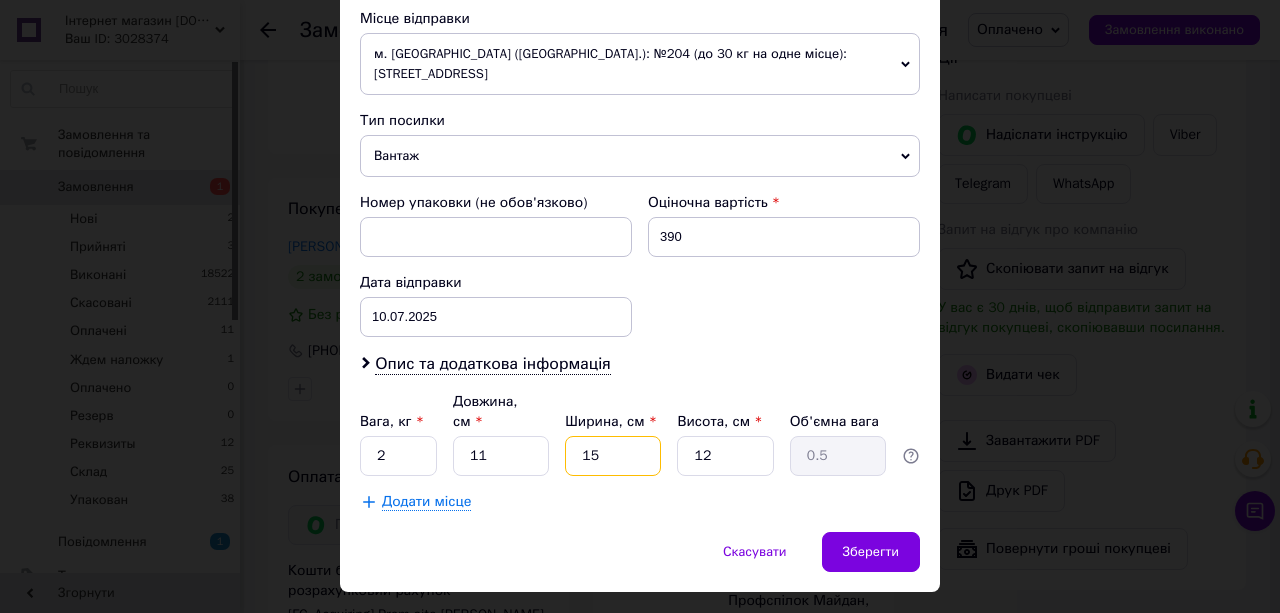 click on "15" at bounding box center (613, 456) 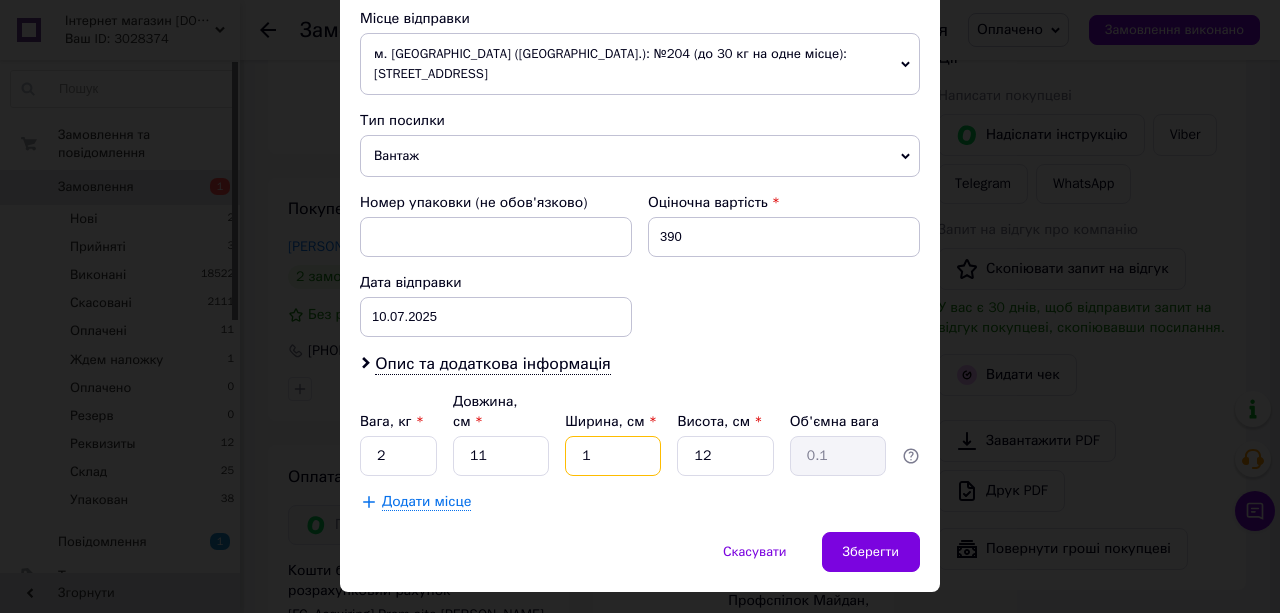type 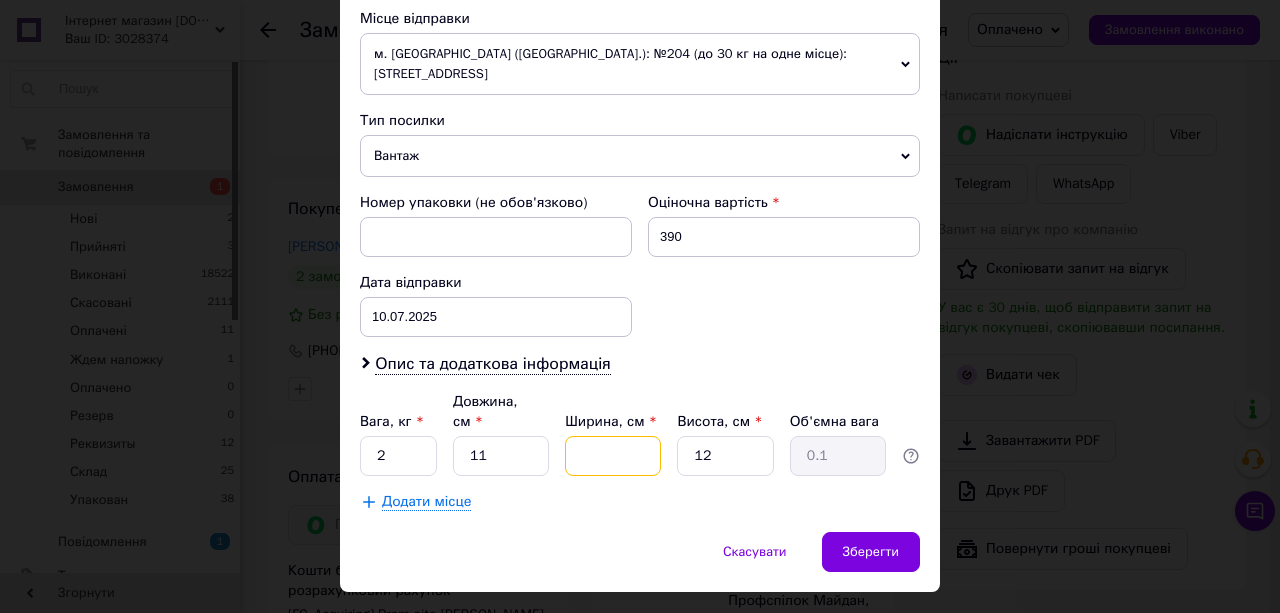 type 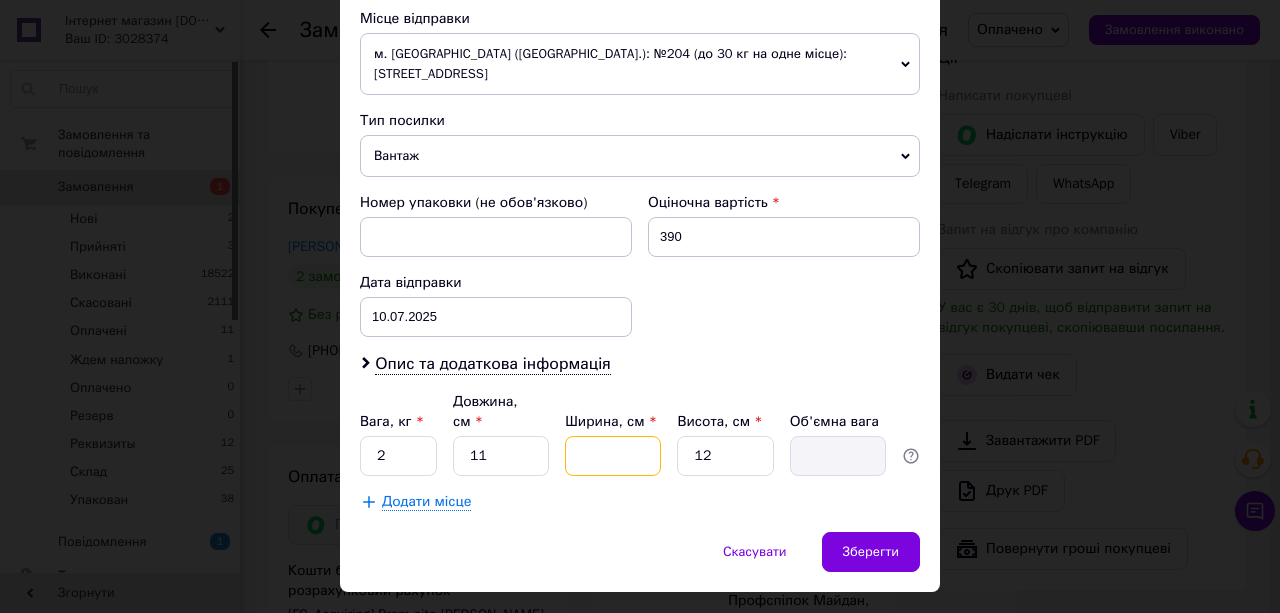 type on "4" 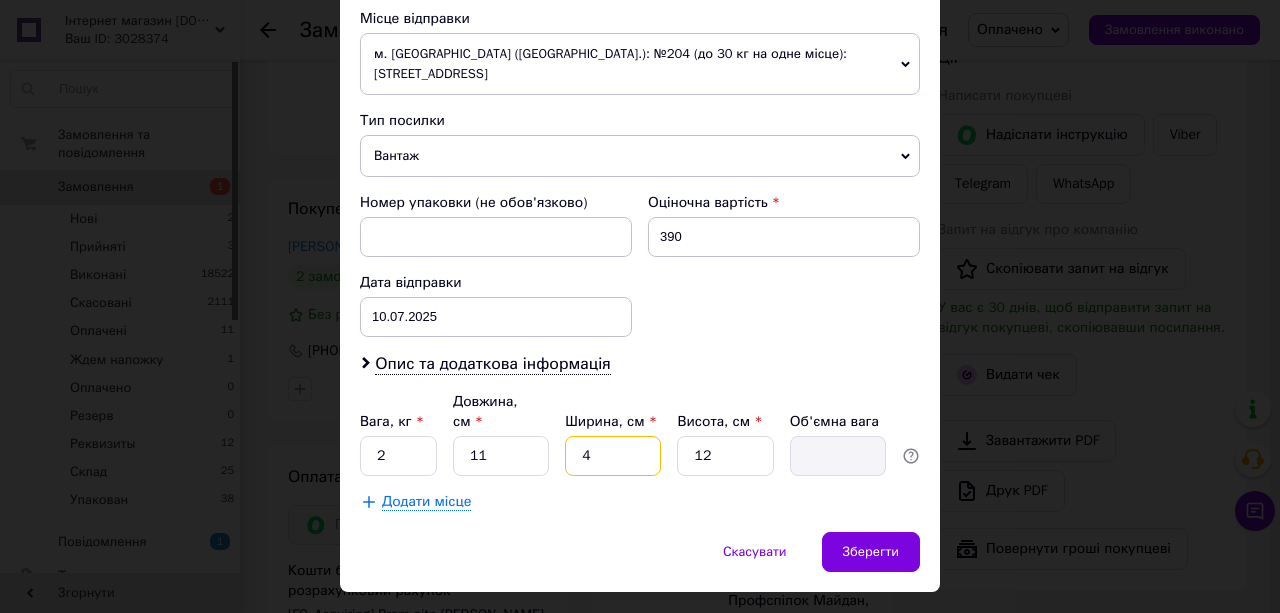 type on "0.13" 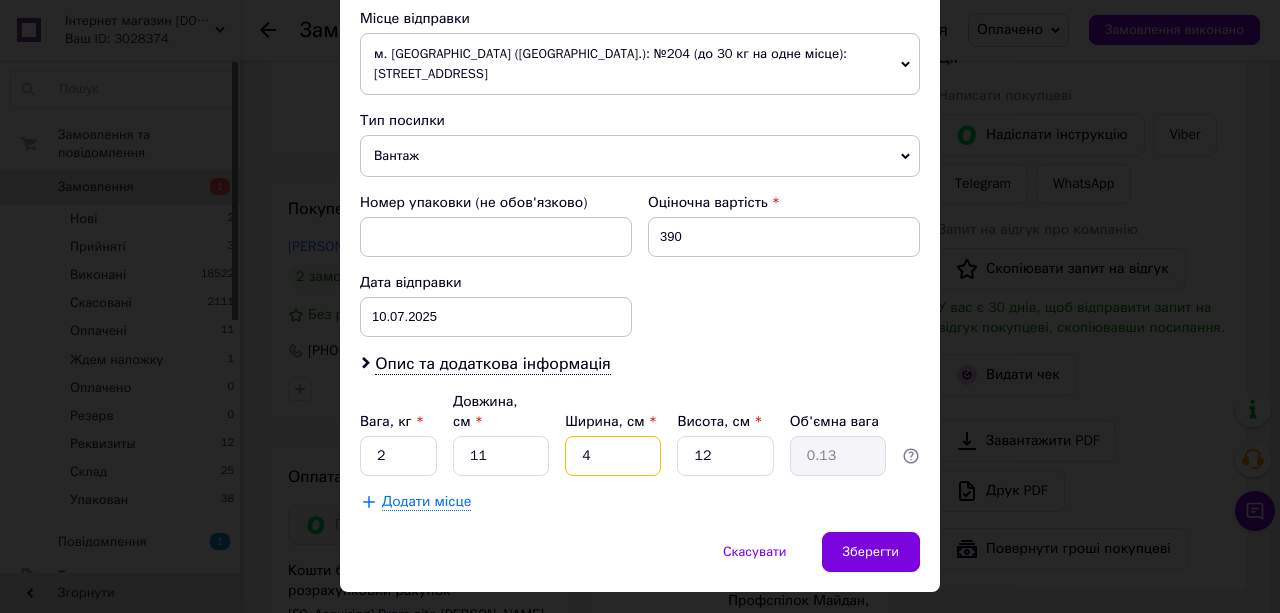type on "40" 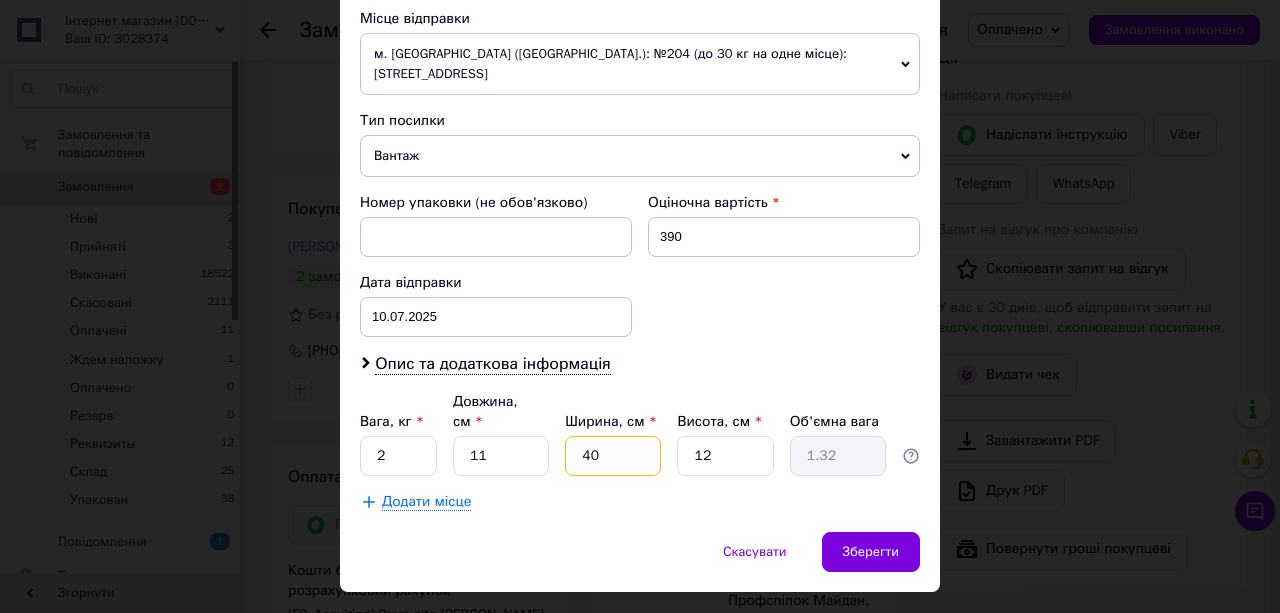 type on "40" 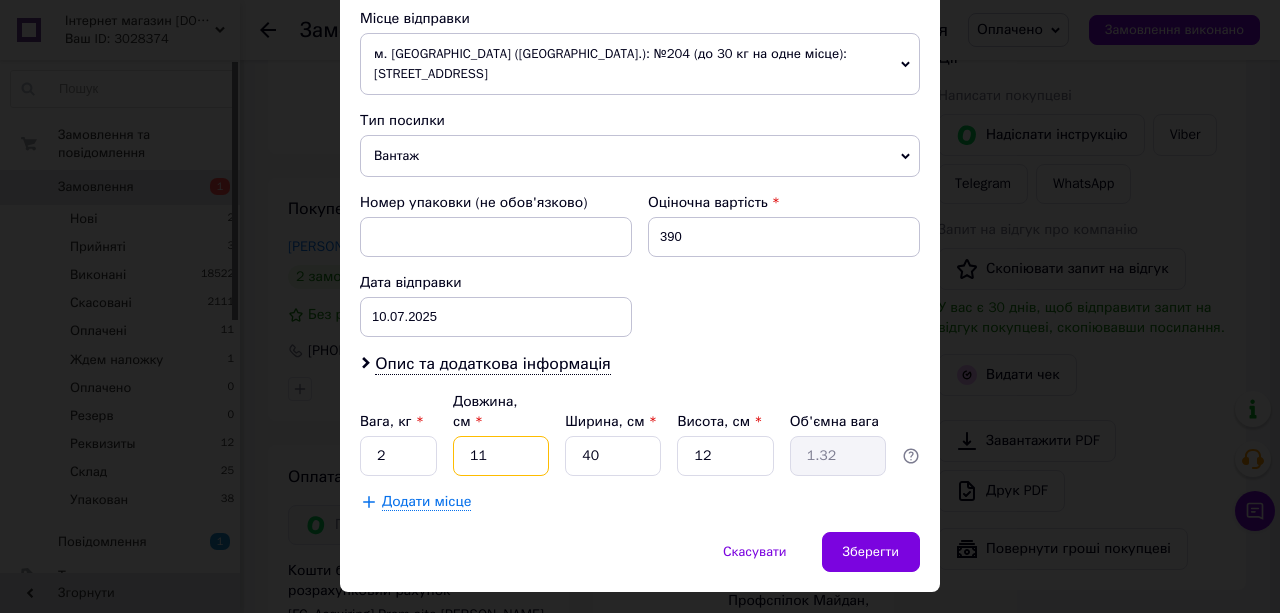 click on "11" at bounding box center [501, 456] 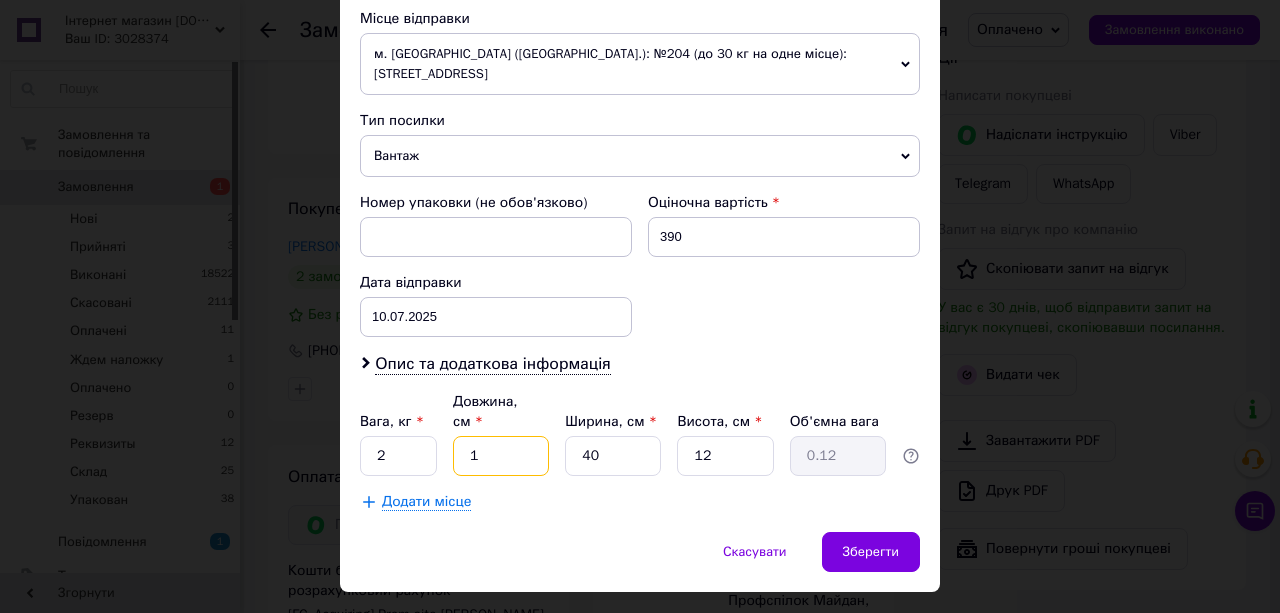 type 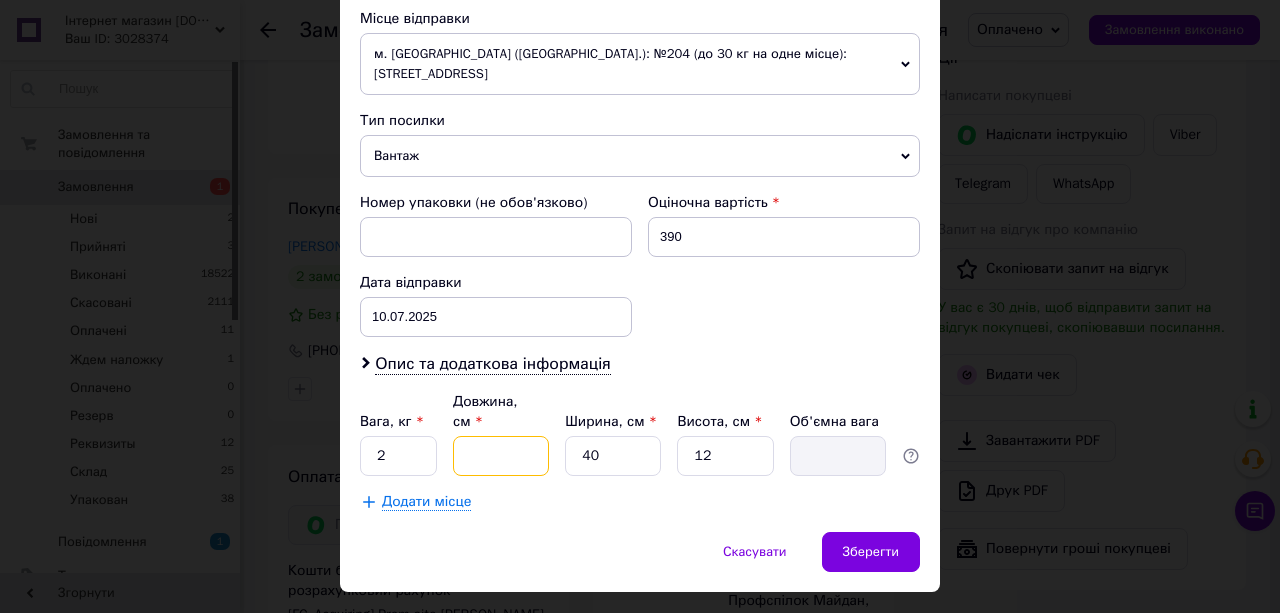 type on "2" 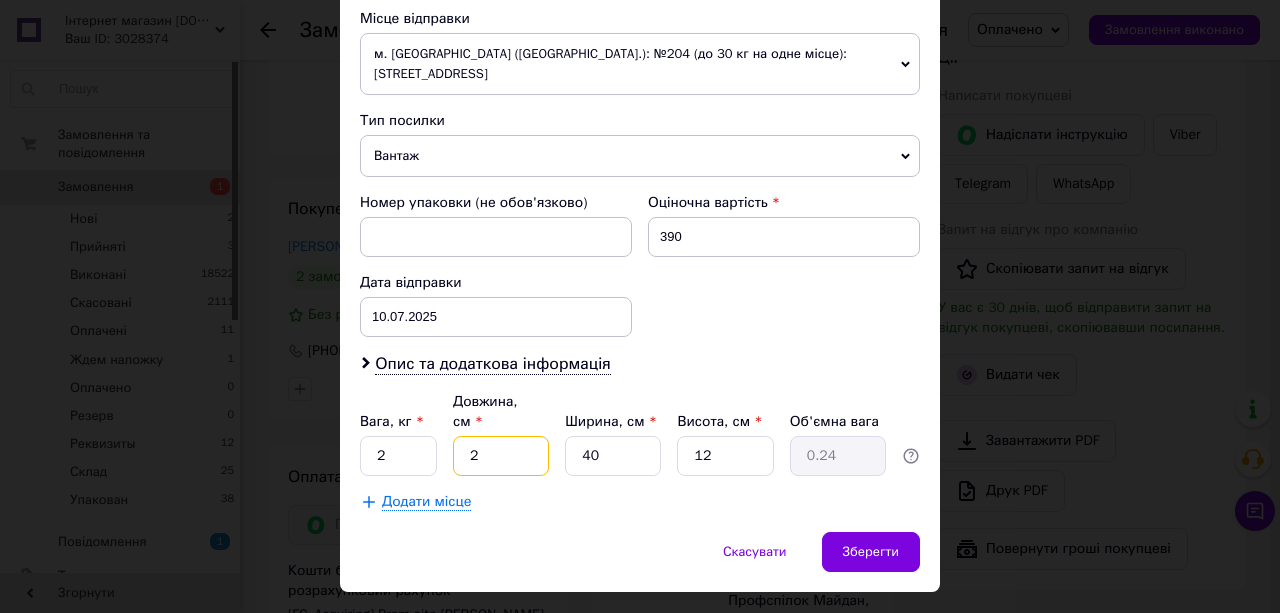 type on "25" 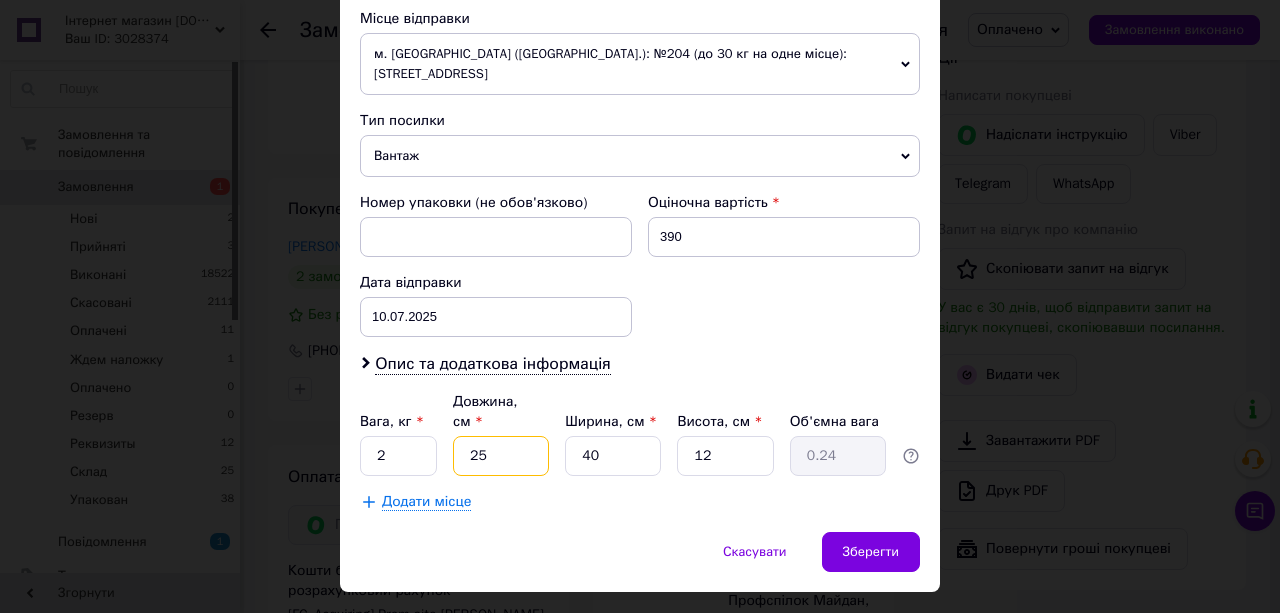 type on "3" 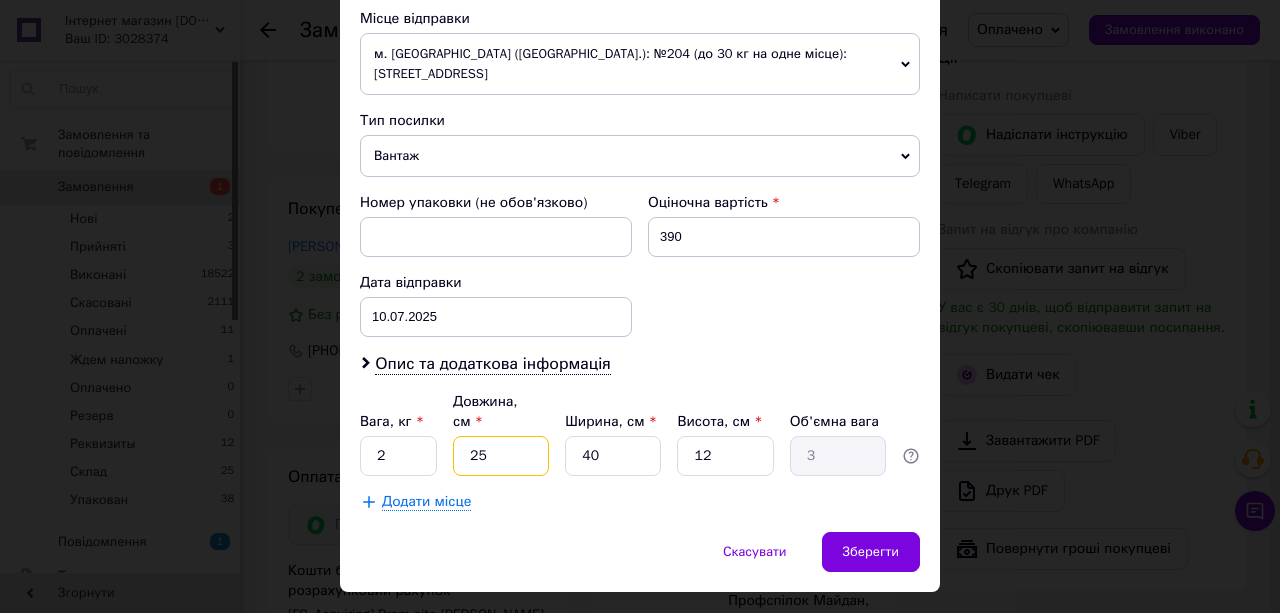 type on "25" 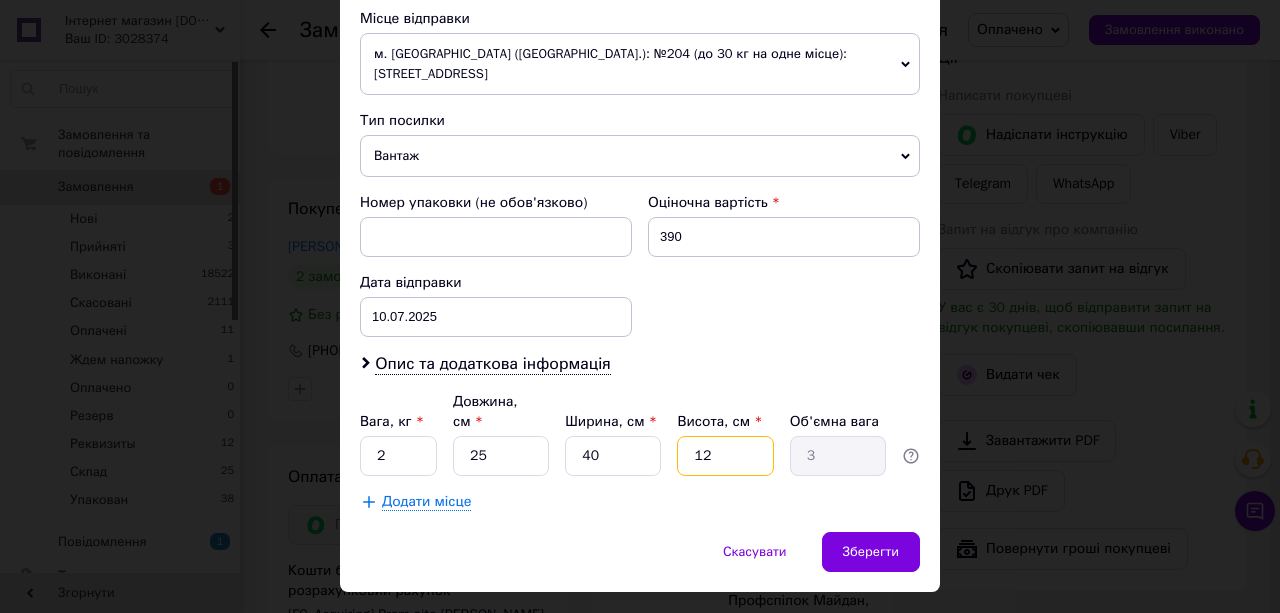 click on "12" at bounding box center [725, 456] 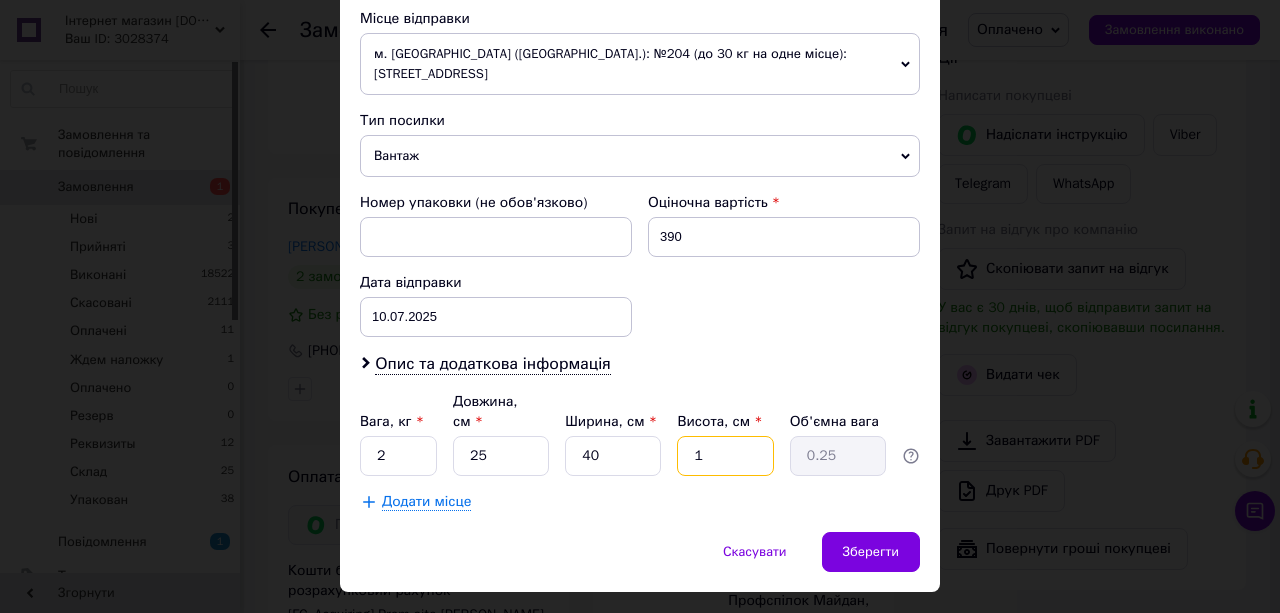 type 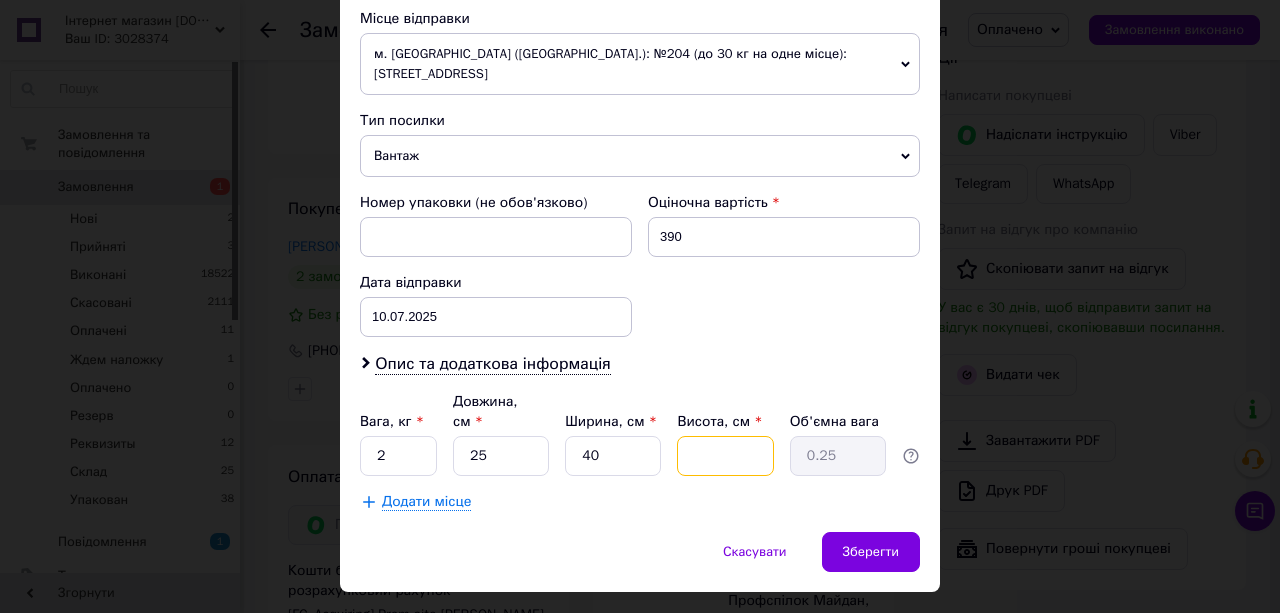 type 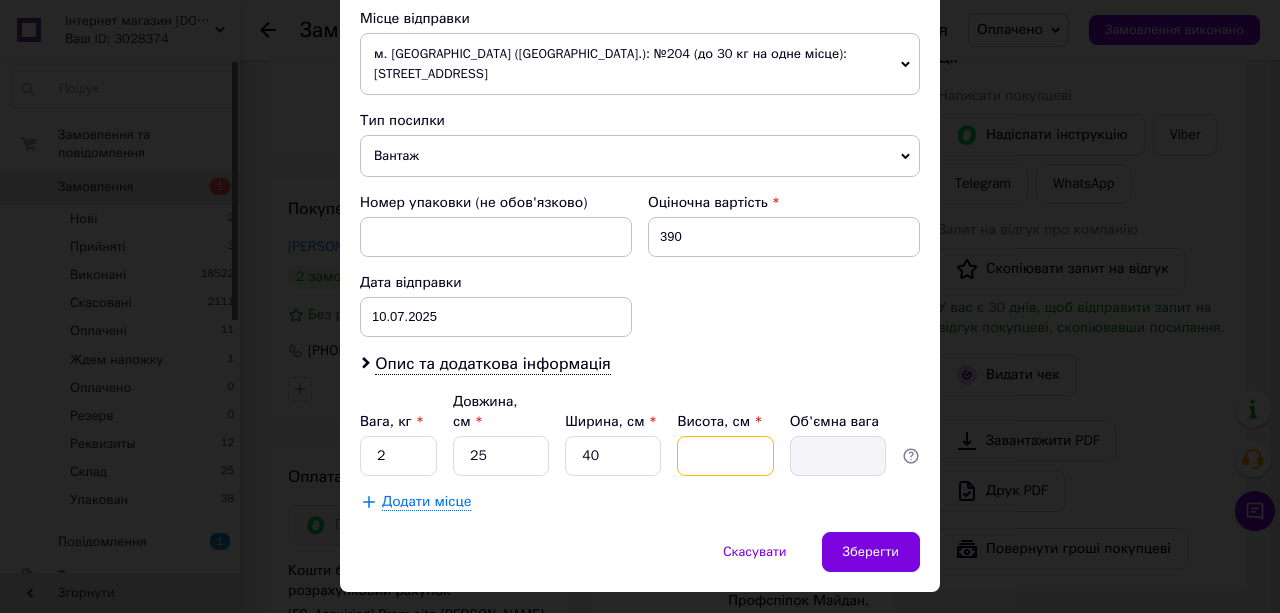type on "6" 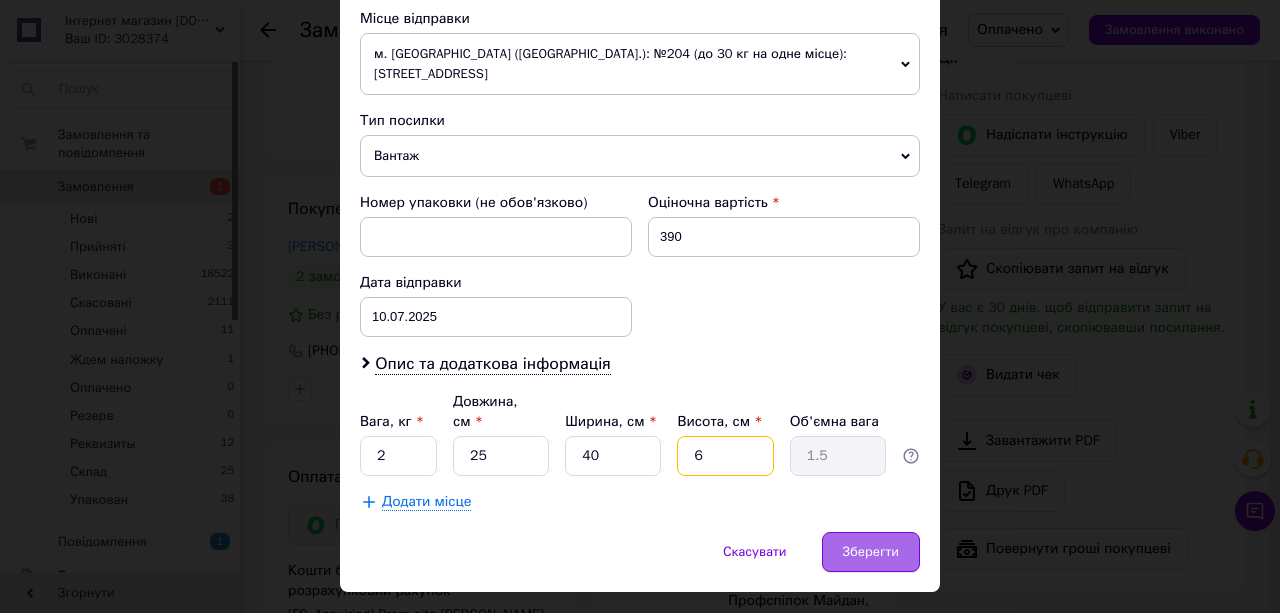 type on "6" 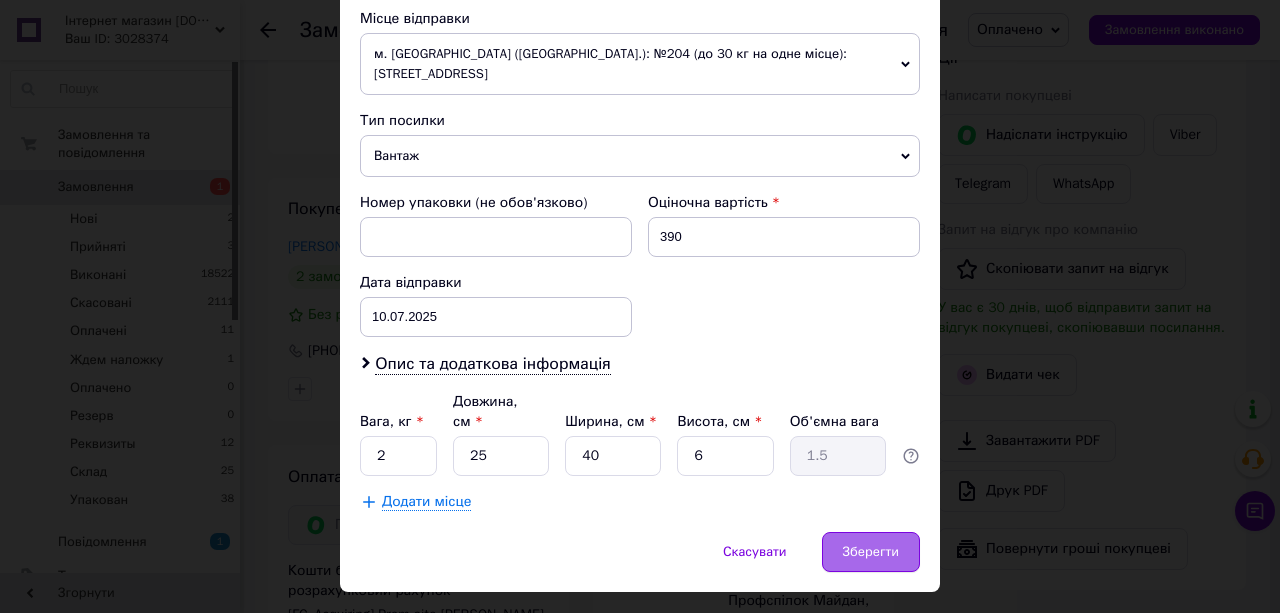 click on "Зберегти" at bounding box center (871, 552) 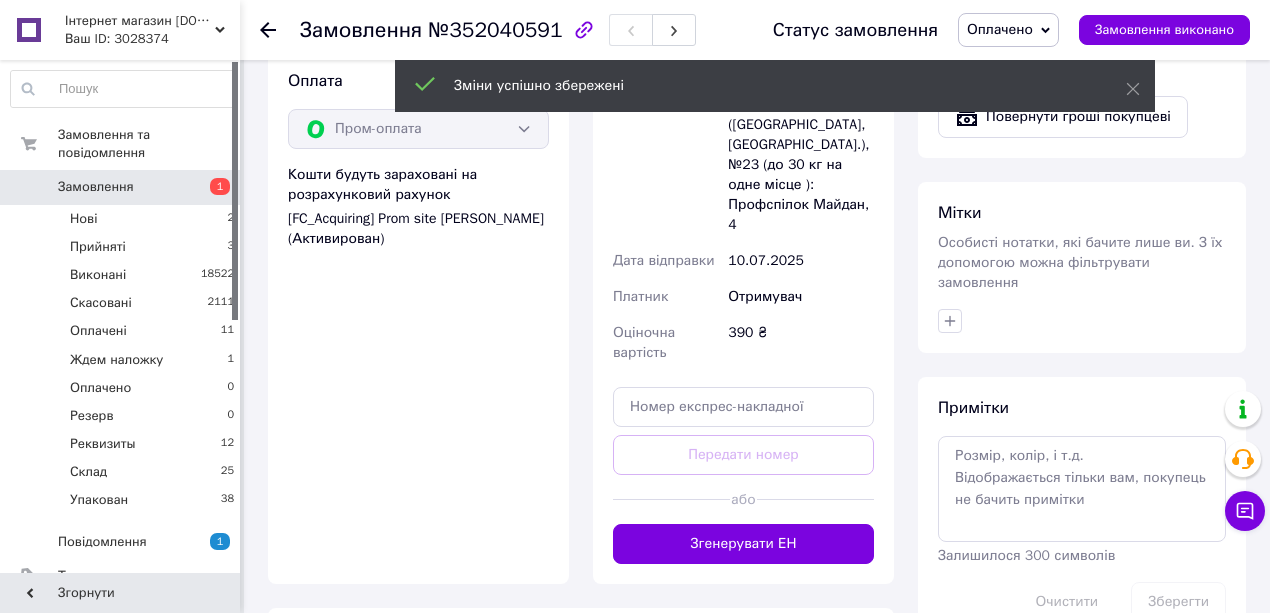 scroll, scrollTop: 1266, scrollLeft: 0, axis: vertical 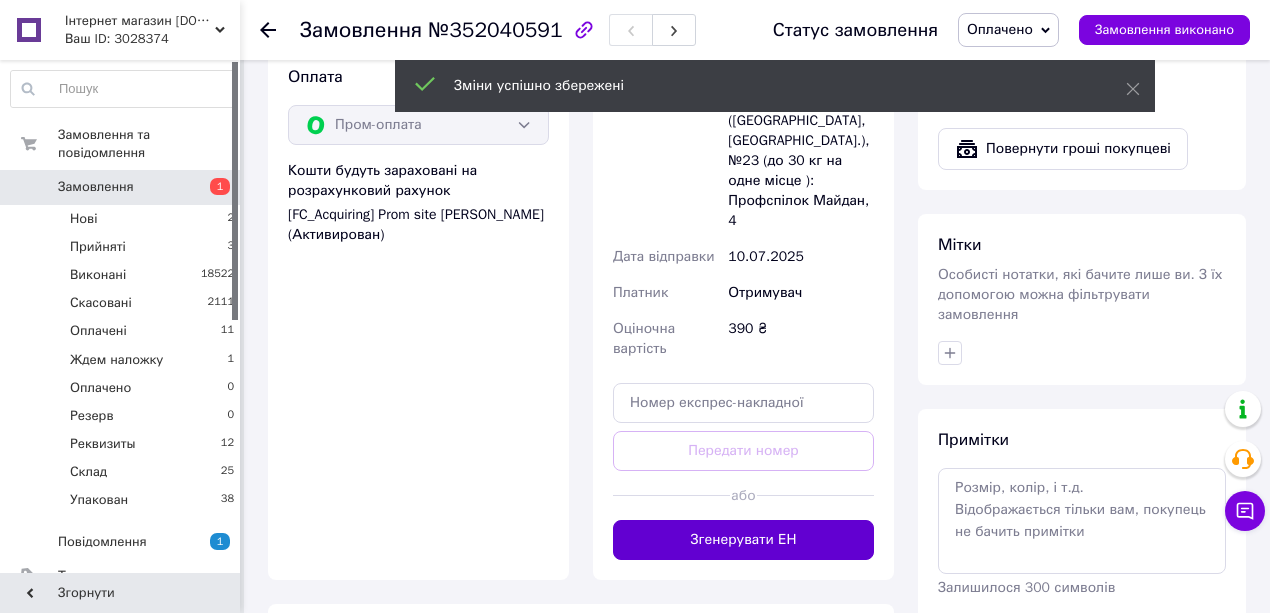 click on "Згенерувати ЕН" at bounding box center (743, 540) 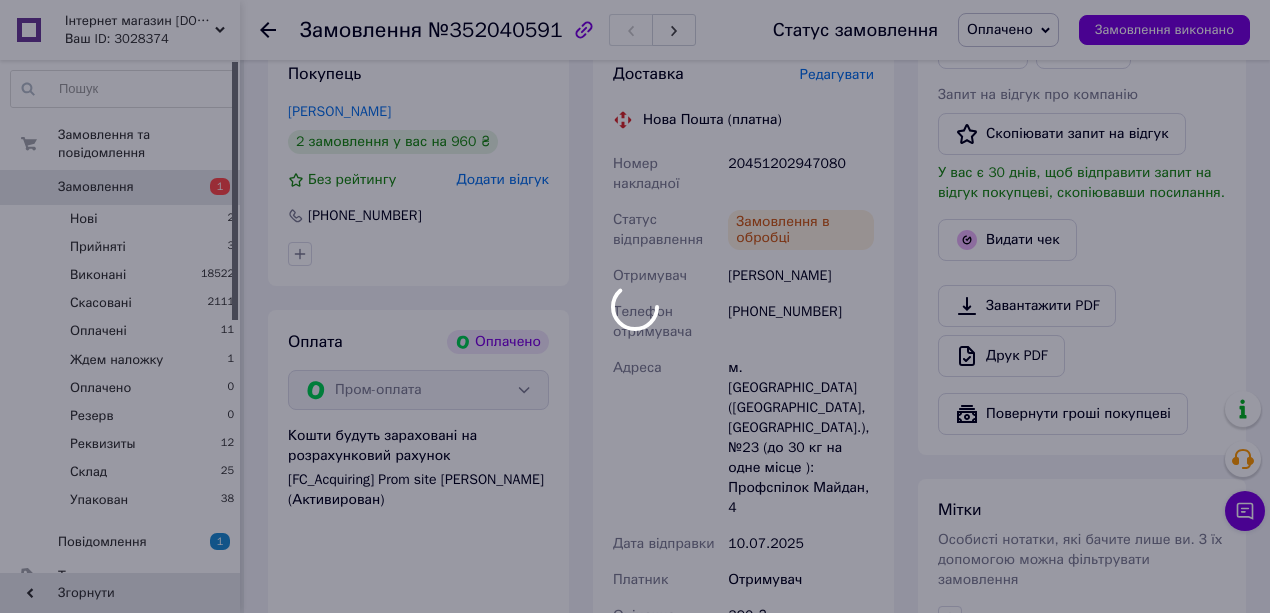 scroll, scrollTop: 1000, scrollLeft: 0, axis: vertical 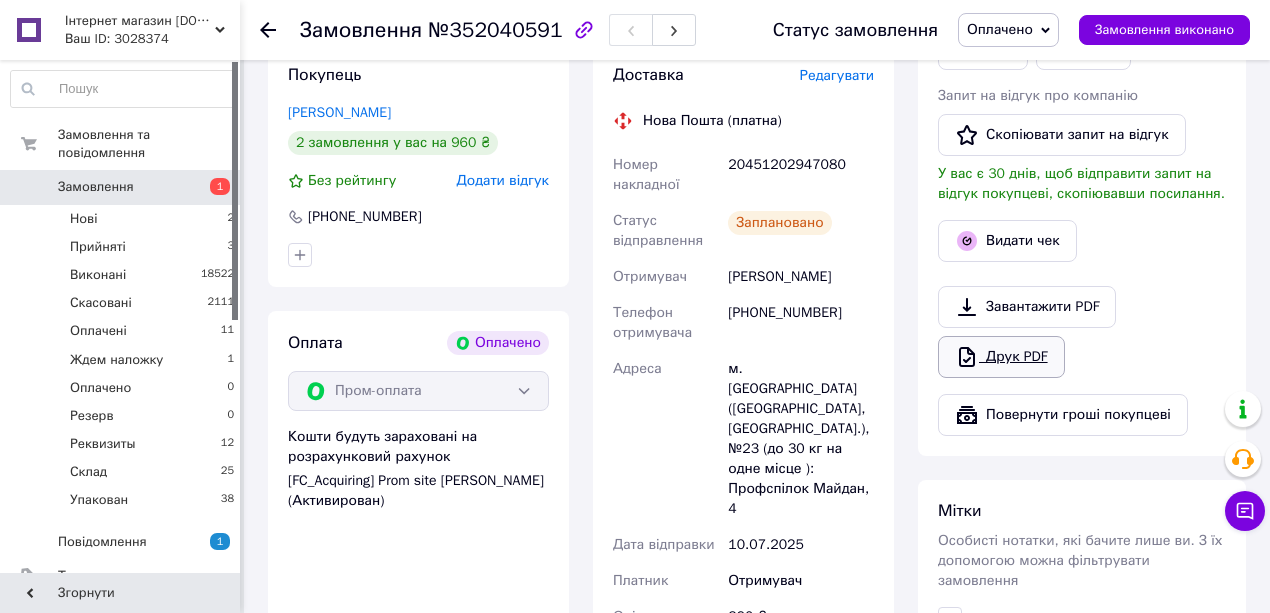 click on "Друк PDF" at bounding box center [1001, 357] 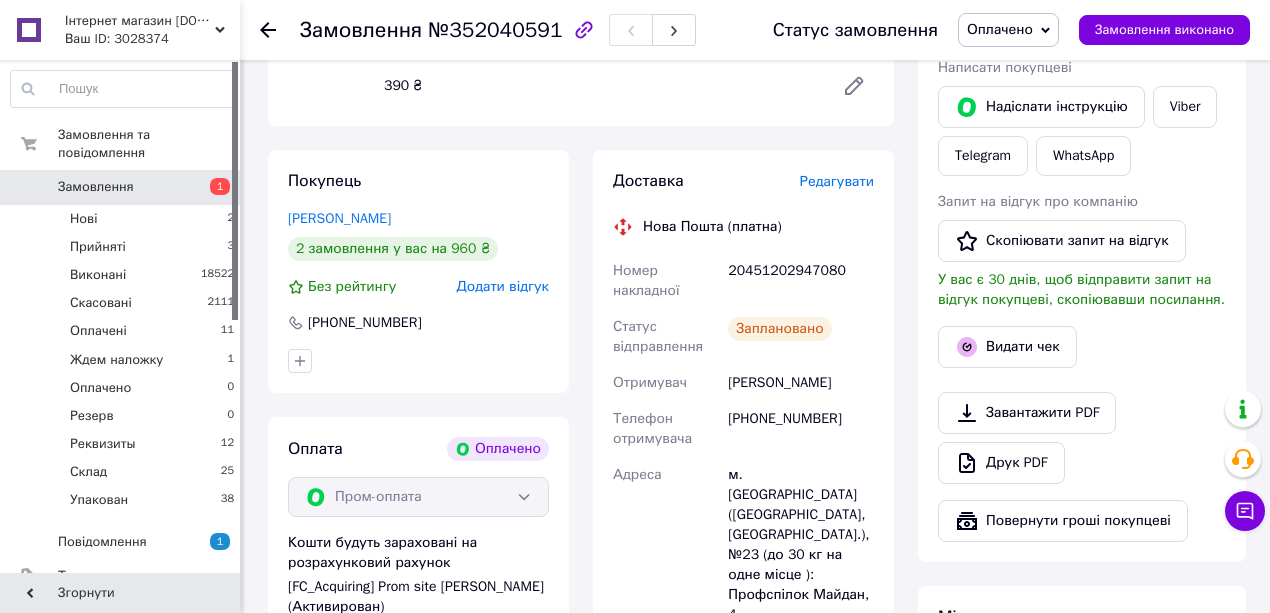 scroll, scrollTop: 866, scrollLeft: 0, axis: vertical 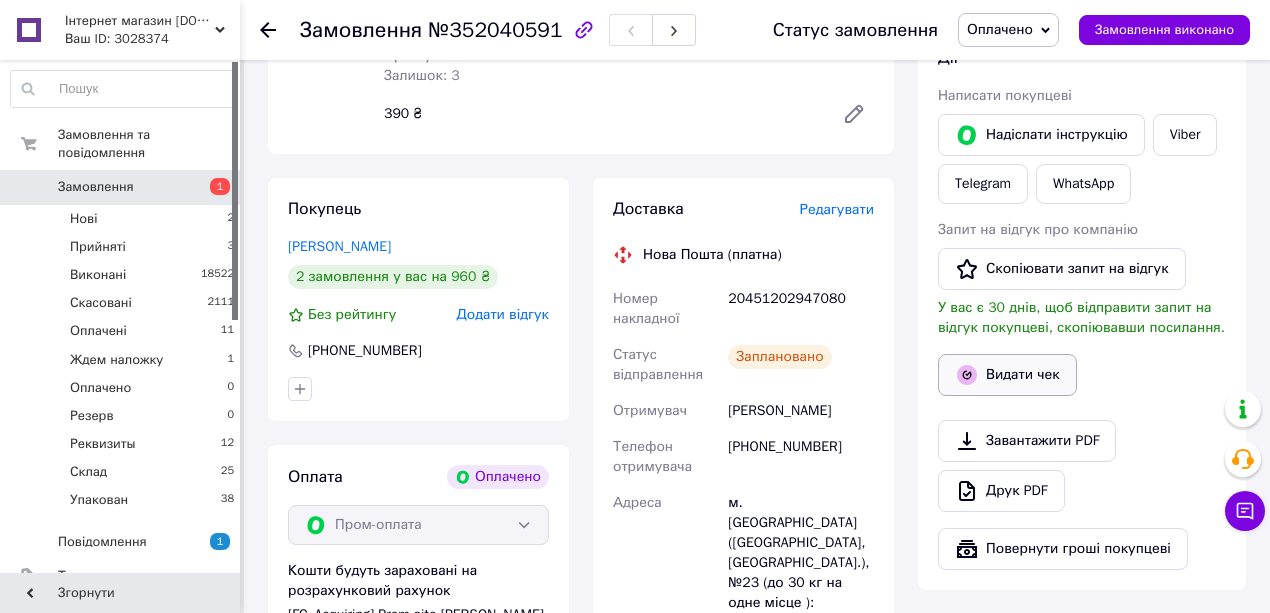click on "Видати чек" at bounding box center (1007, 375) 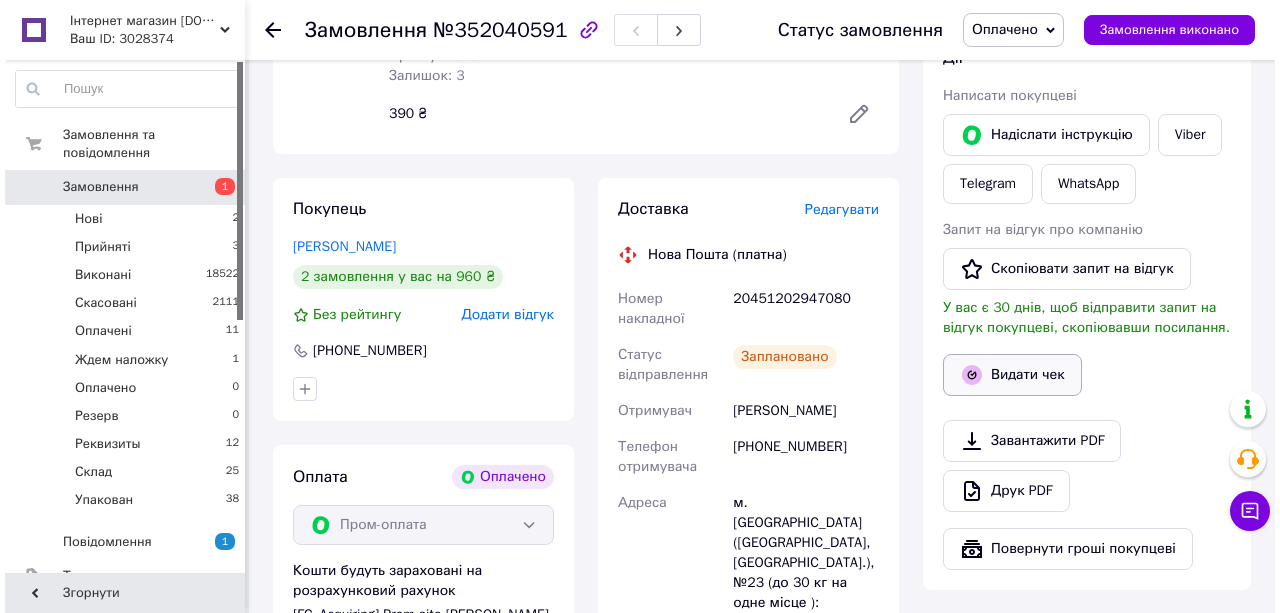 scroll, scrollTop: 846, scrollLeft: 0, axis: vertical 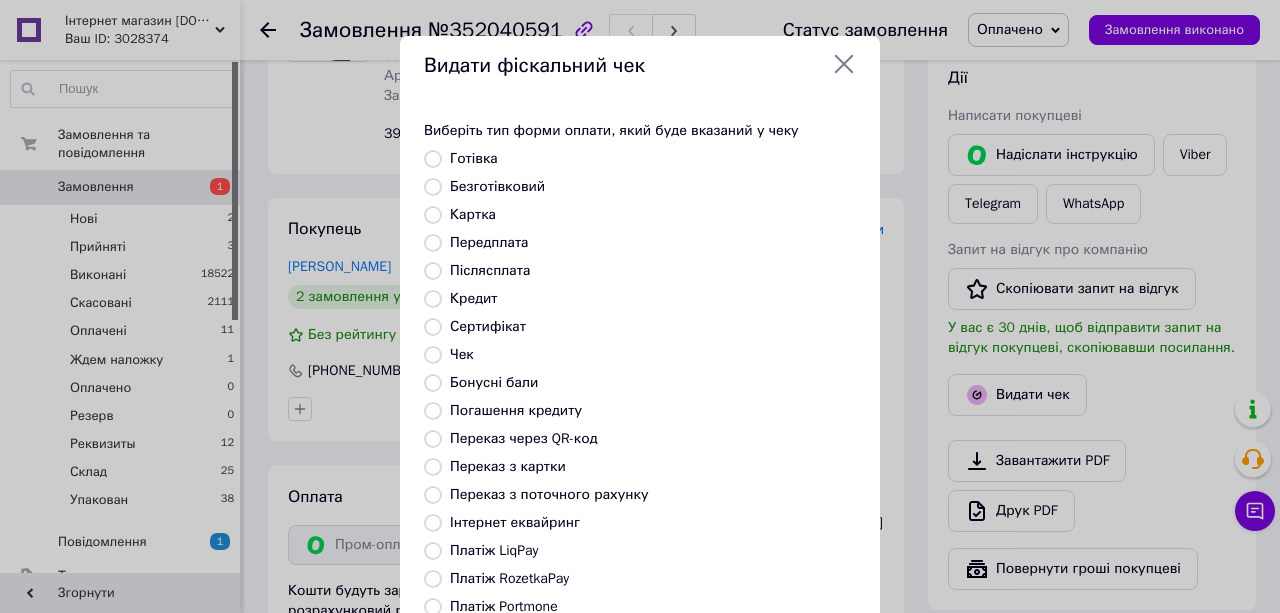 click on "Платіж RozetkaPay" at bounding box center (433, 579) 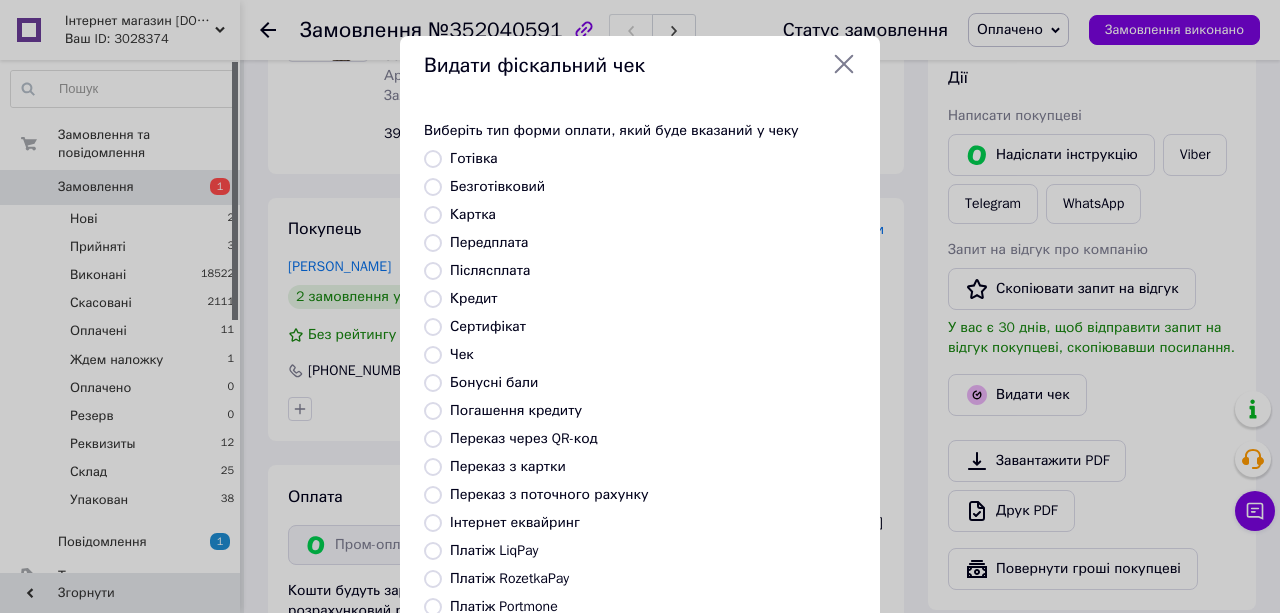 radio on "true" 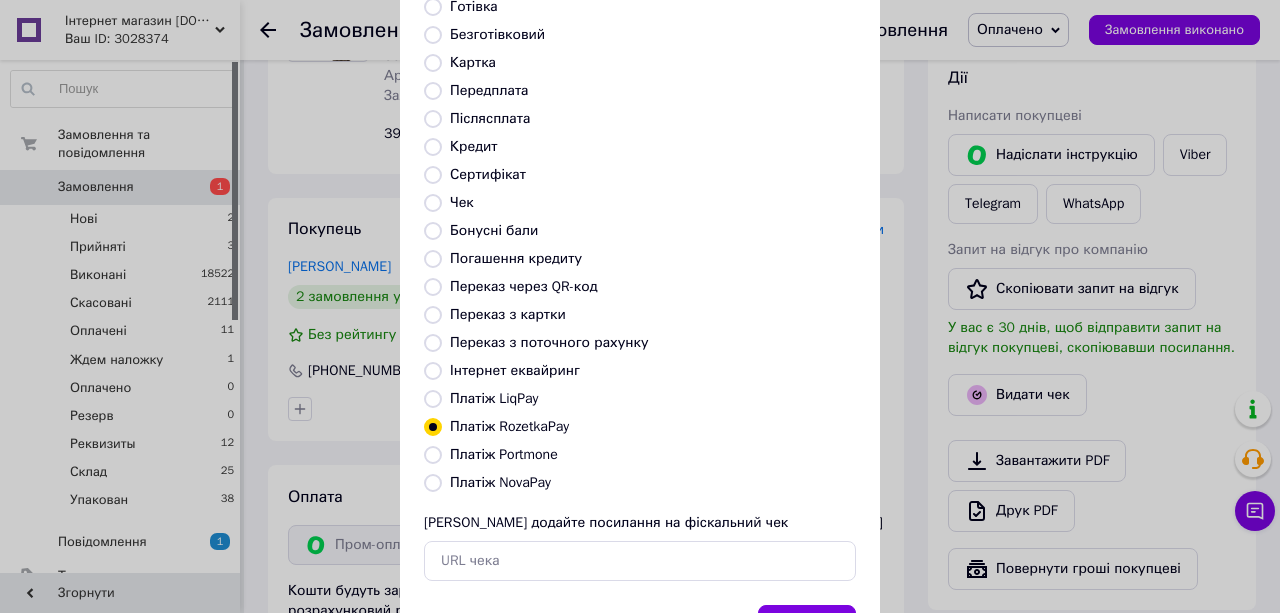 scroll, scrollTop: 200, scrollLeft: 0, axis: vertical 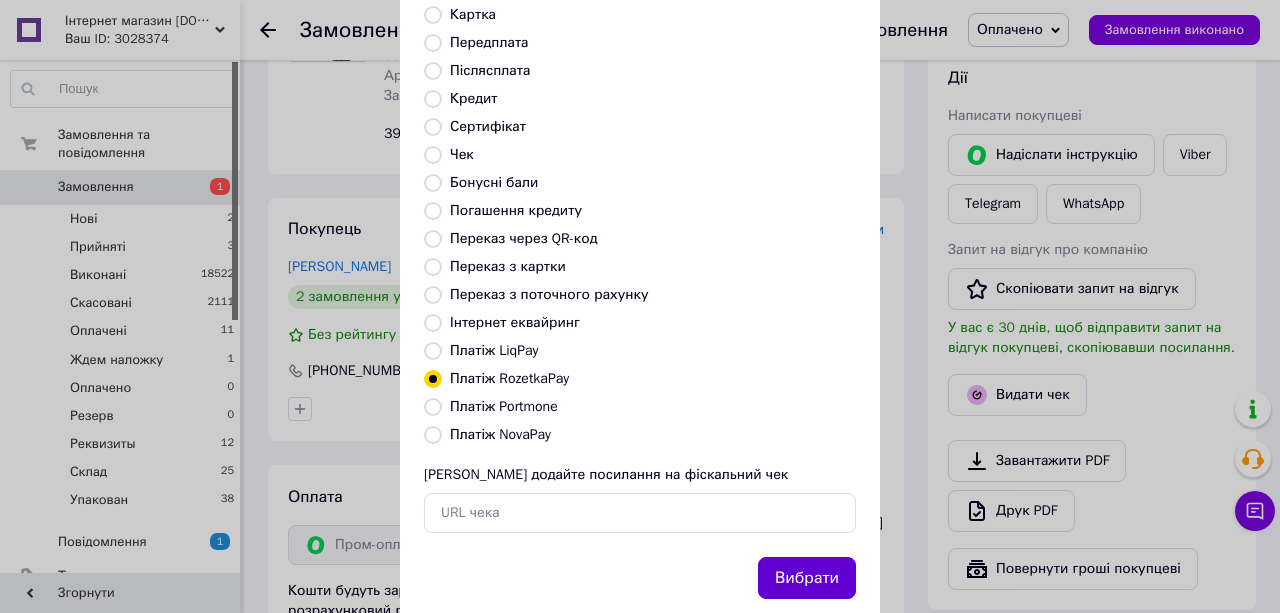 click on "Вибрати" at bounding box center (807, 578) 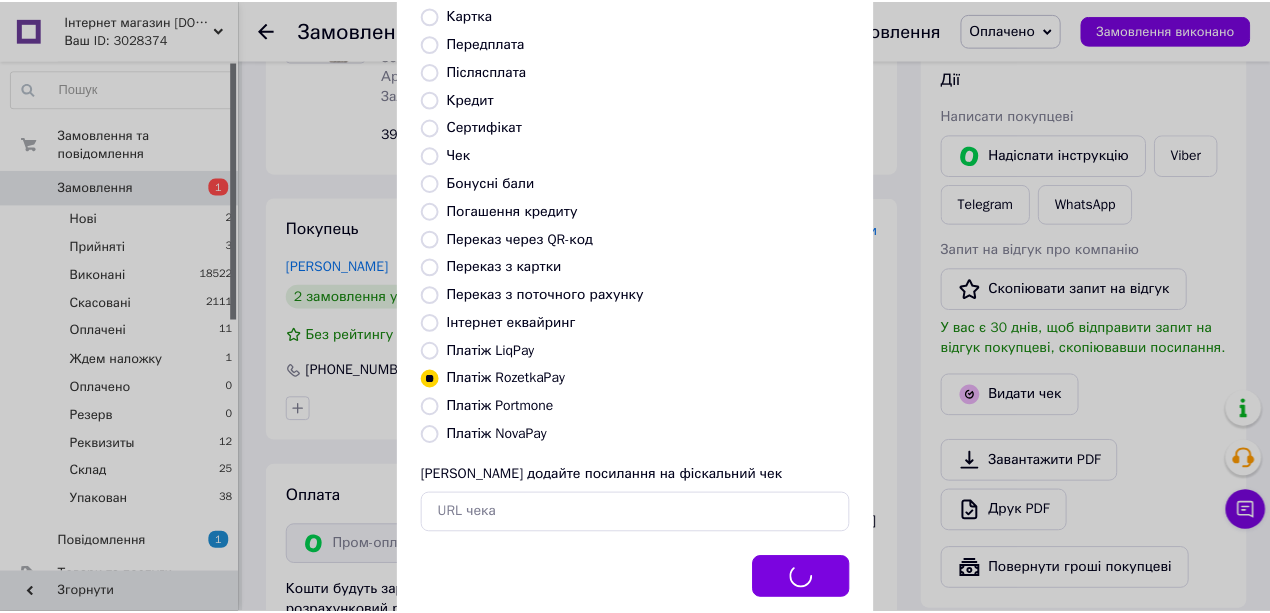 scroll, scrollTop: 866, scrollLeft: 0, axis: vertical 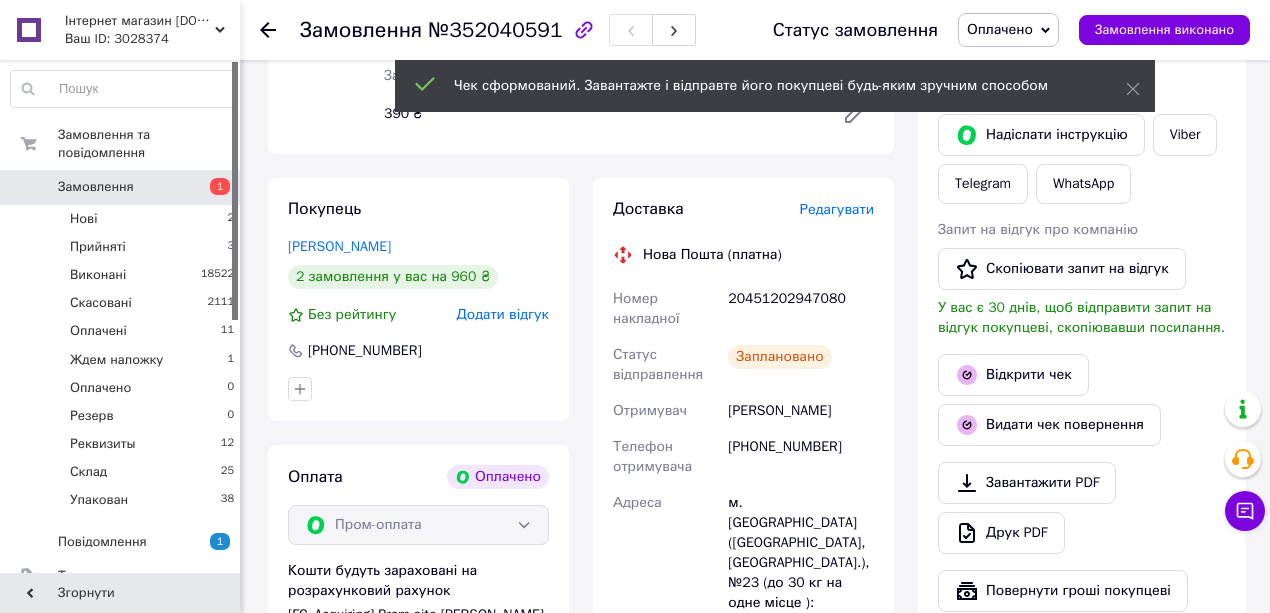 click on "Оплачено" at bounding box center (1000, 29) 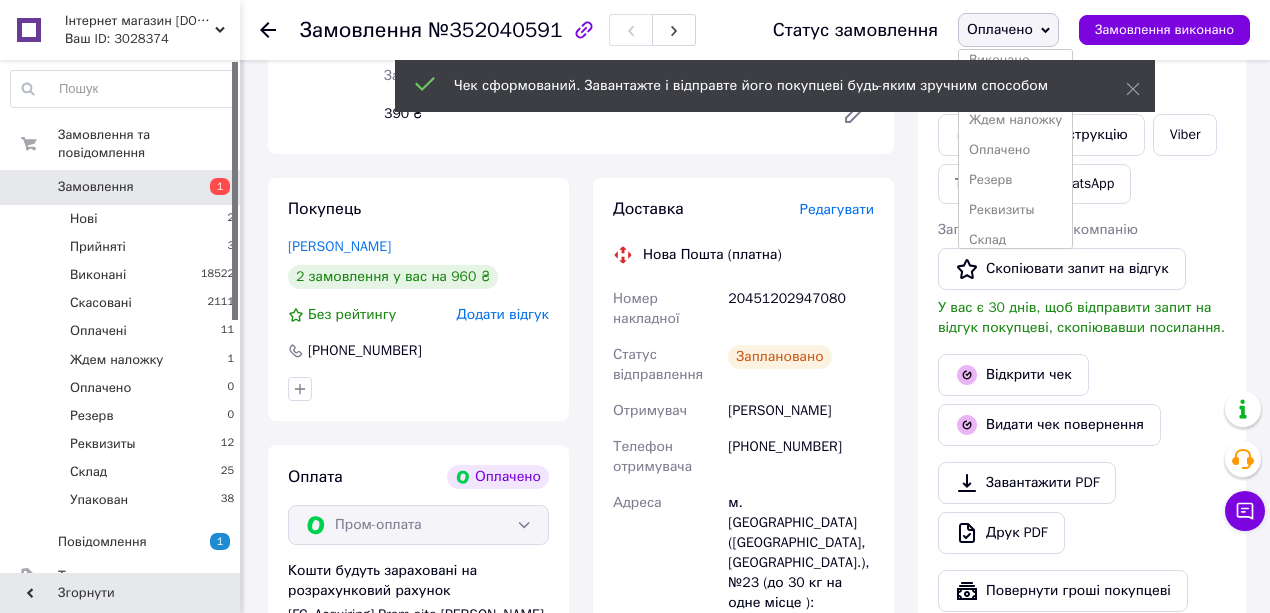 scroll, scrollTop: 81, scrollLeft: 0, axis: vertical 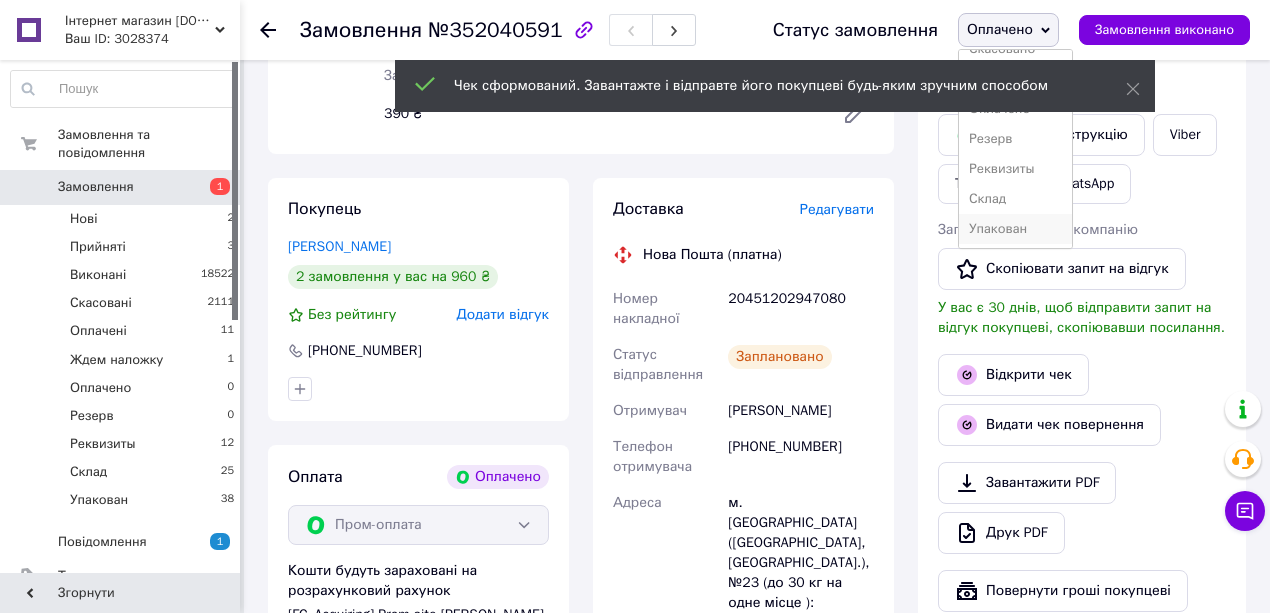 click on "Упакован" at bounding box center [1015, 229] 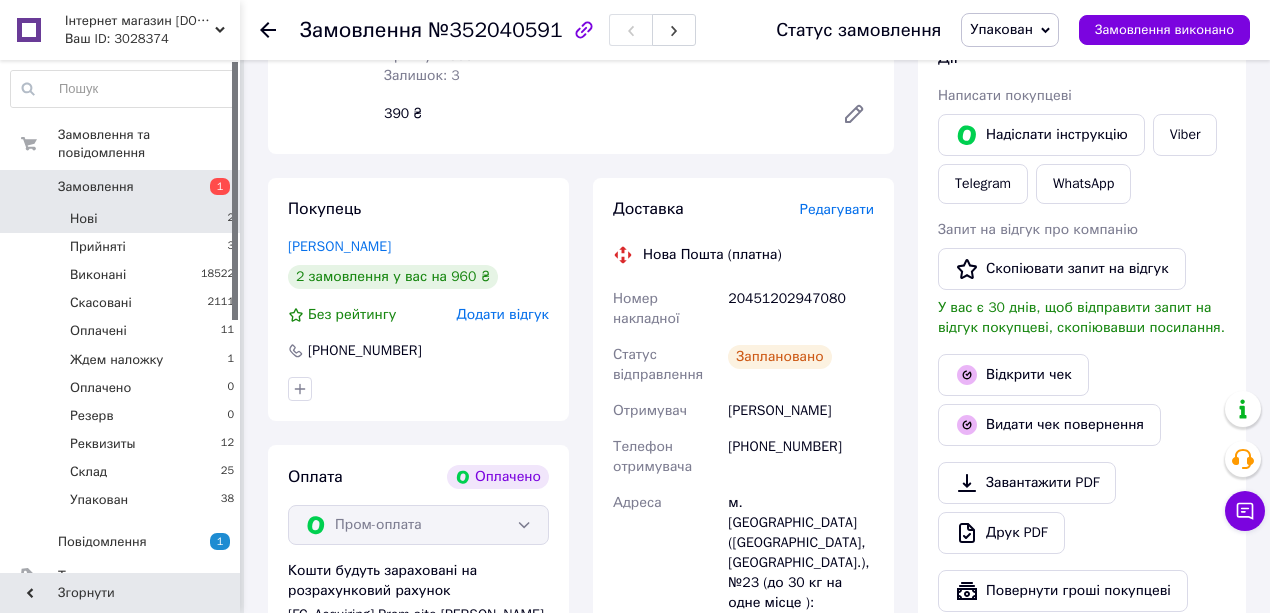 click on "Нові 2" at bounding box center (123, 219) 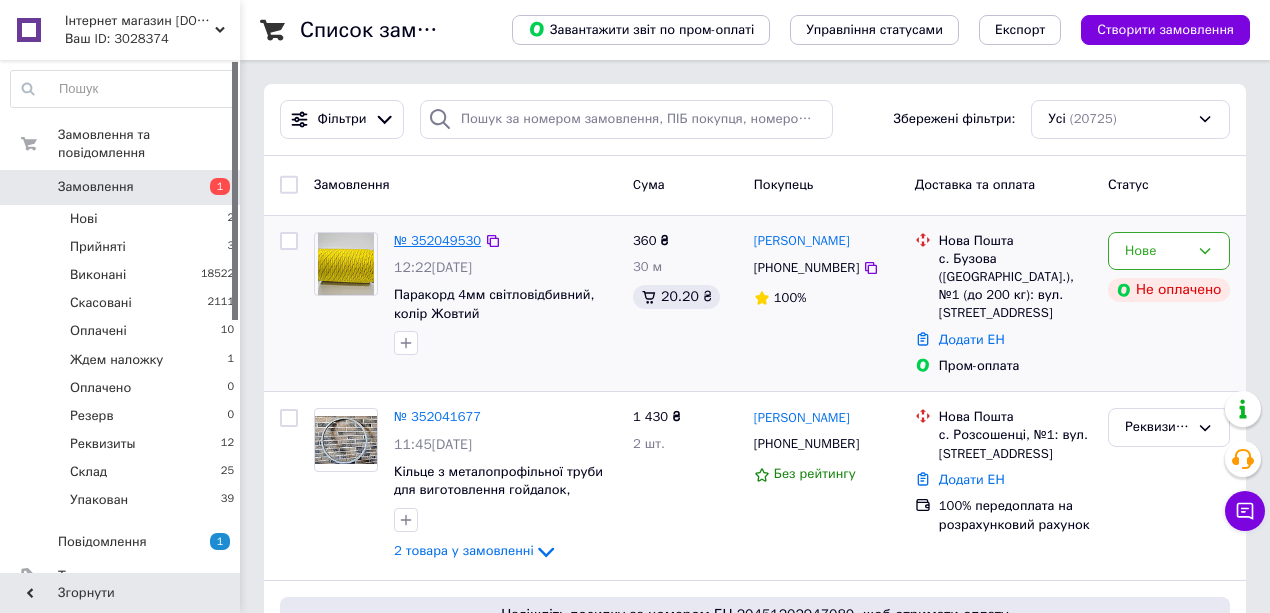 click on "№ 352049530" at bounding box center [437, 240] 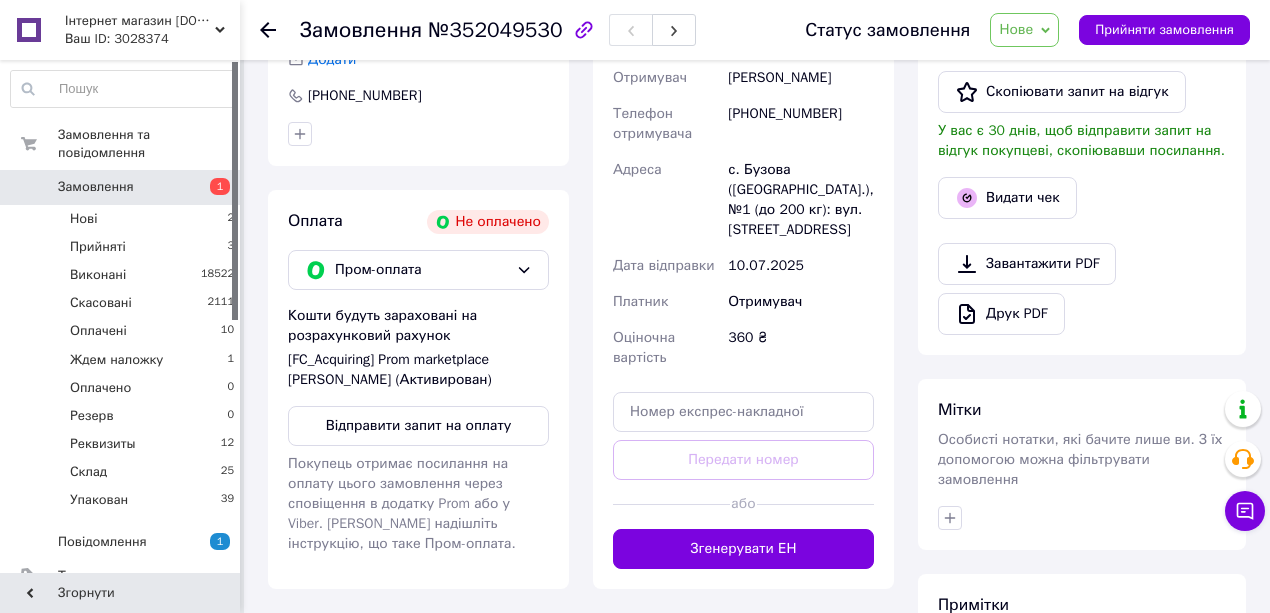 scroll, scrollTop: 800, scrollLeft: 0, axis: vertical 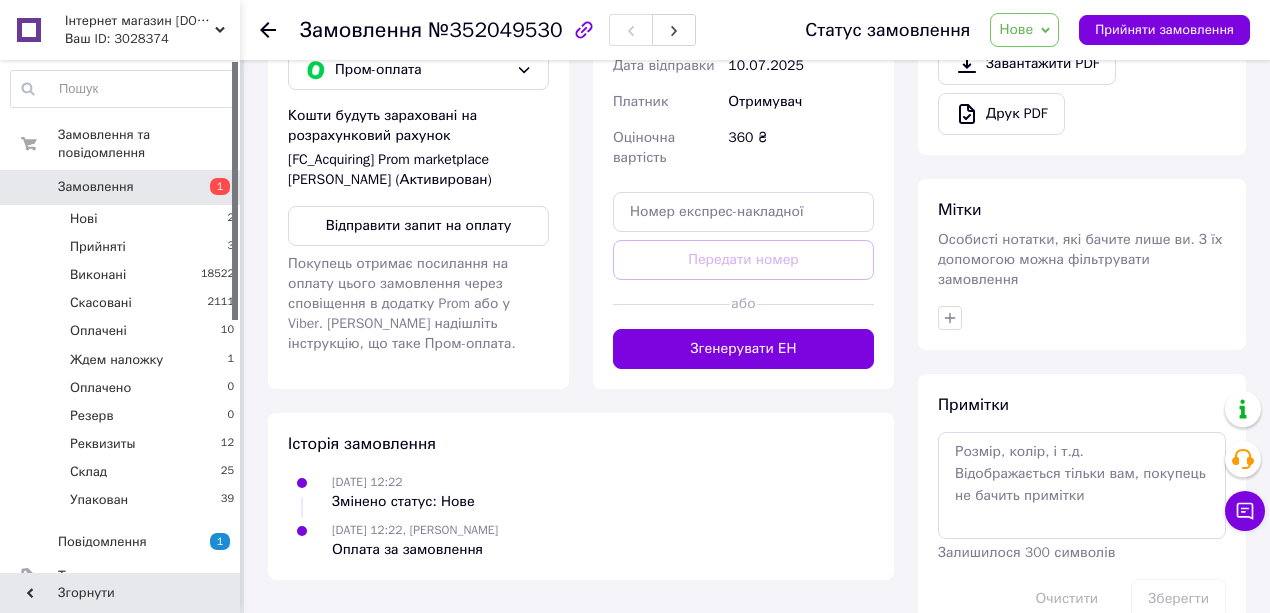click on "Відправити запит на оплату" at bounding box center (418, 226) 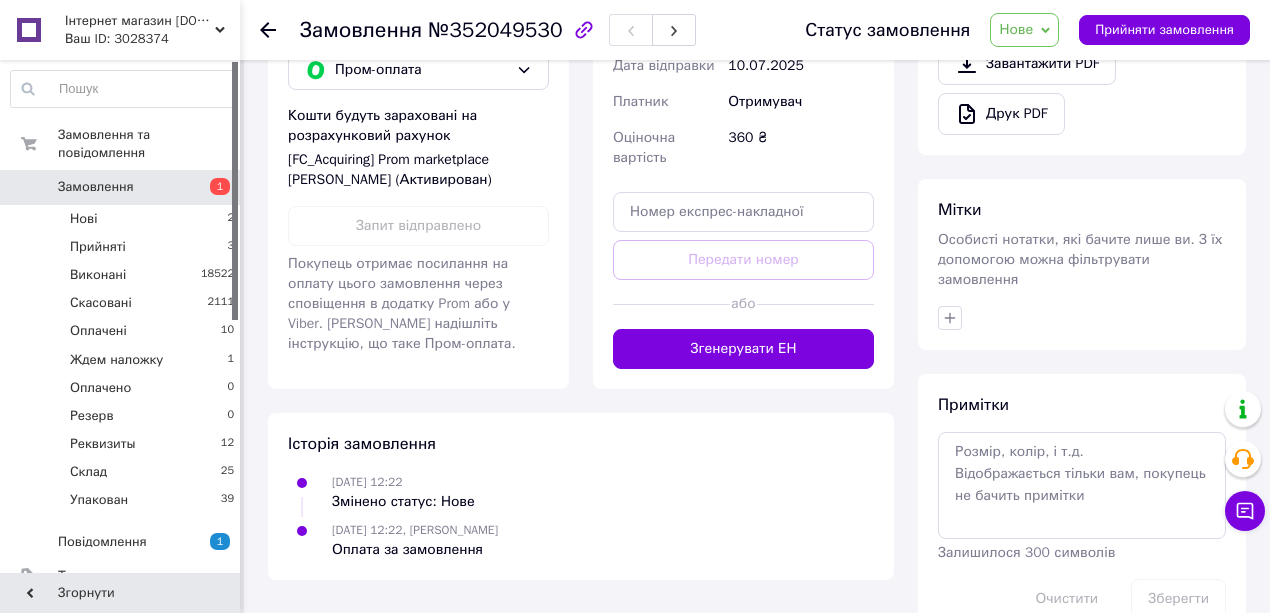click on "Замовлення" at bounding box center [96, 187] 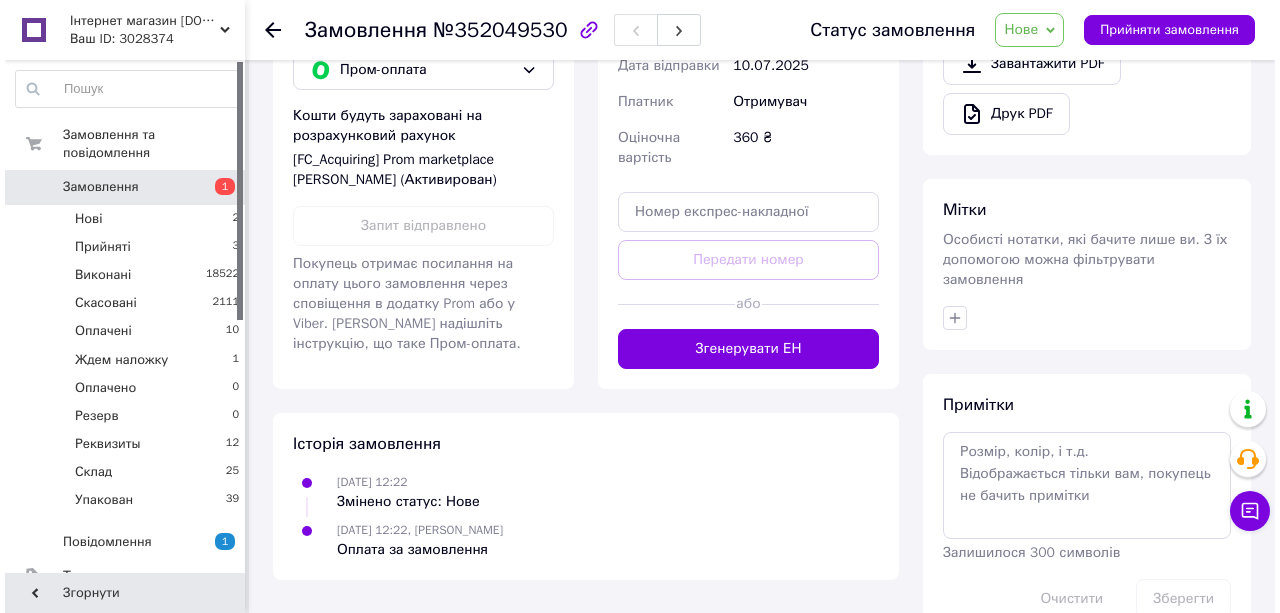 scroll, scrollTop: 0, scrollLeft: 0, axis: both 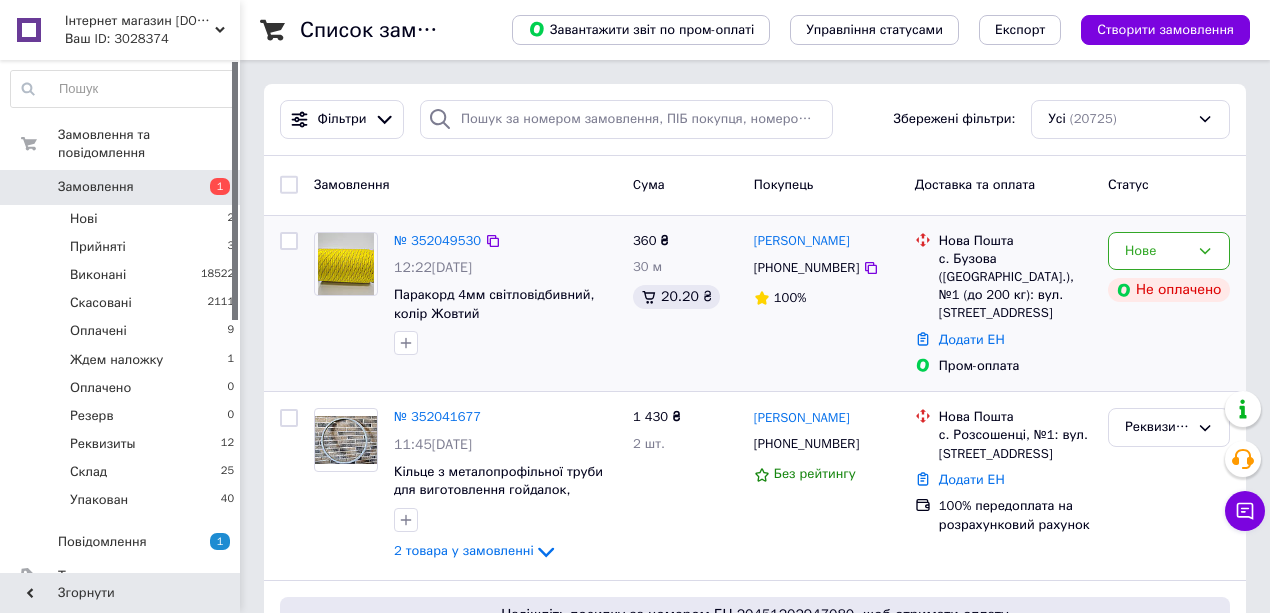 click at bounding box center [289, 304] 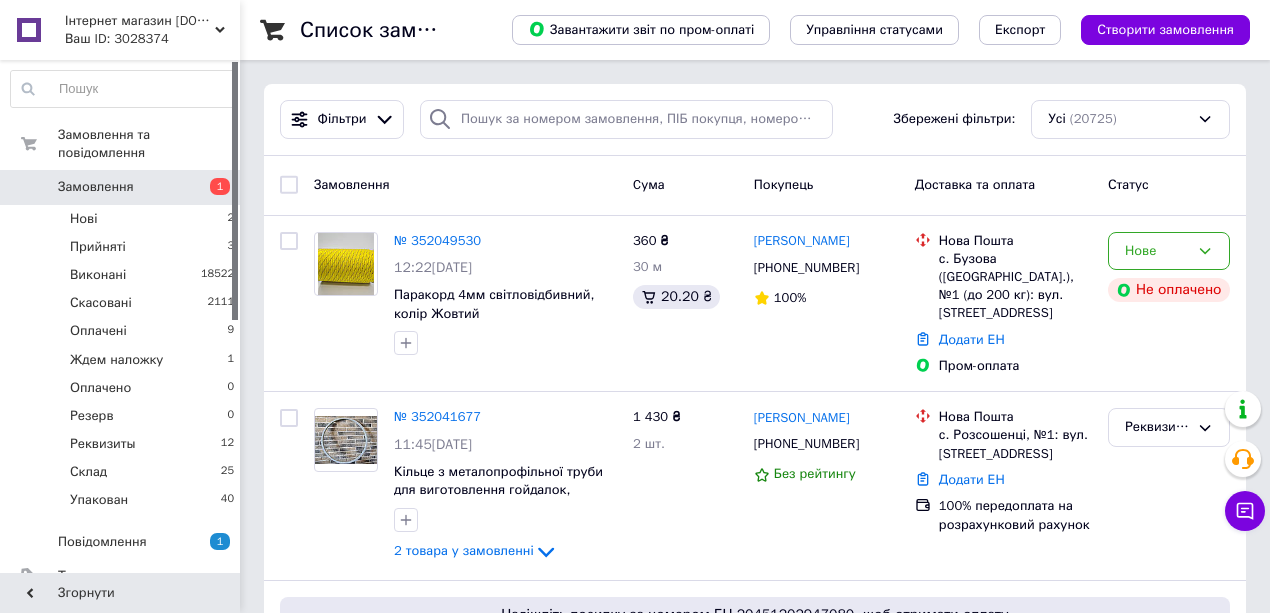 click on "Замовлення" at bounding box center (96, 187) 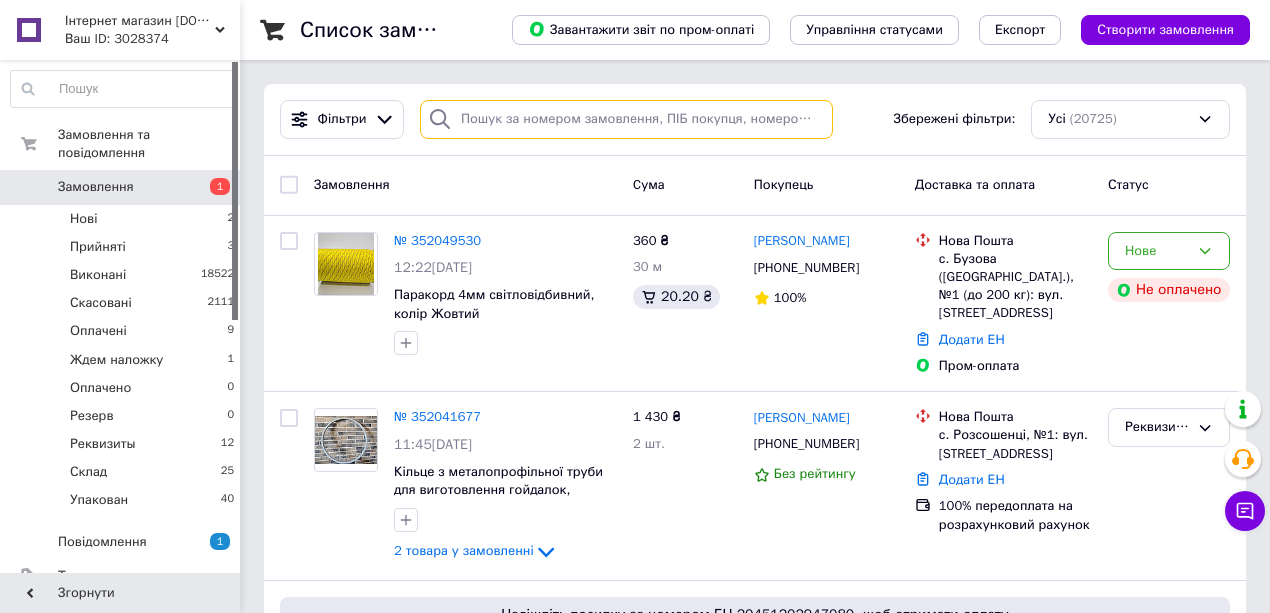 click at bounding box center (626, 119) 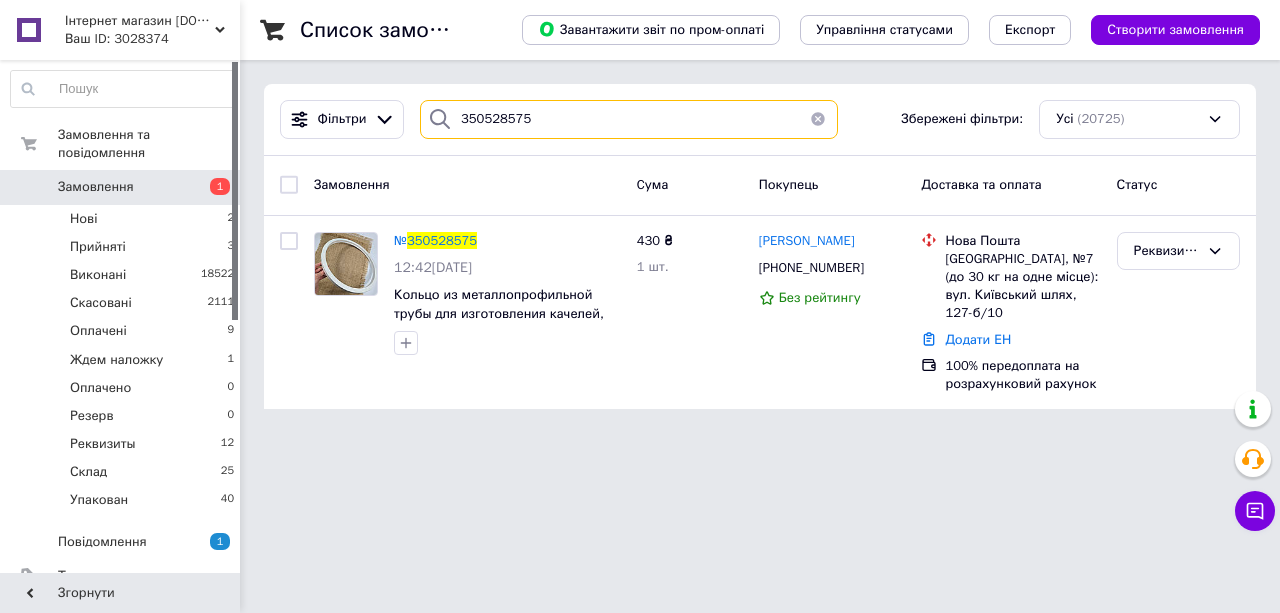 type on "350528575" 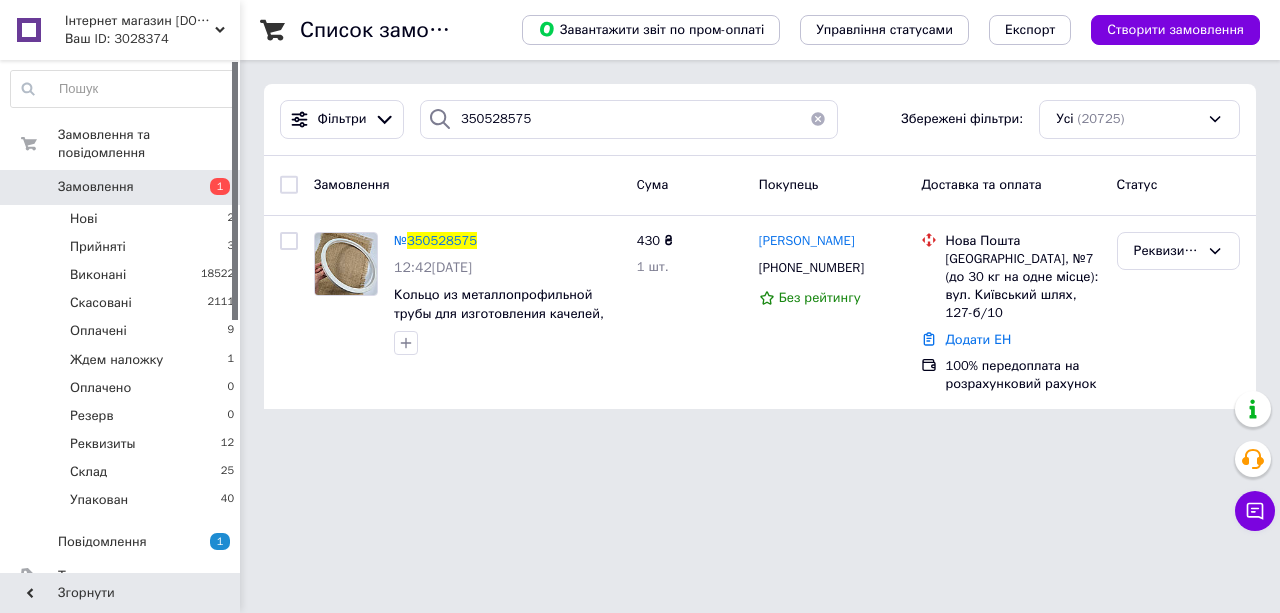 click on "Інтернет магазин [DOMAIN_NAME] Ваш ID: 3028374 Сайт Інтернет магазин [DOMAIN_NAME] Кабінет покупця Перевірити стан системи Сторінка на порталі Довідка Вийти Замовлення та повідомлення Замовлення 1 Нові 2 Прийняті 3 Виконані 18522 Скасовані 2111 Оплачені 9 Ждем наложку 1 Оплачено 0 Резерв 0 Реквизиты 12 Склад 25 Упакован 40 Повідомлення 1 Товари та послуги Сповіщення 35 0 Показники роботи компанії Панель управління Відгуки Клієнти Каталог ProSale Аналітика Інструменти веб-майстра та SEO Управління сайтом Гаманець компанії Маркет" at bounding box center [640, 216] 